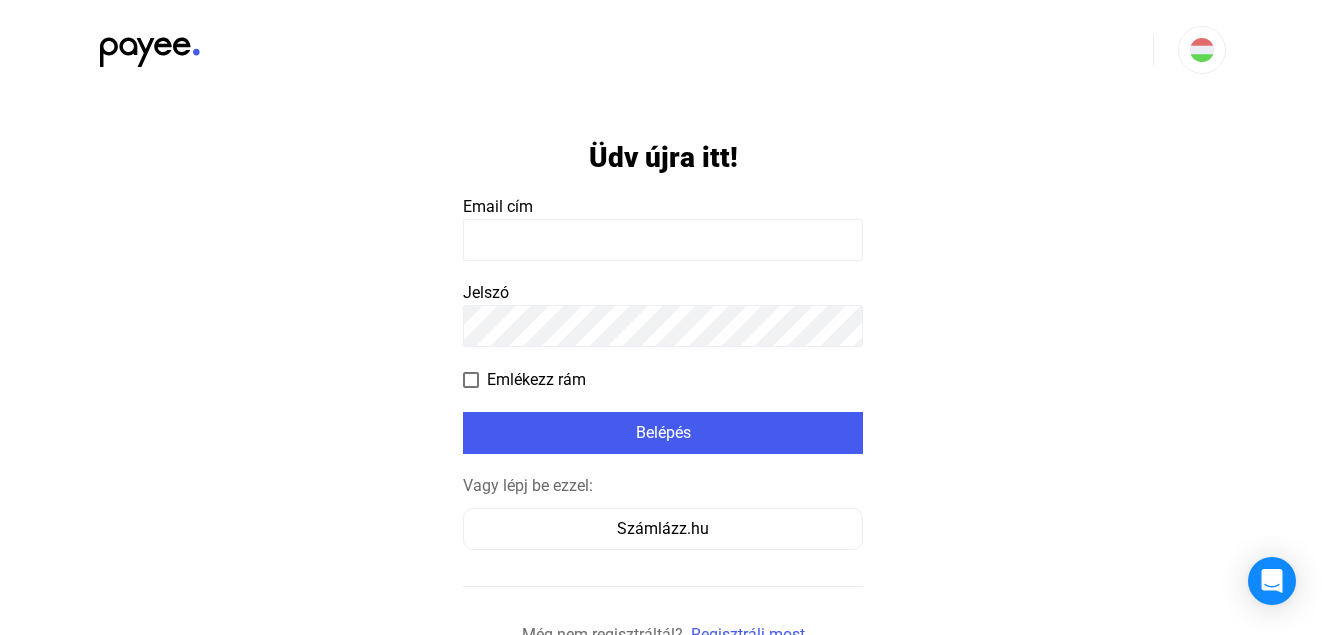 scroll, scrollTop: 0, scrollLeft: 0, axis: both 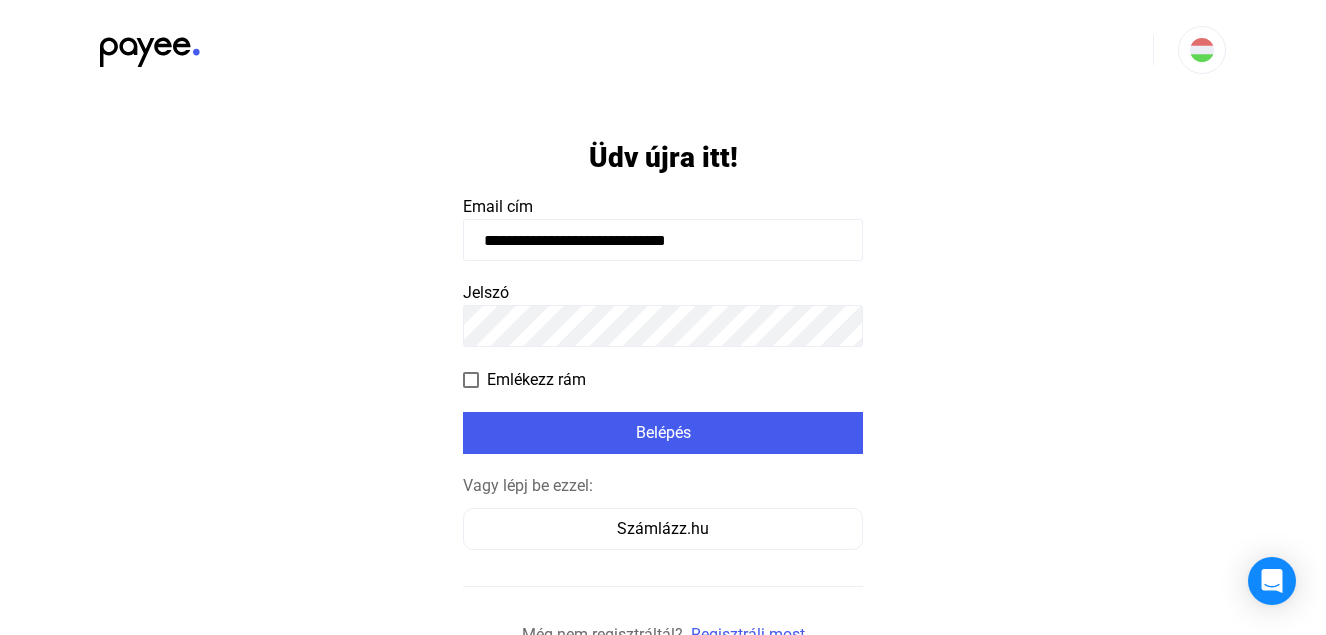type on "**********" 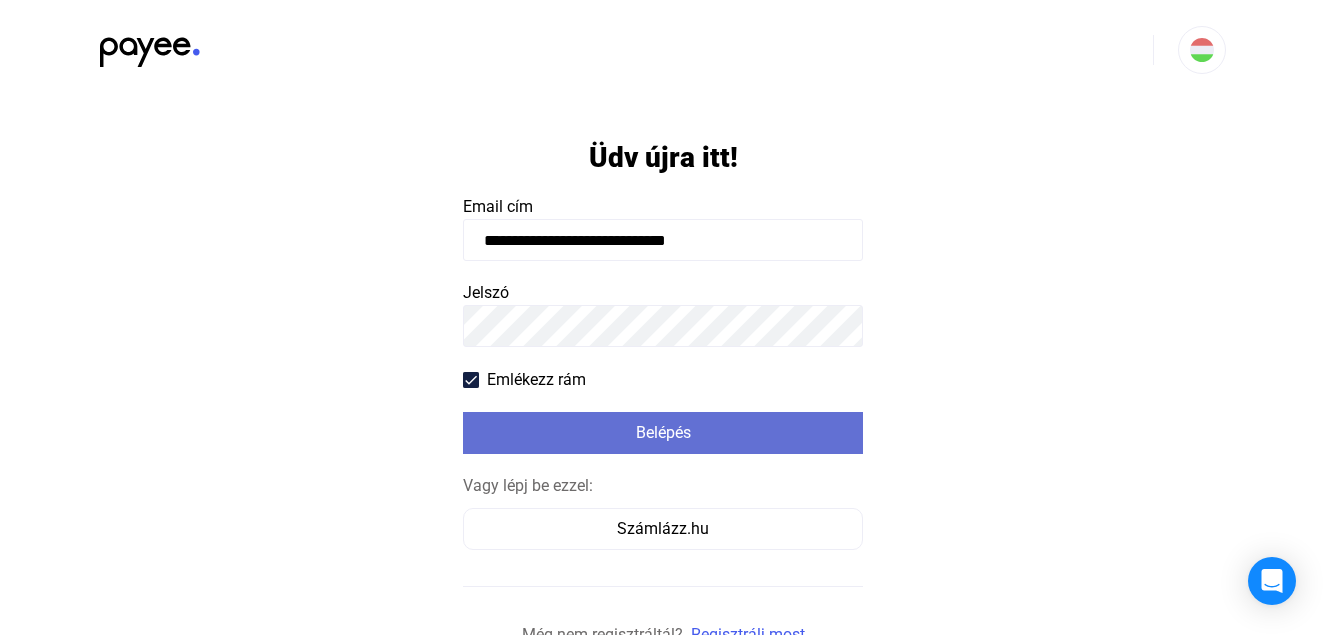 click on "Belépés" 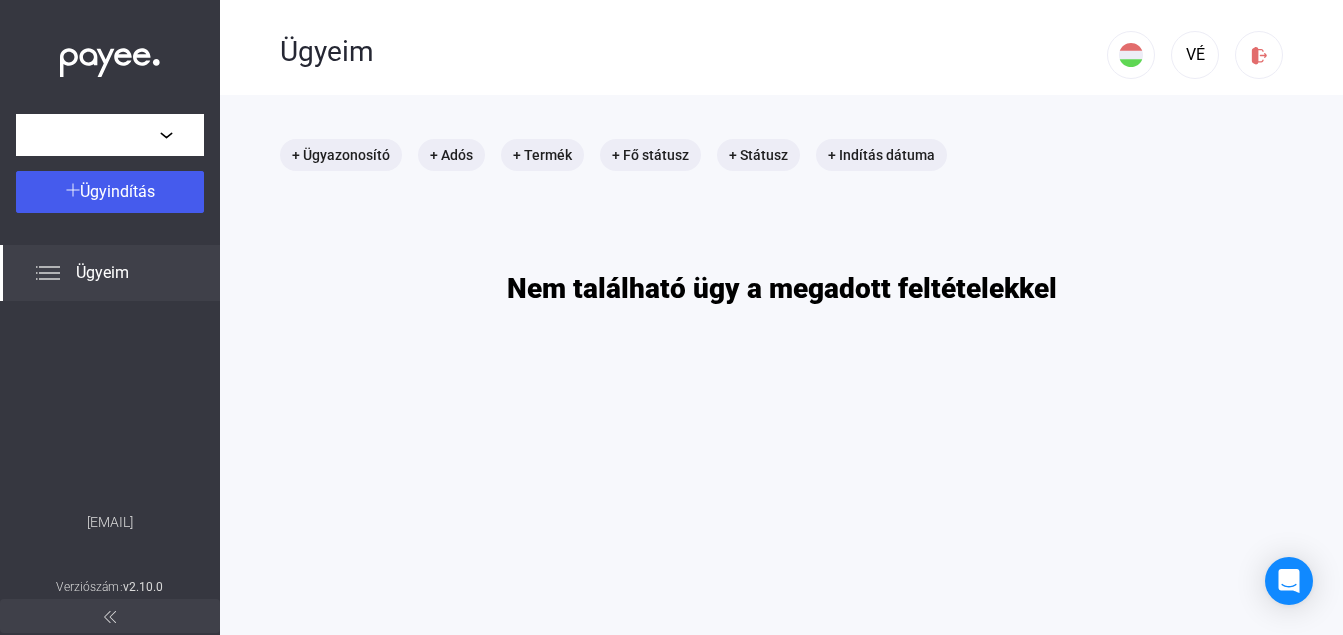 click on "[EMAIL]" at bounding box center (781, 412) 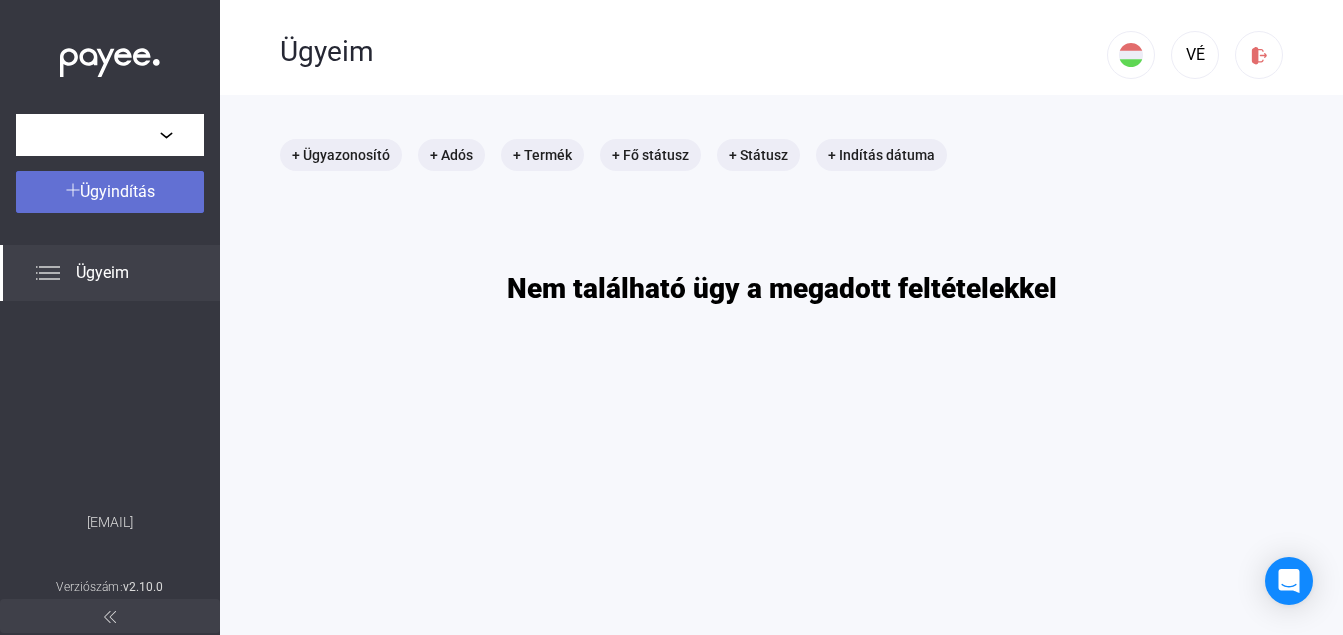 click on "Ügyindítás" 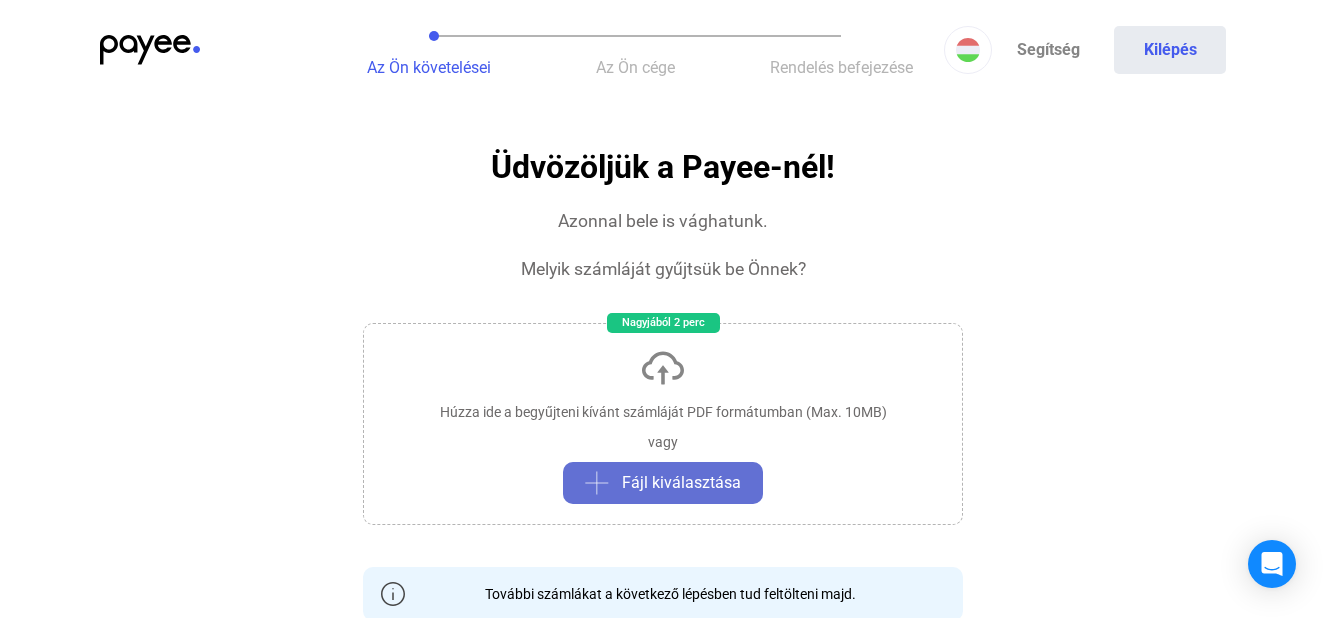click on "Fájl kiválasztása" 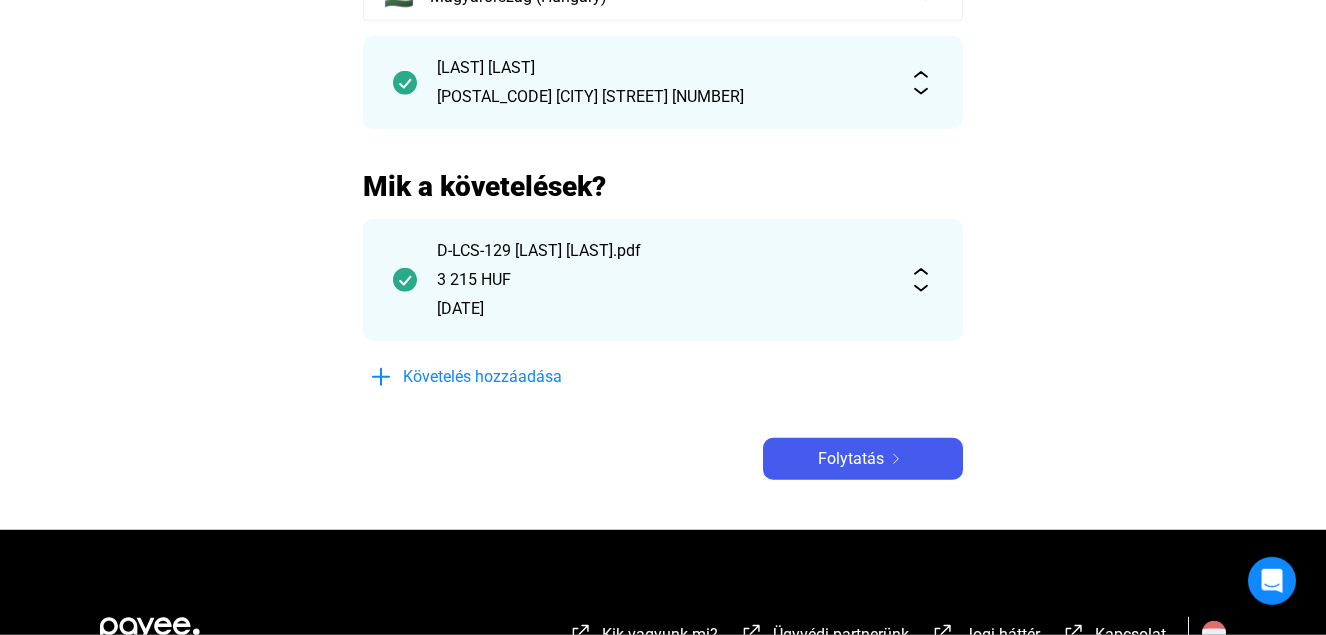scroll, scrollTop: 262, scrollLeft: 0, axis: vertical 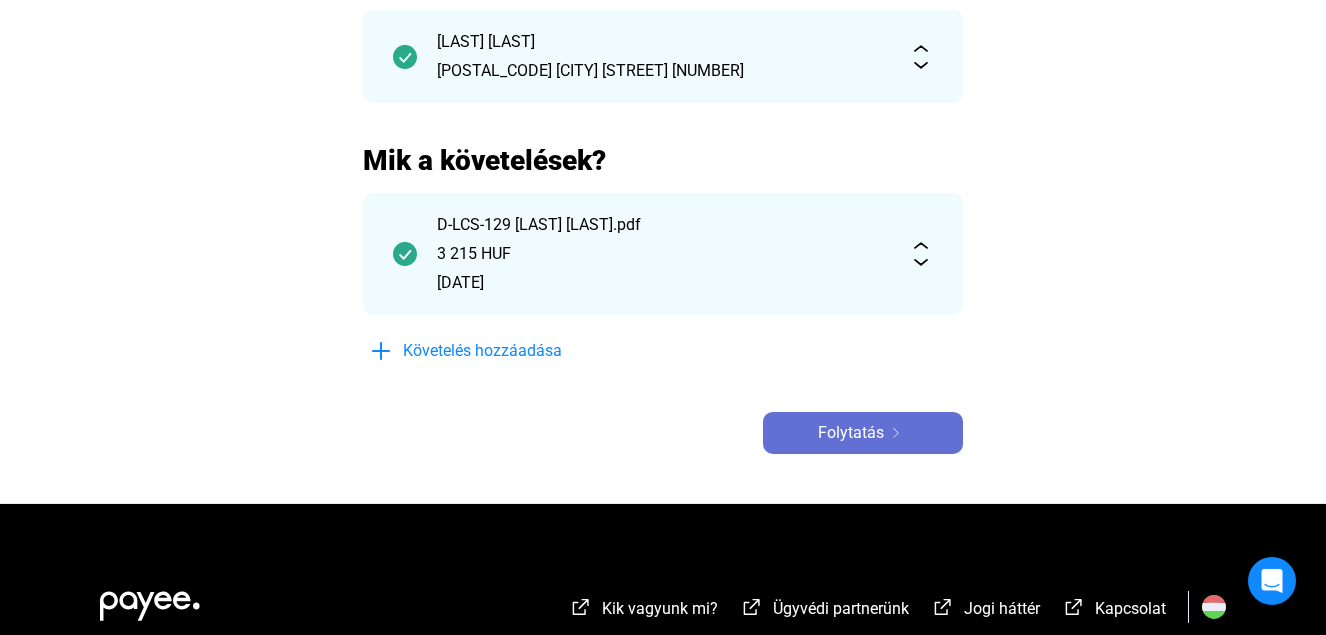 click on "Folytatás" 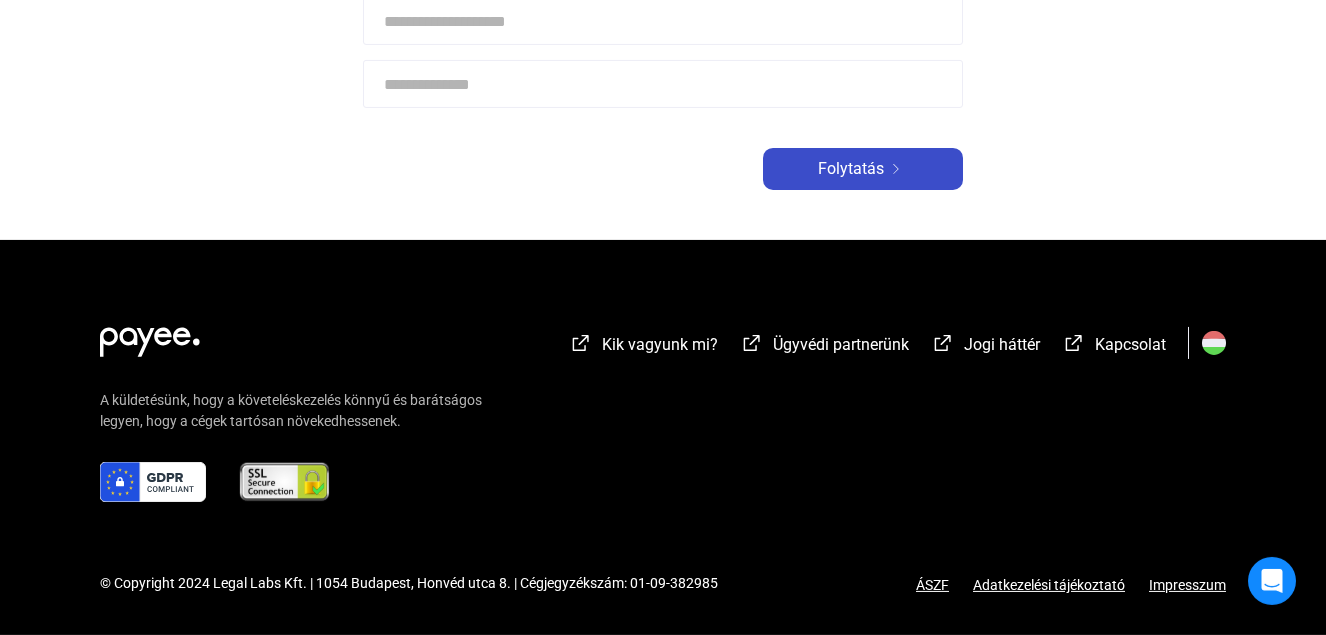 scroll, scrollTop: 0, scrollLeft: 0, axis: both 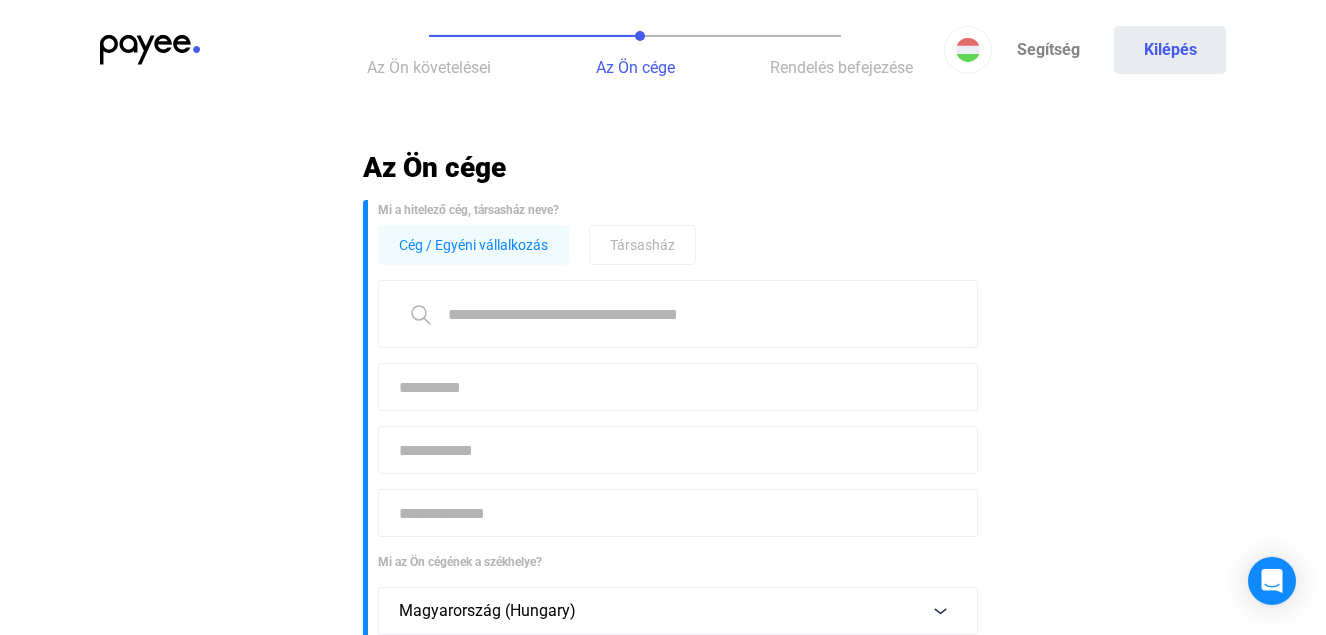 click 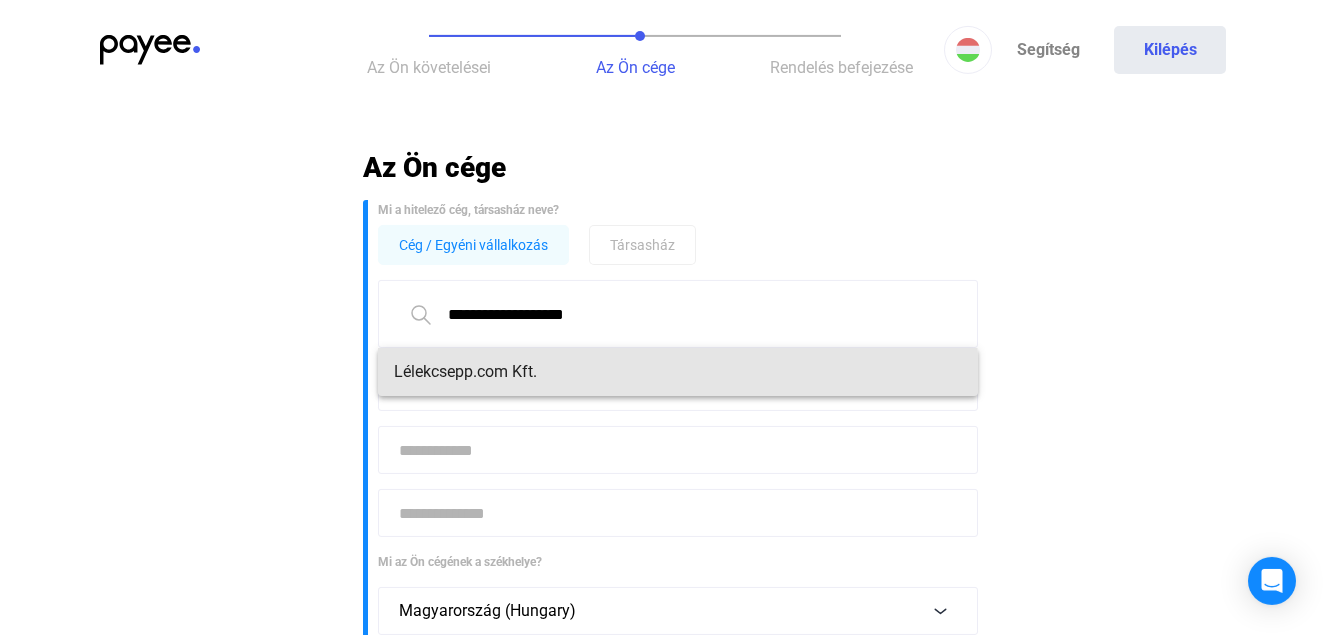 click on "Lélekcsepp.com Kft." at bounding box center (678, 372) 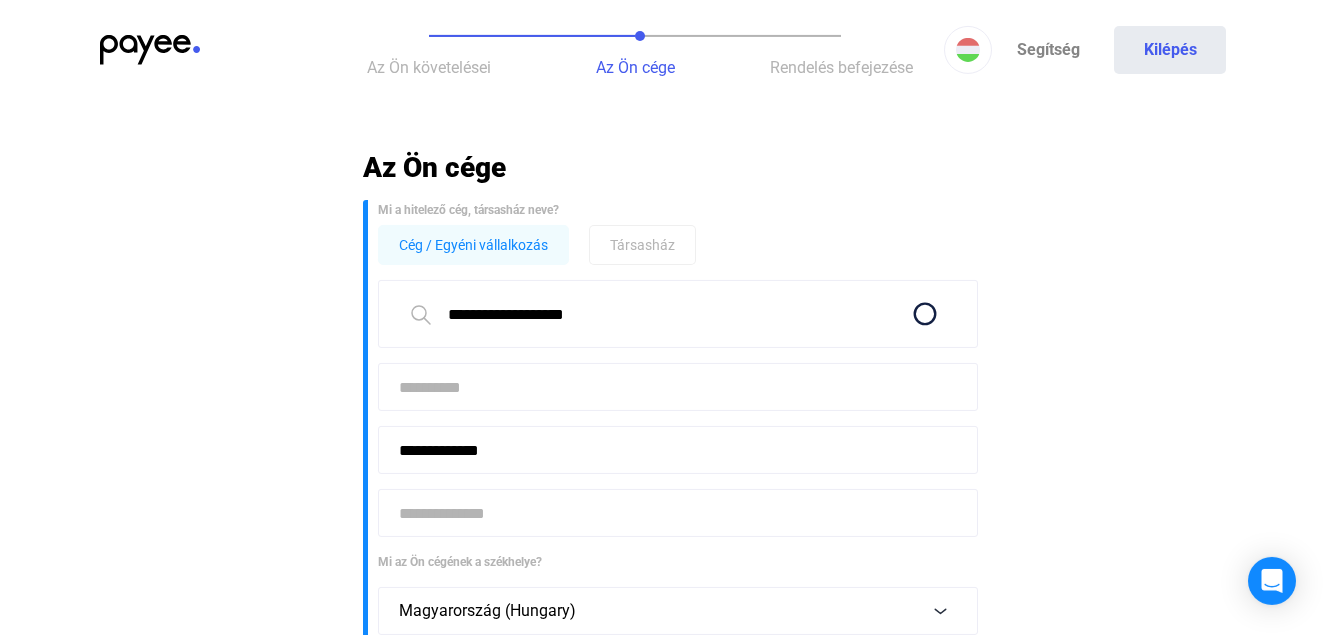 type on "**********" 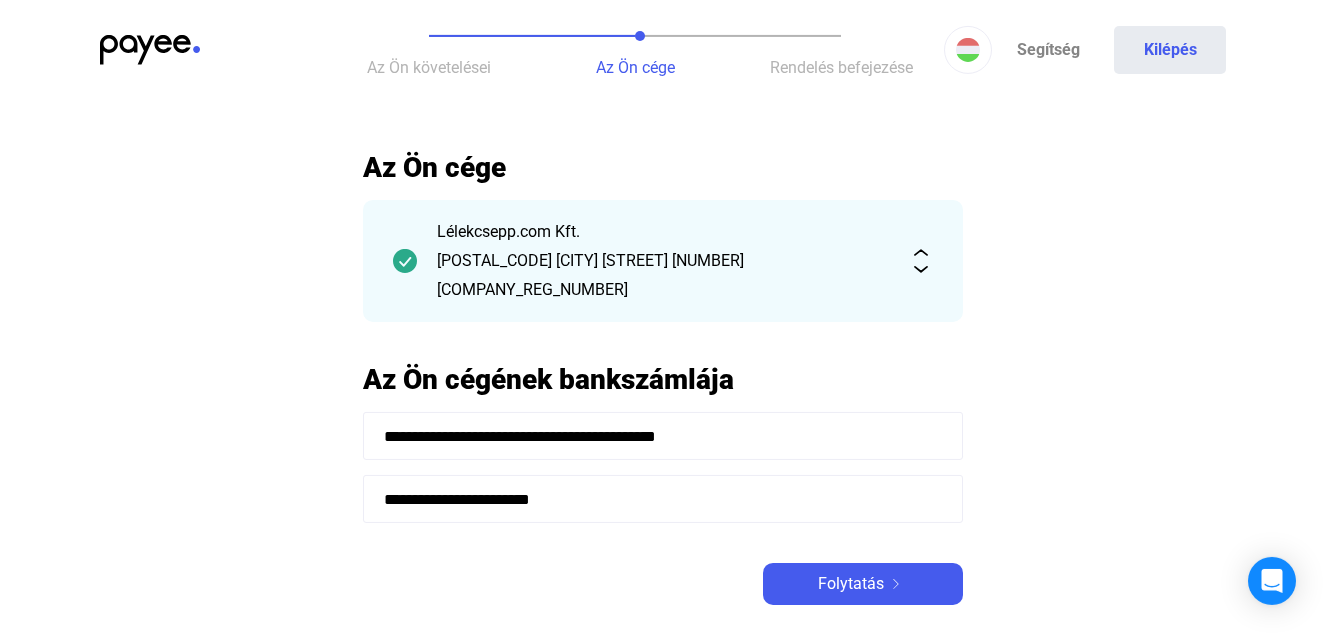 drag, startPoint x: 612, startPoint y: 496, endPoint x: 320, endPoint y: 494, distance: 292.00684 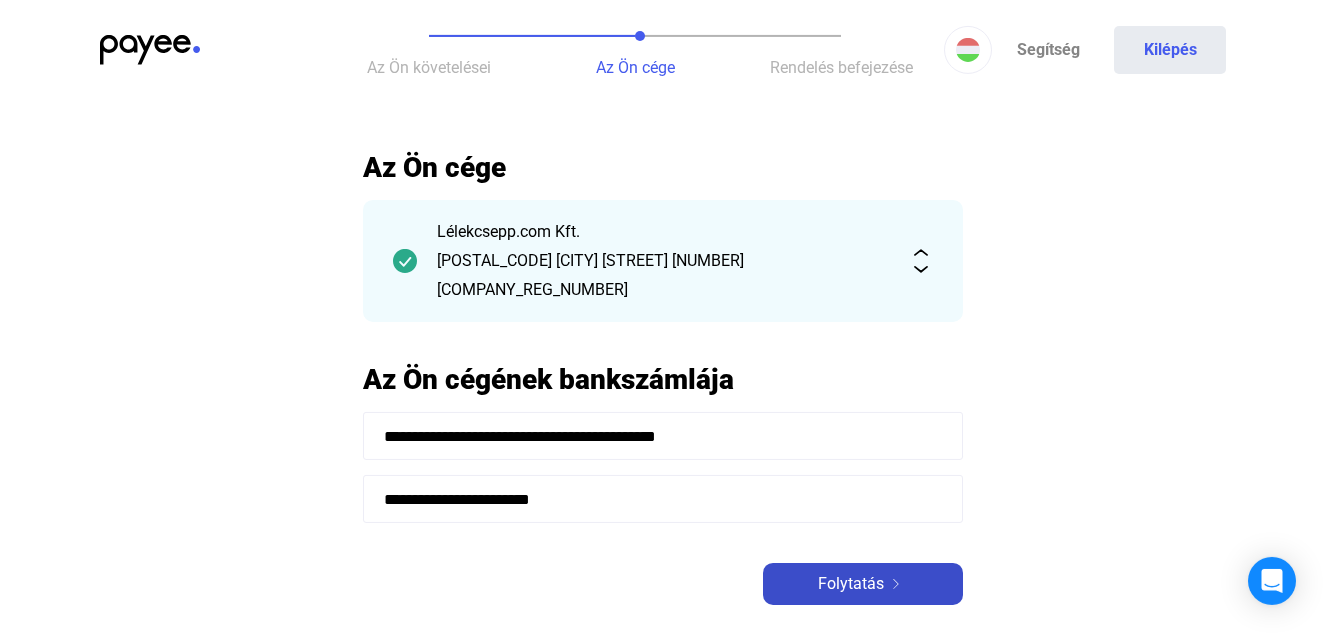 type on "**********" 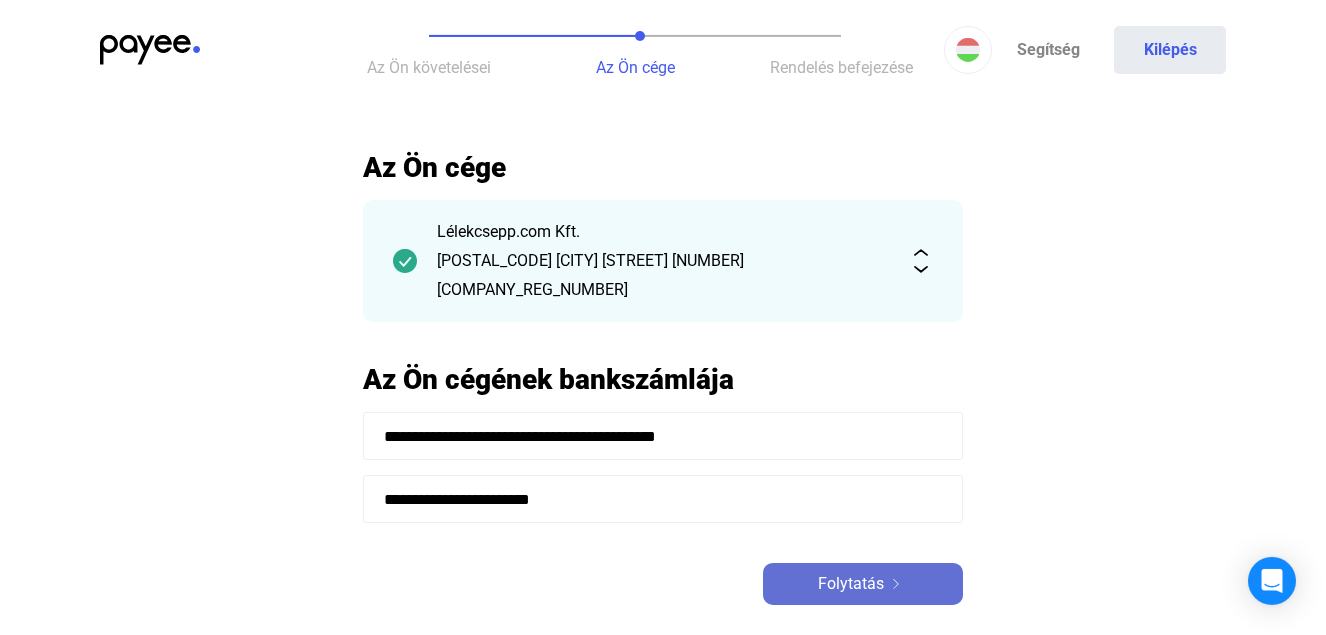 click on "Folytatás" 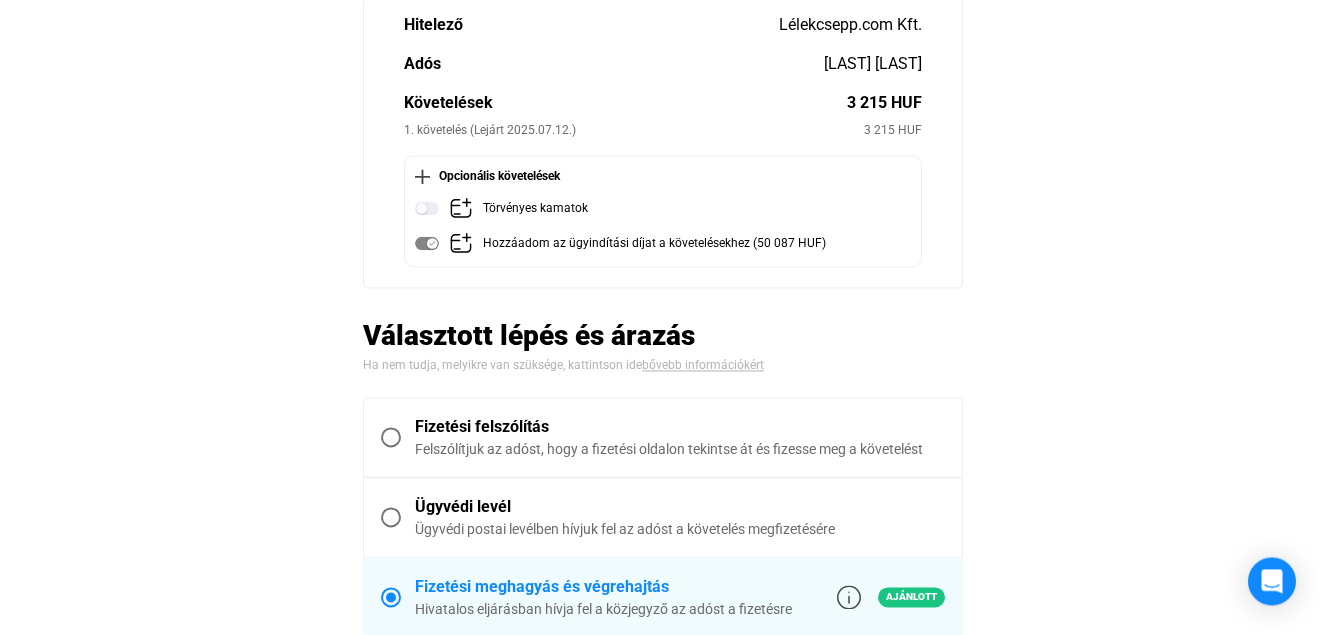 scroll, scrollTop: 238, scrollLeft: 0, axis: vertical 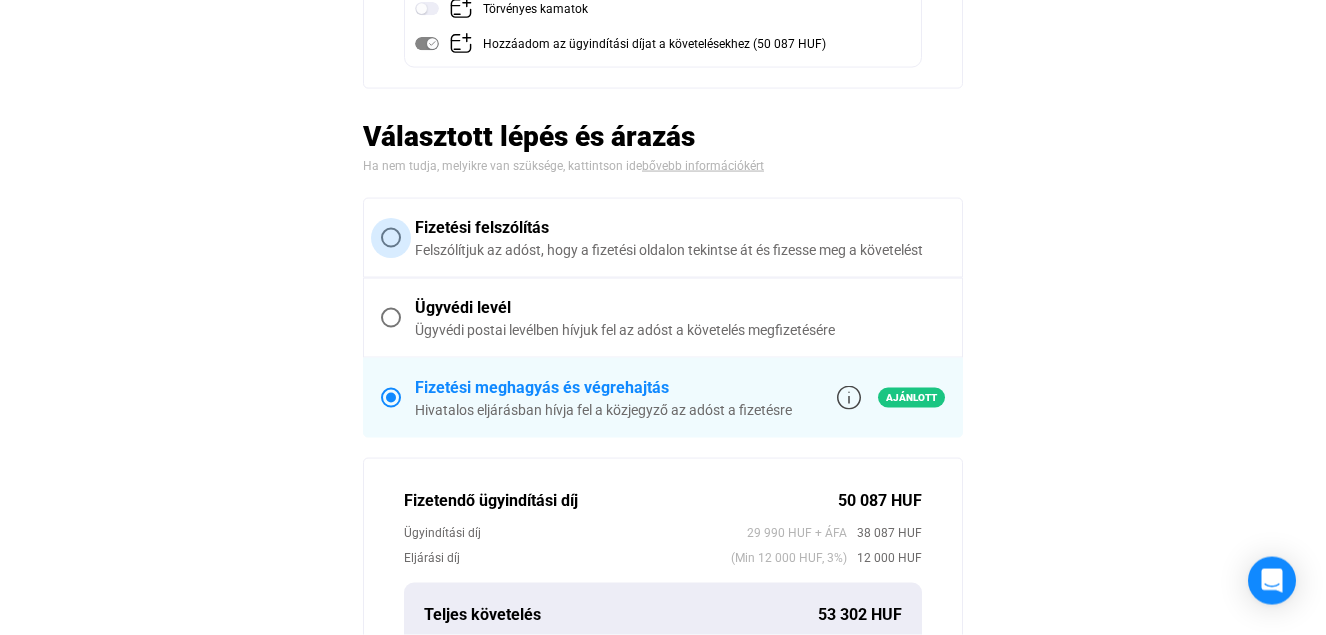 click at bounding box center (391, 238) 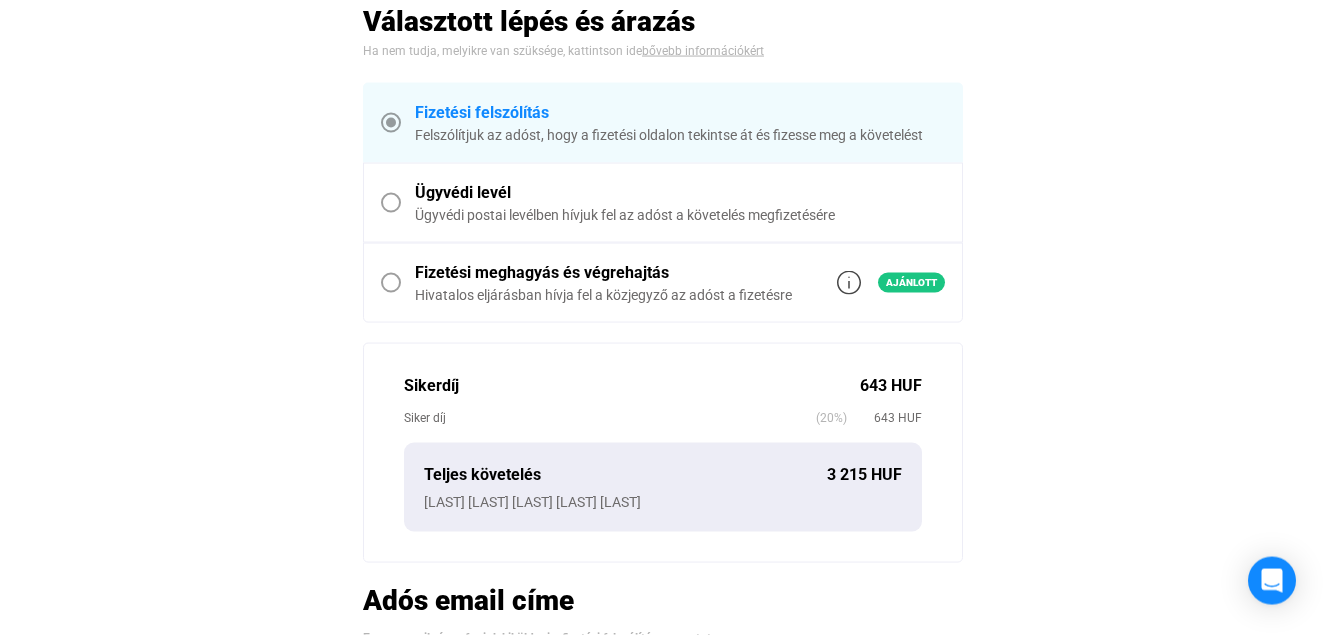 scroll, scrollTop: 444, scrollLeft: 0, axis: vertical 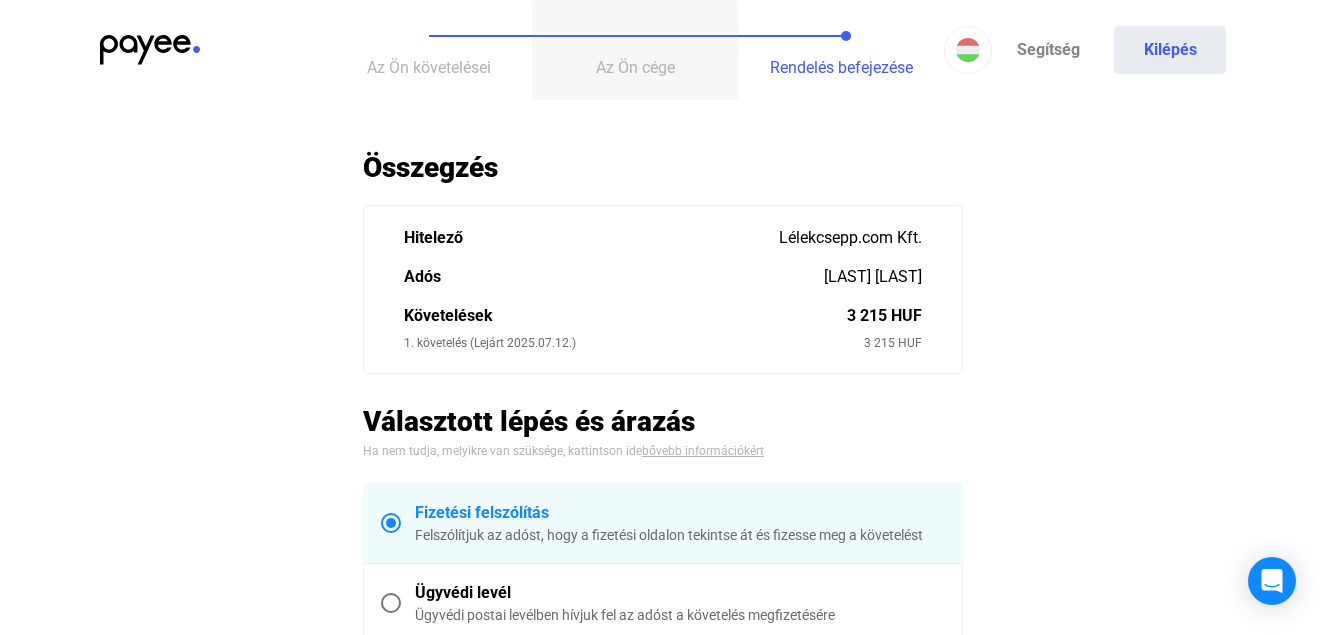 click on "Az Ön cége" 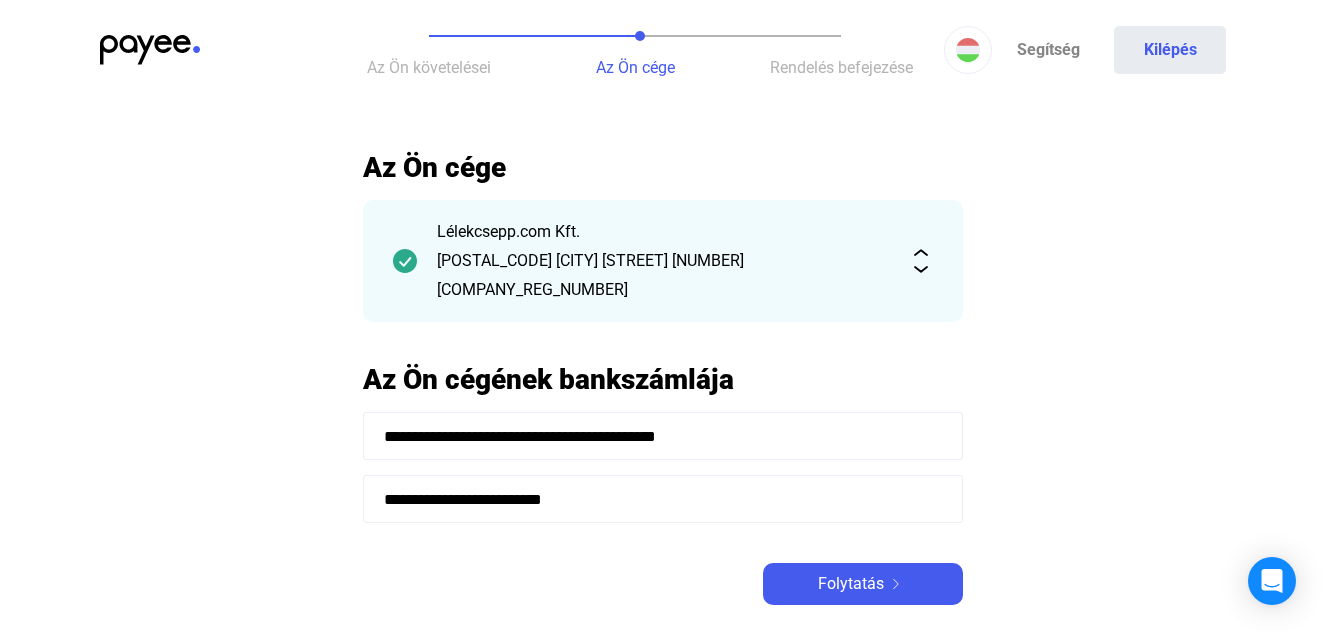 click on "Az Ön követelései" 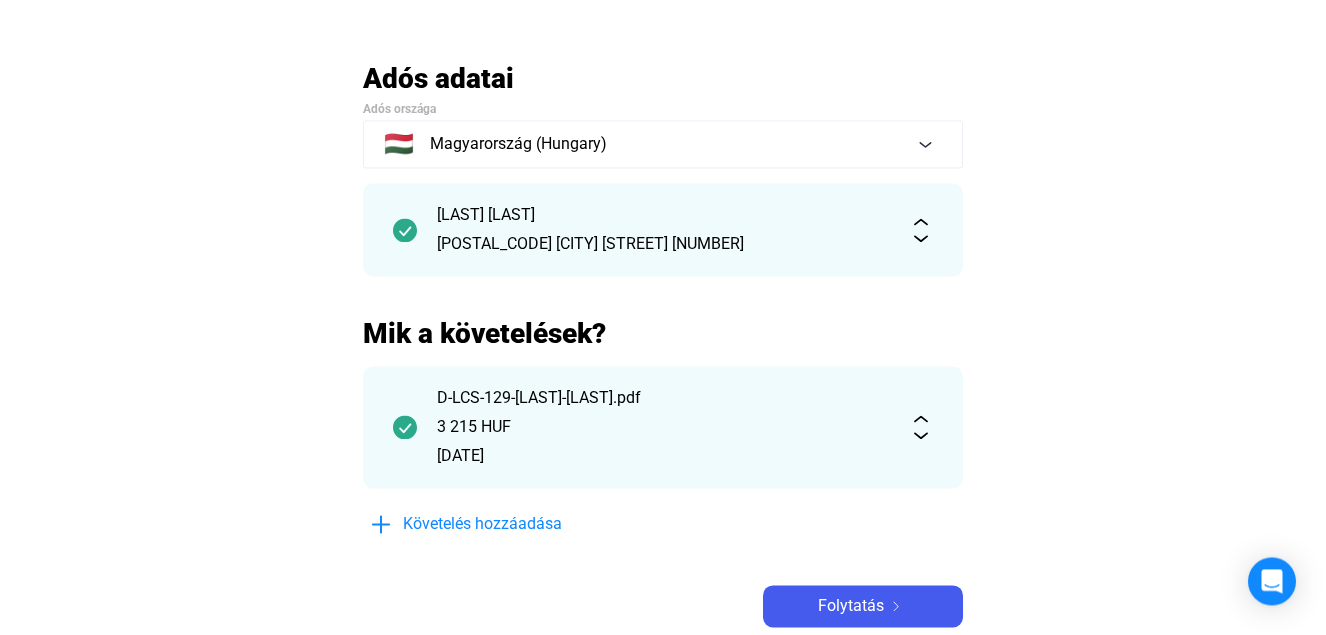scroll, scrollTop: 113, scrollLeft: 0, axis: vertical 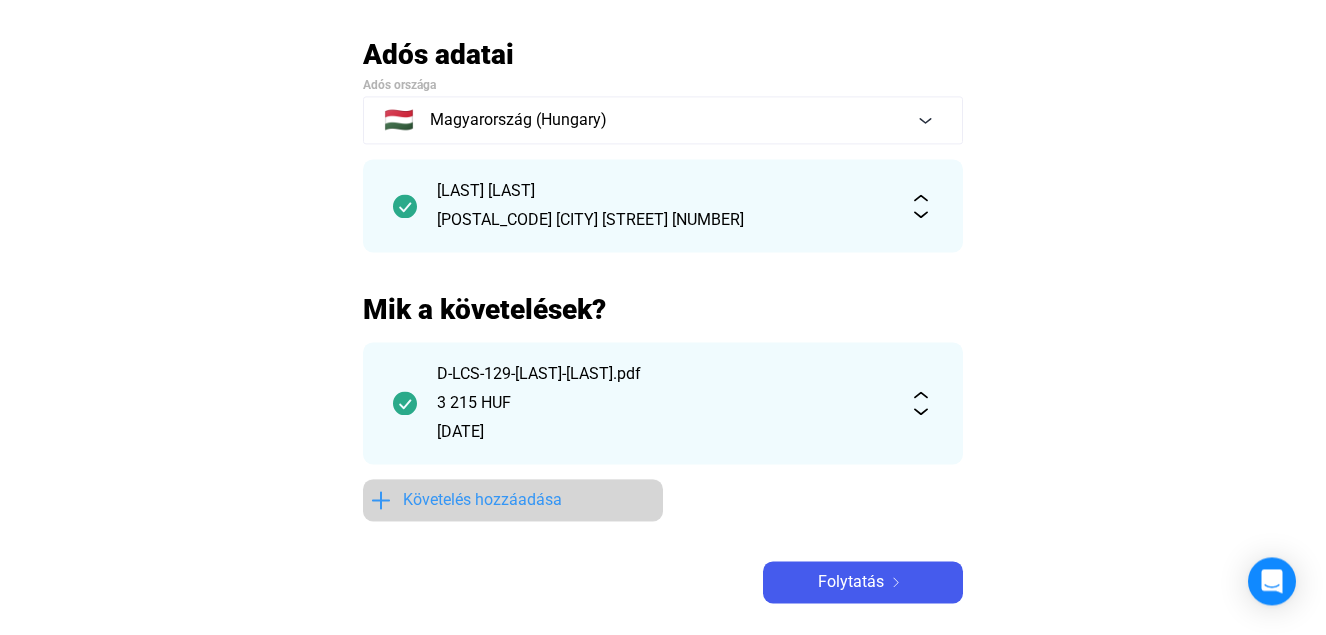 click on "Követelés hozzáadása" 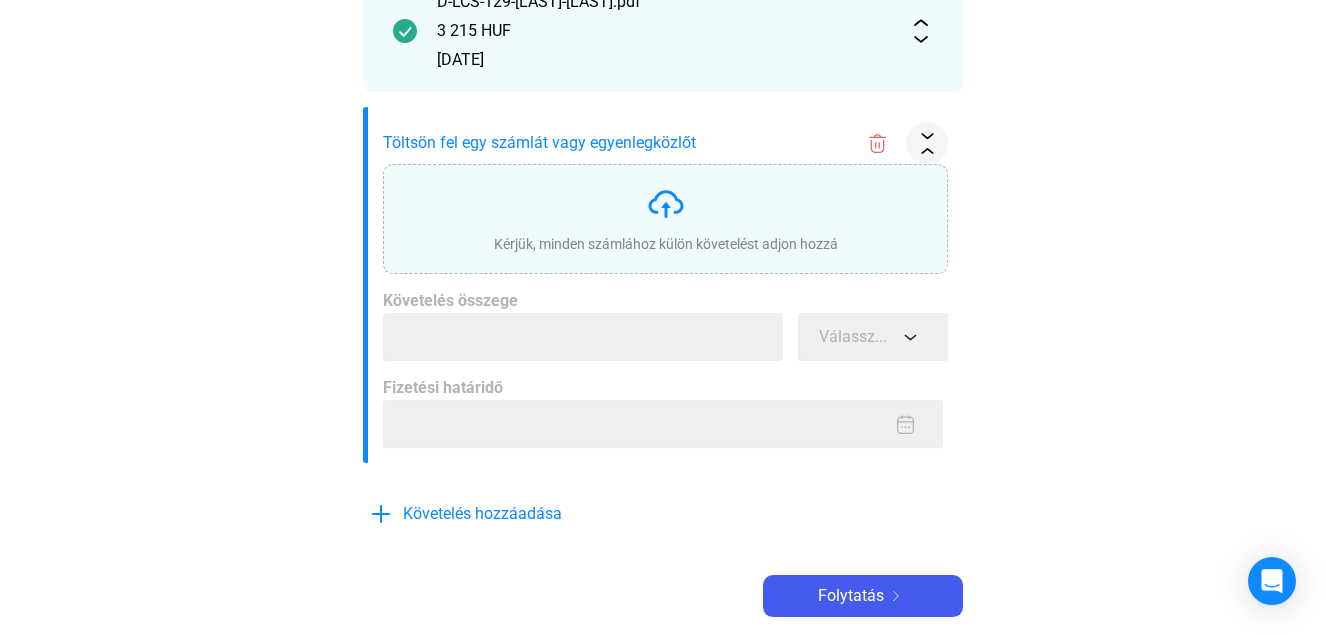 scroll, scrollTop: 502, scrollLeft: 0, axis: vertical 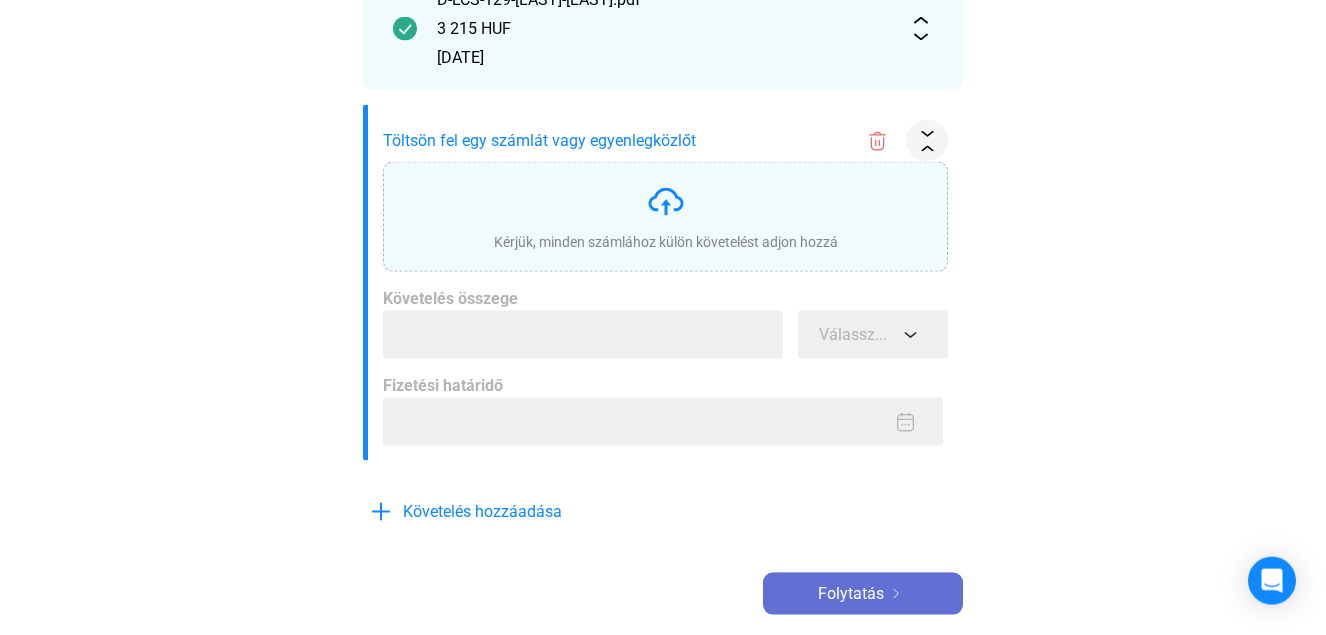 click on "Folytatás" 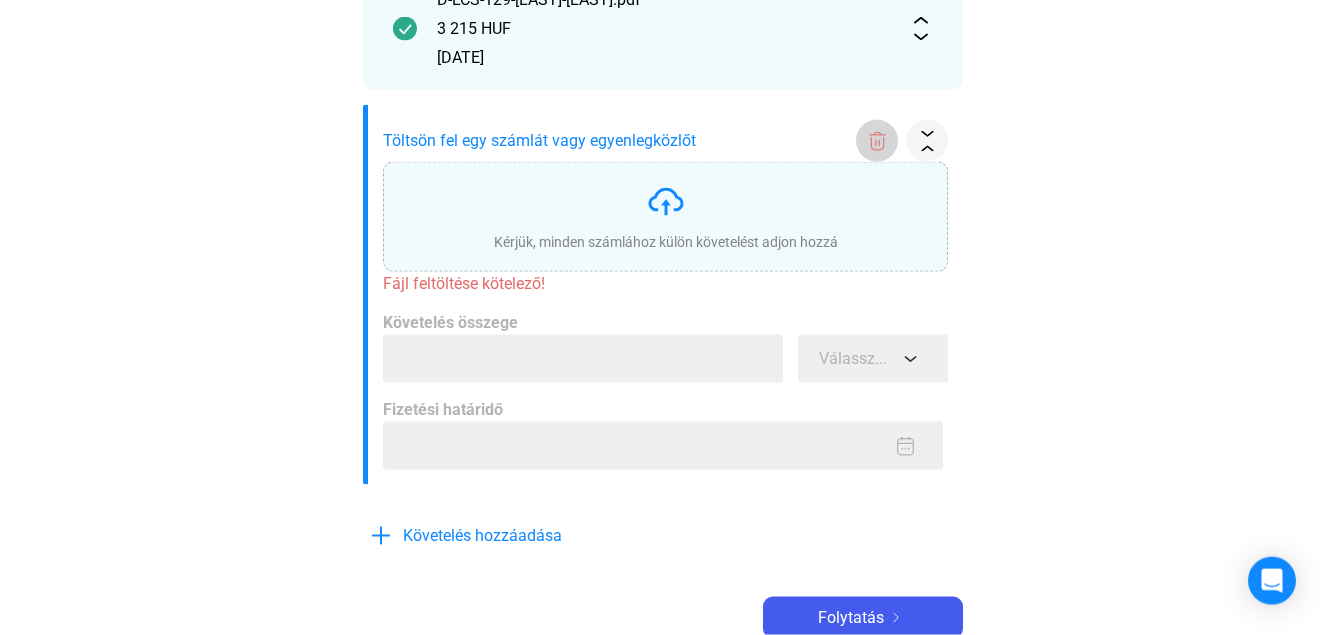 click 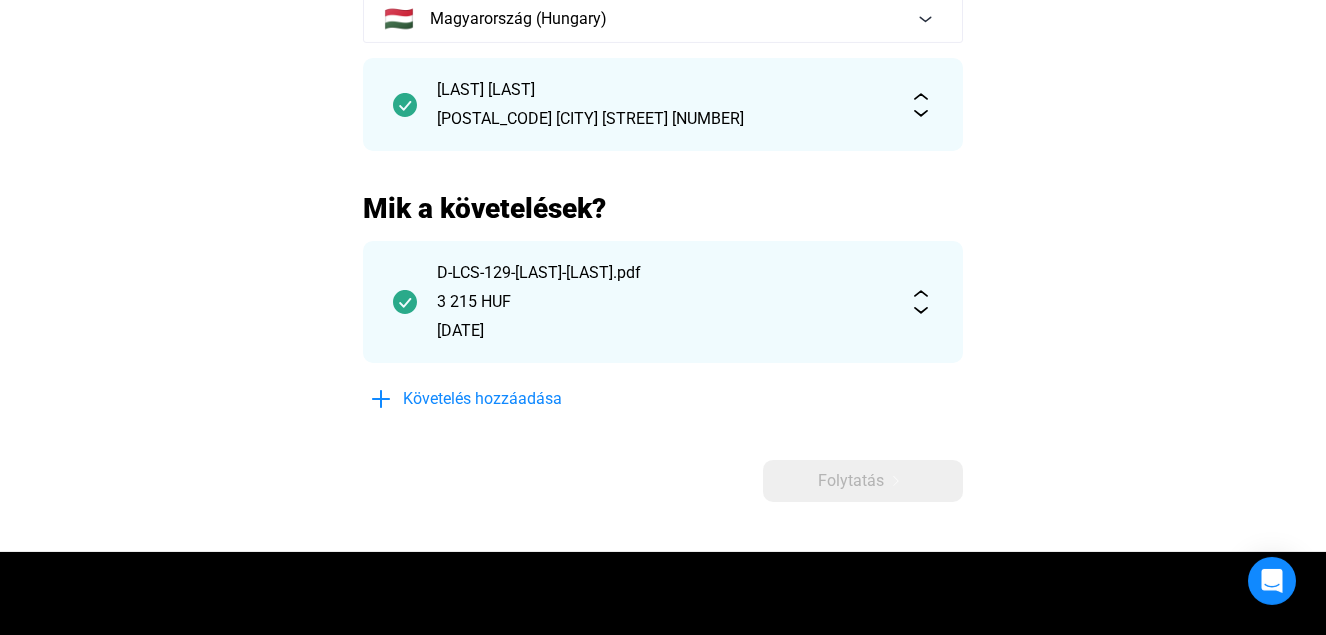 scroll, scrollTop: 367, scrollLeft: 0, axis: vertical 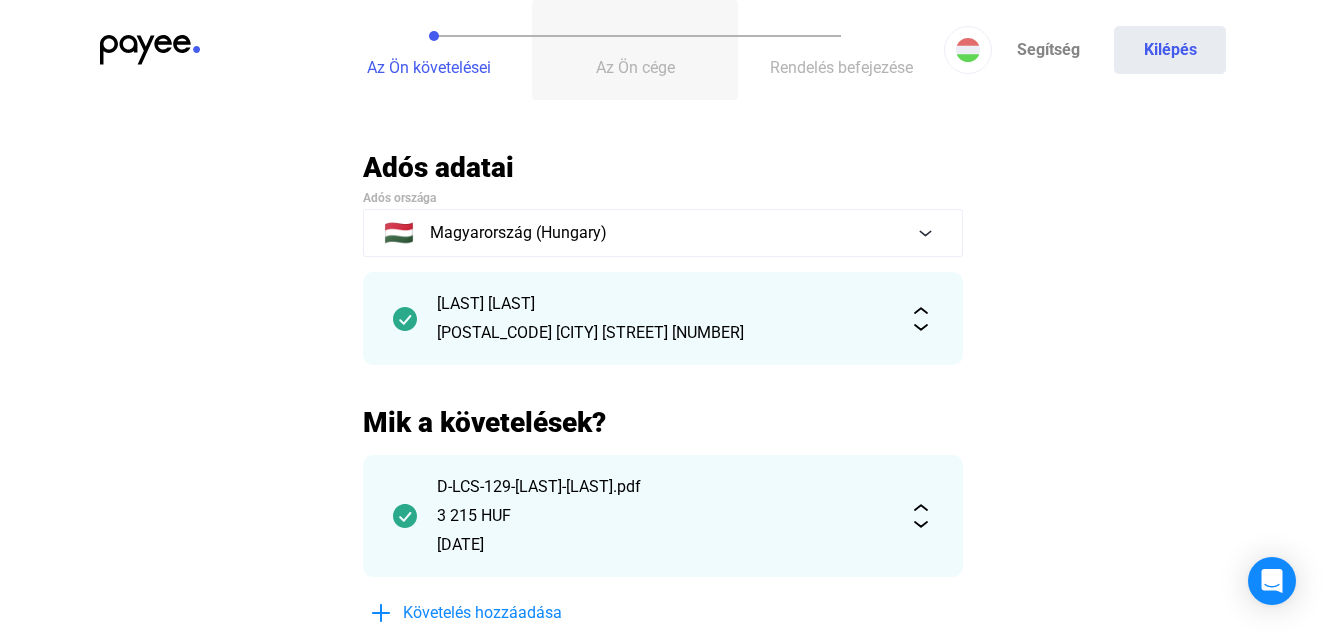 click on "Az Ön cége" 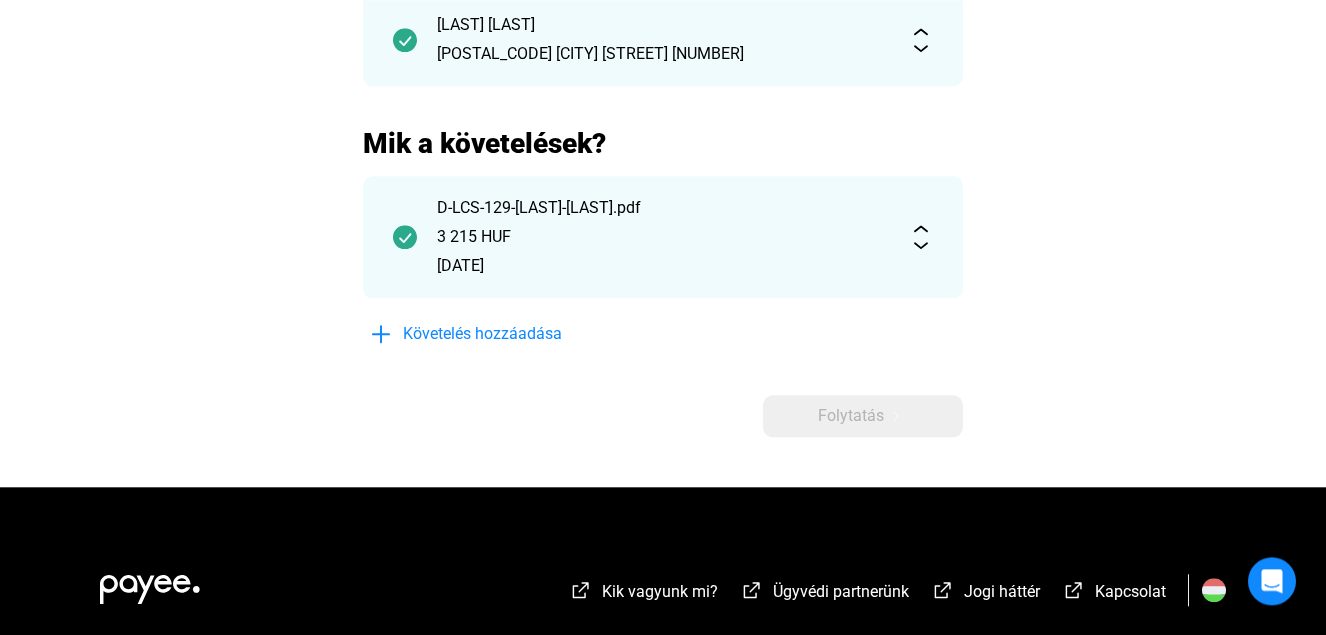 scroll, scrollTop: 295, scrollLeft: 0, axis: vertical 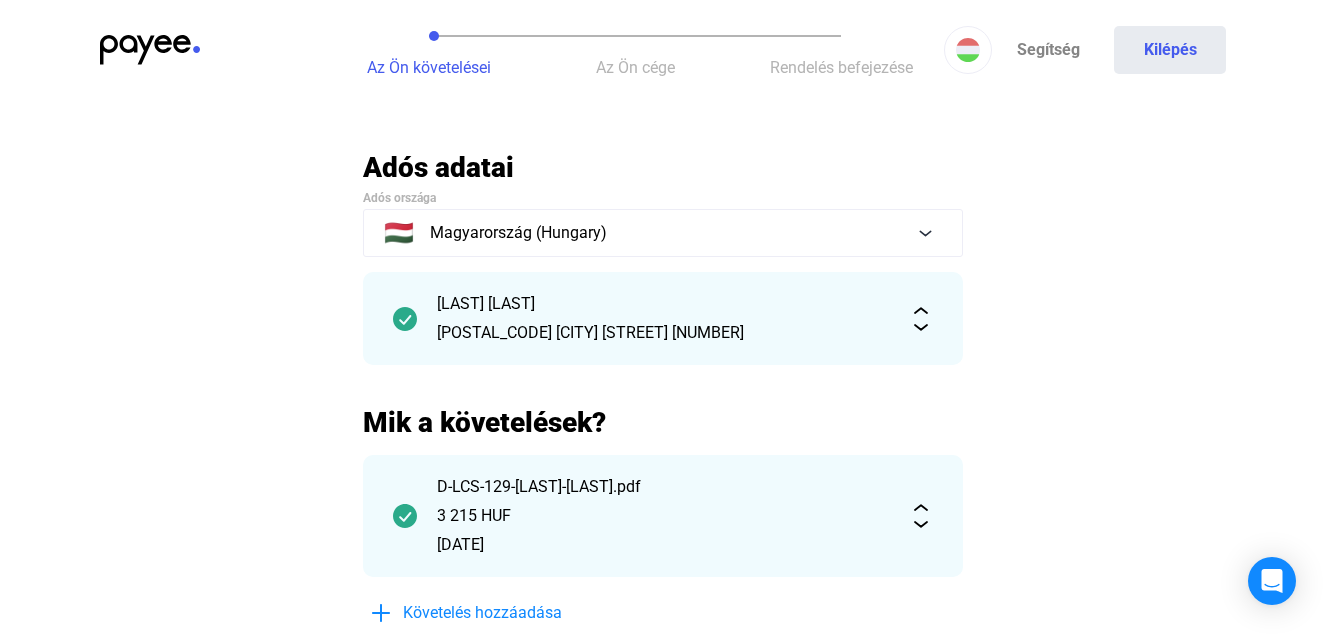 click on "Az Ön követelései" 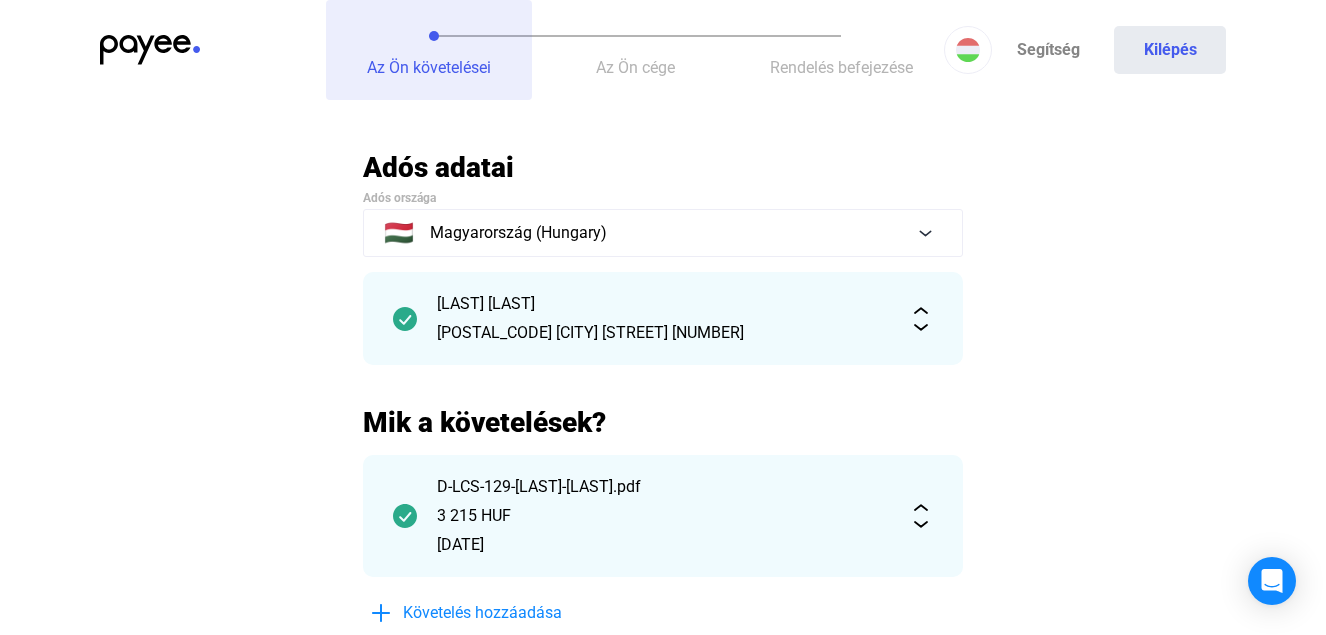 click on "Az Ön követelései" 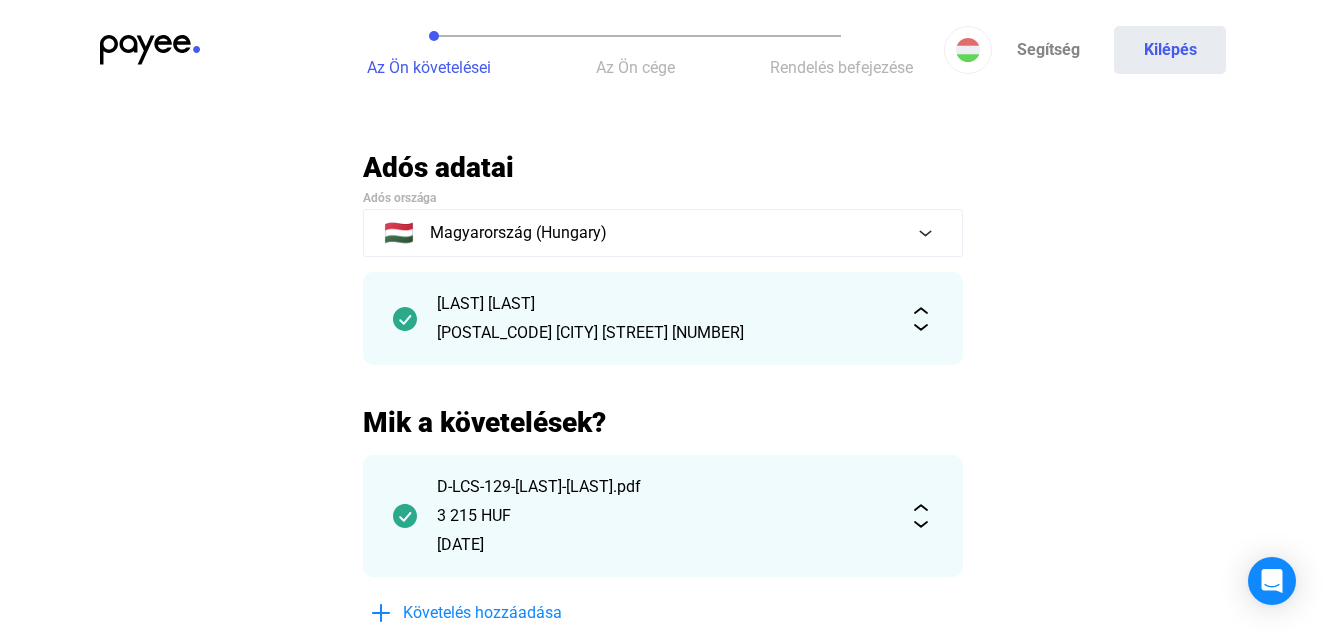 drag, startPoint x: 436, startPoint y: 31, endPoint x: 607, endPoint y: 32, distance: 171.00293 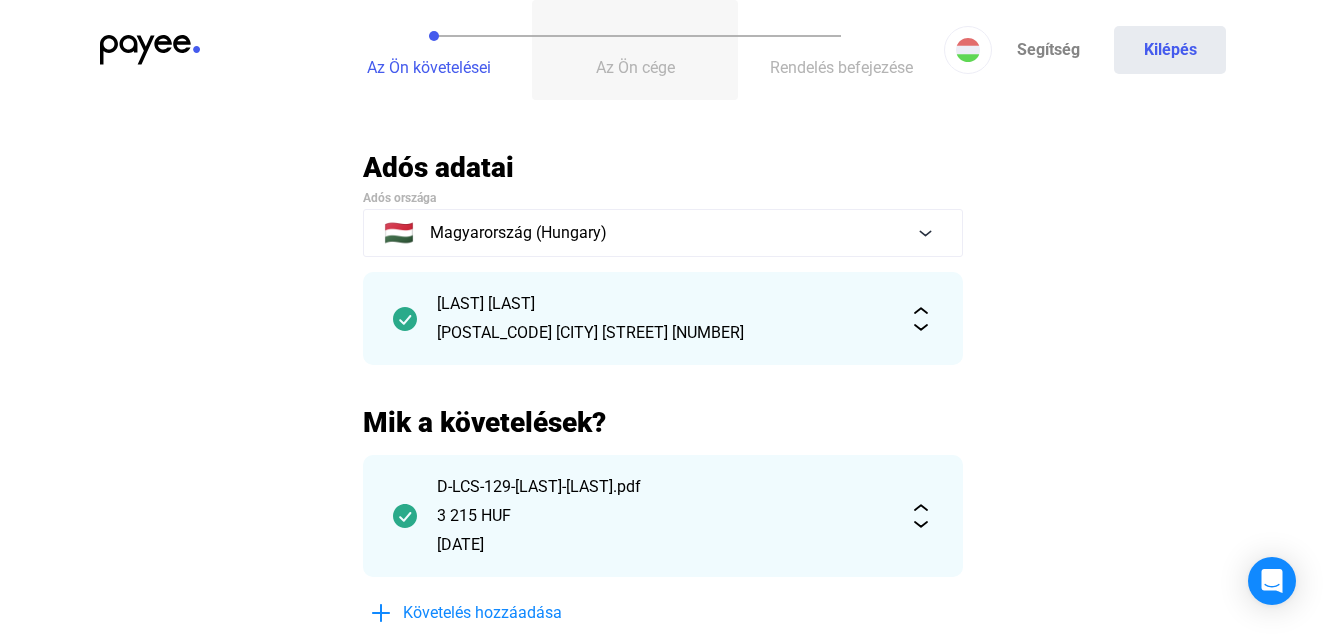 click on "Az Ön cége" 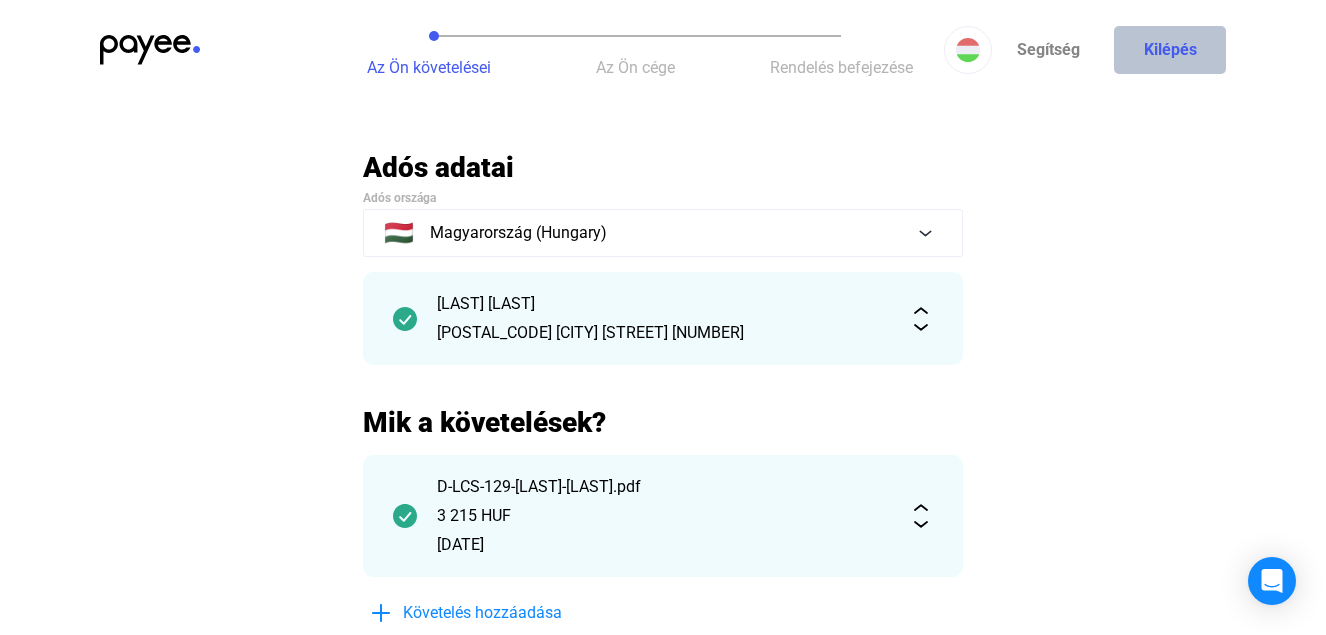 click on "Kilépés" 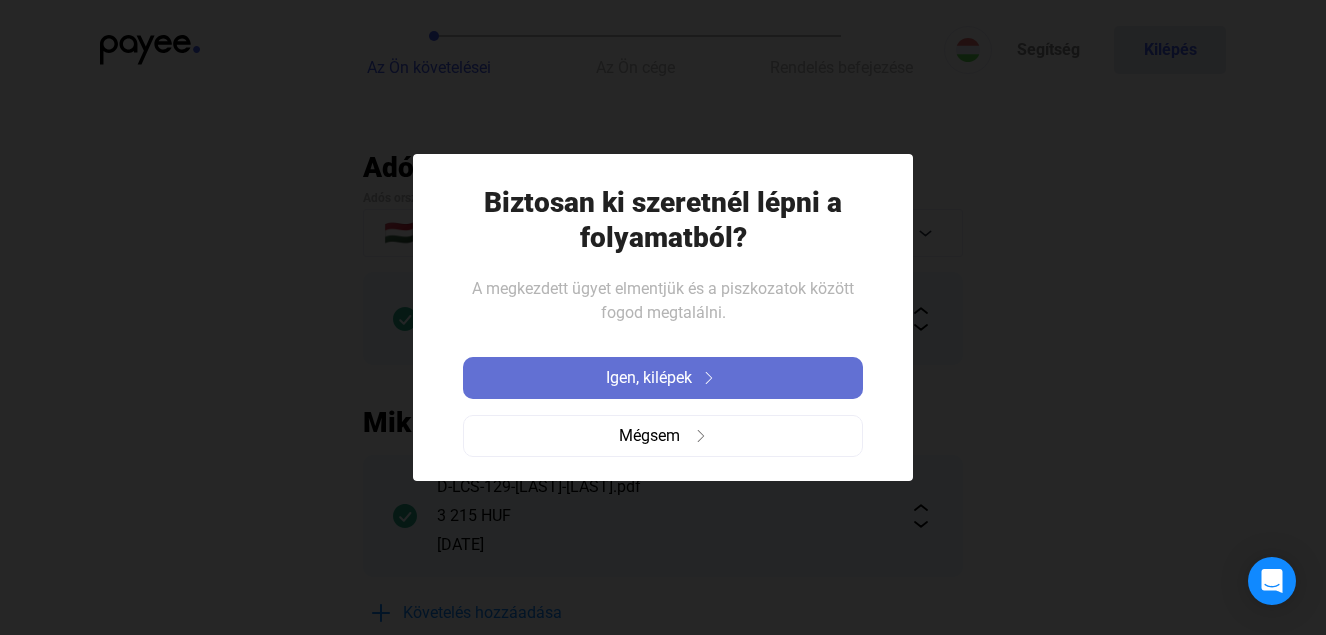 click on "Igen, kilépek" at bounding box center [663, 378] 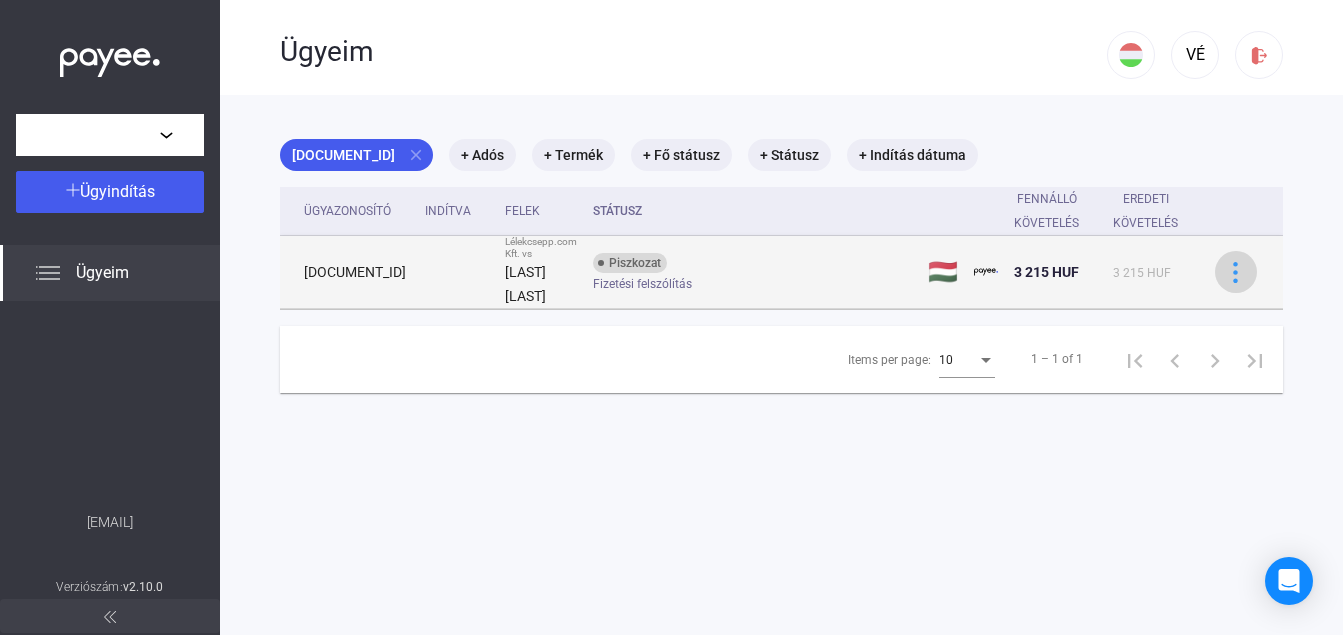 click at bounding box center [1235, 272] 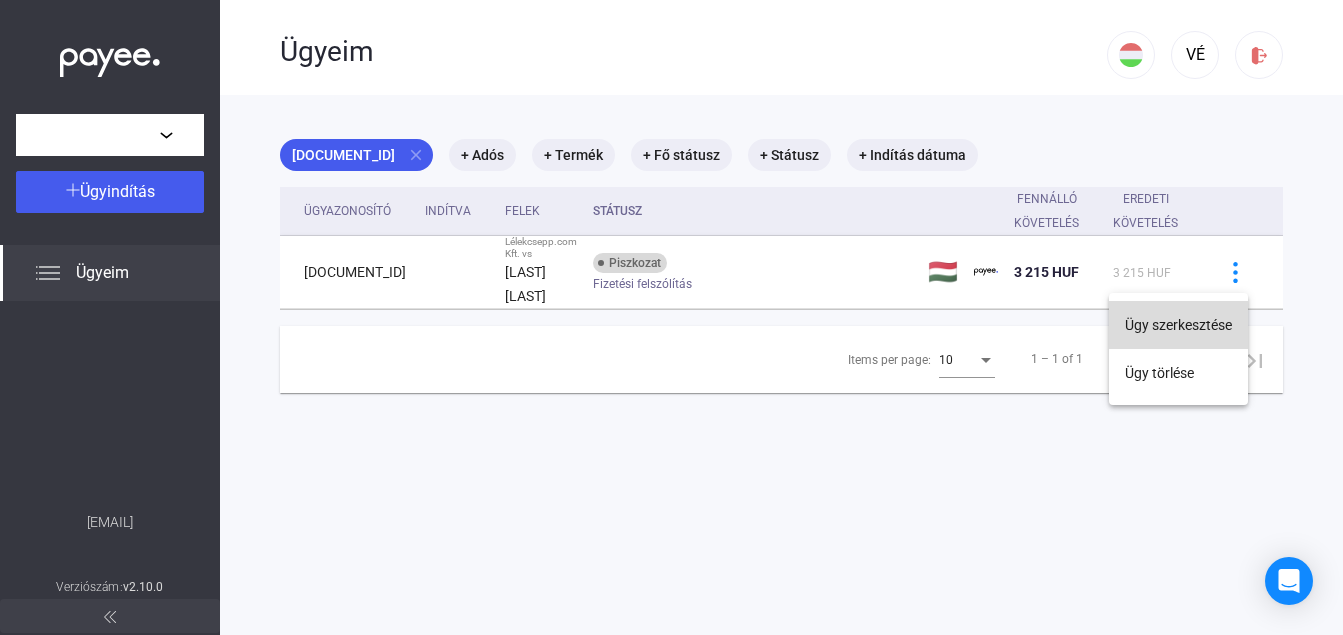 click on "Ügy szerkesztése" at bounding box center [1178, 325] 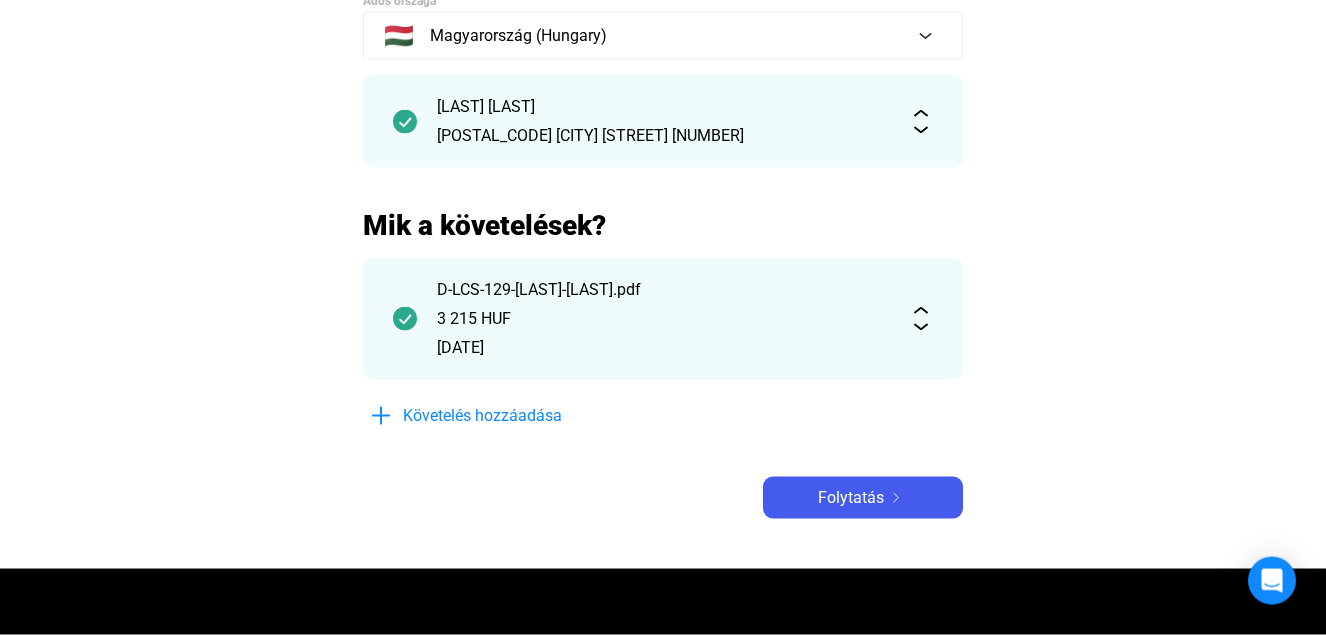 scroll, scrollTop: 212, scrollLeft: 0, axis: vertical 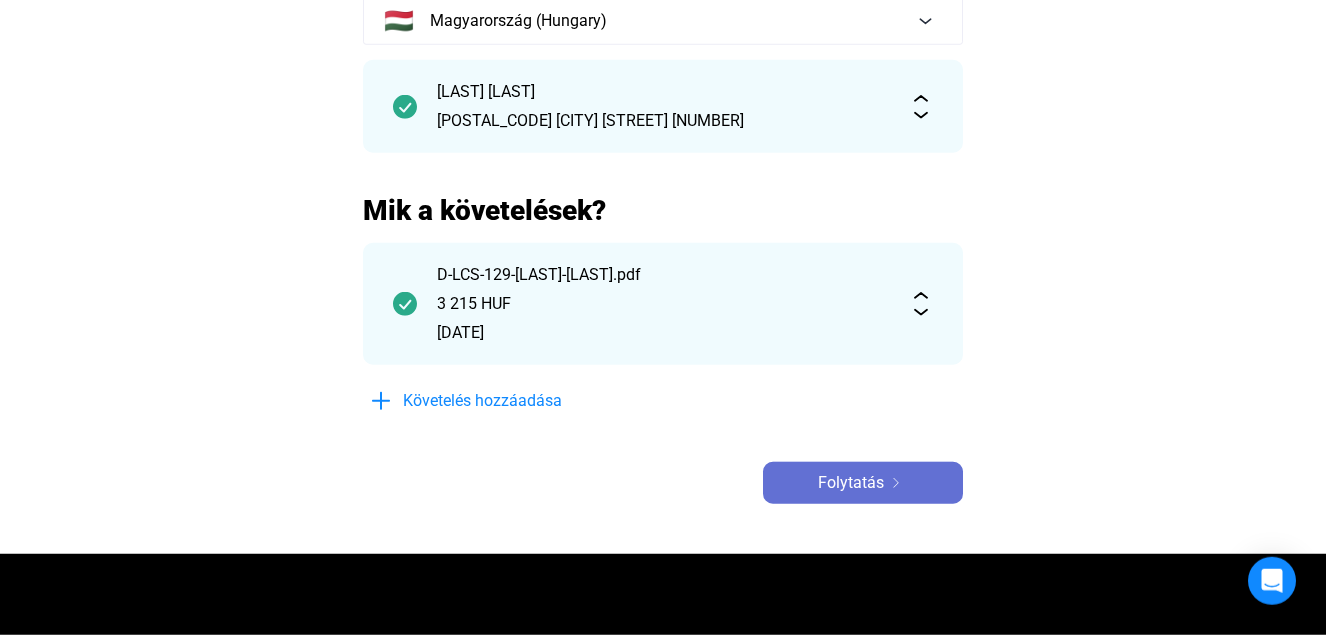 click on "Folytatás" 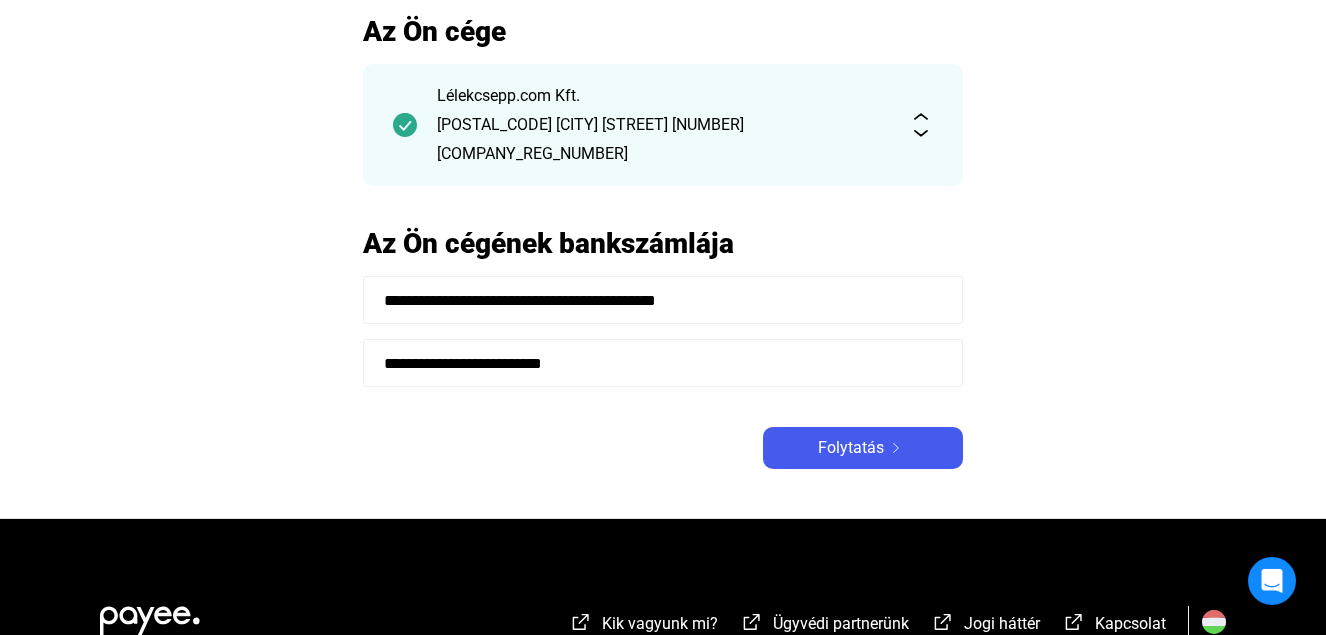 scroll, scrollTop: 143, scrollLeft: 0, axis: vertical 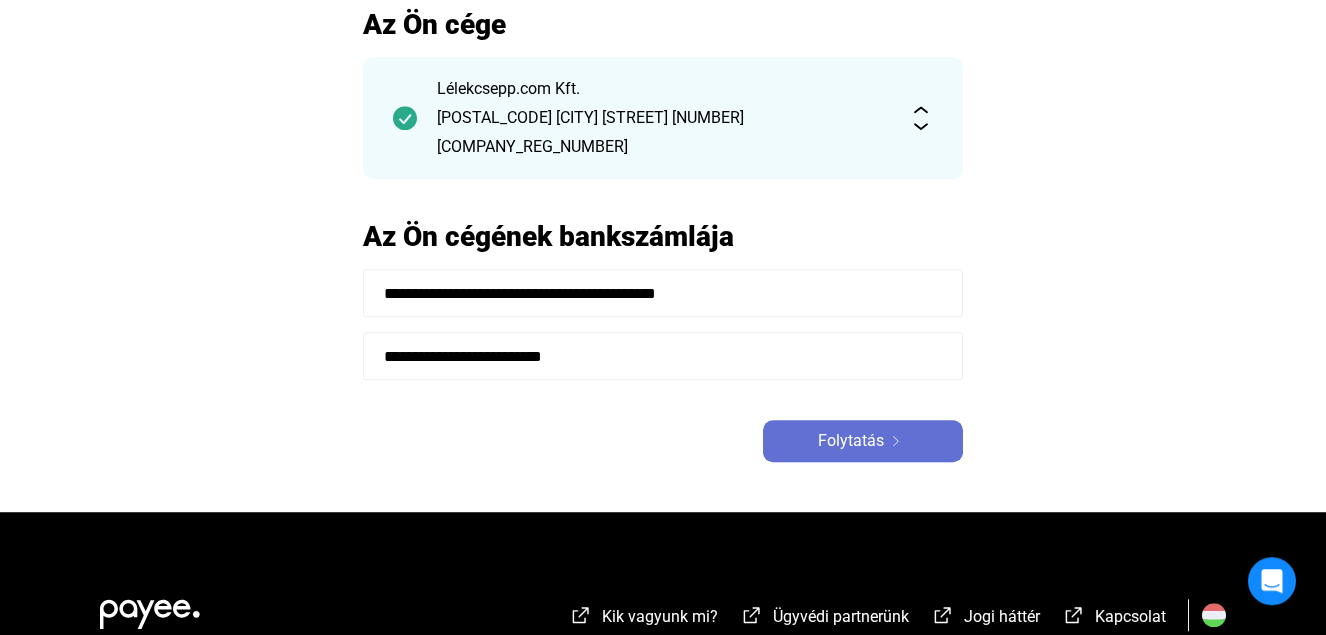 click on "Folytatás" 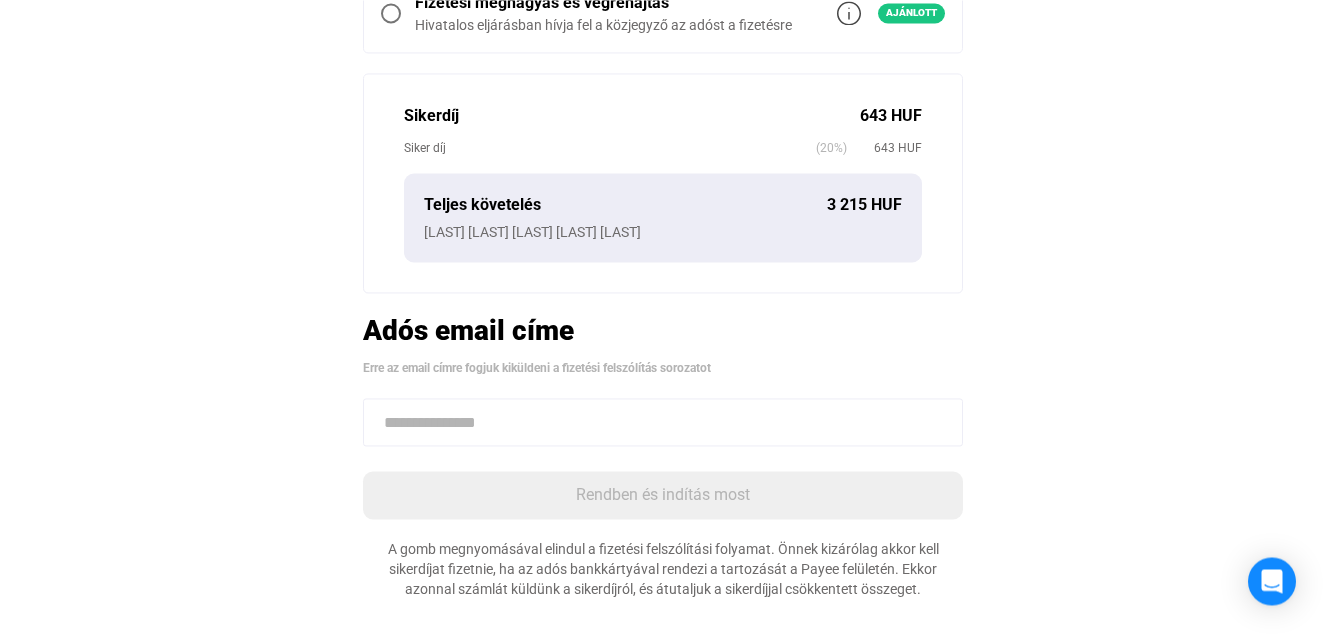 scroll, scrollTop: 692, scrollLeft: 0, axis: vertical 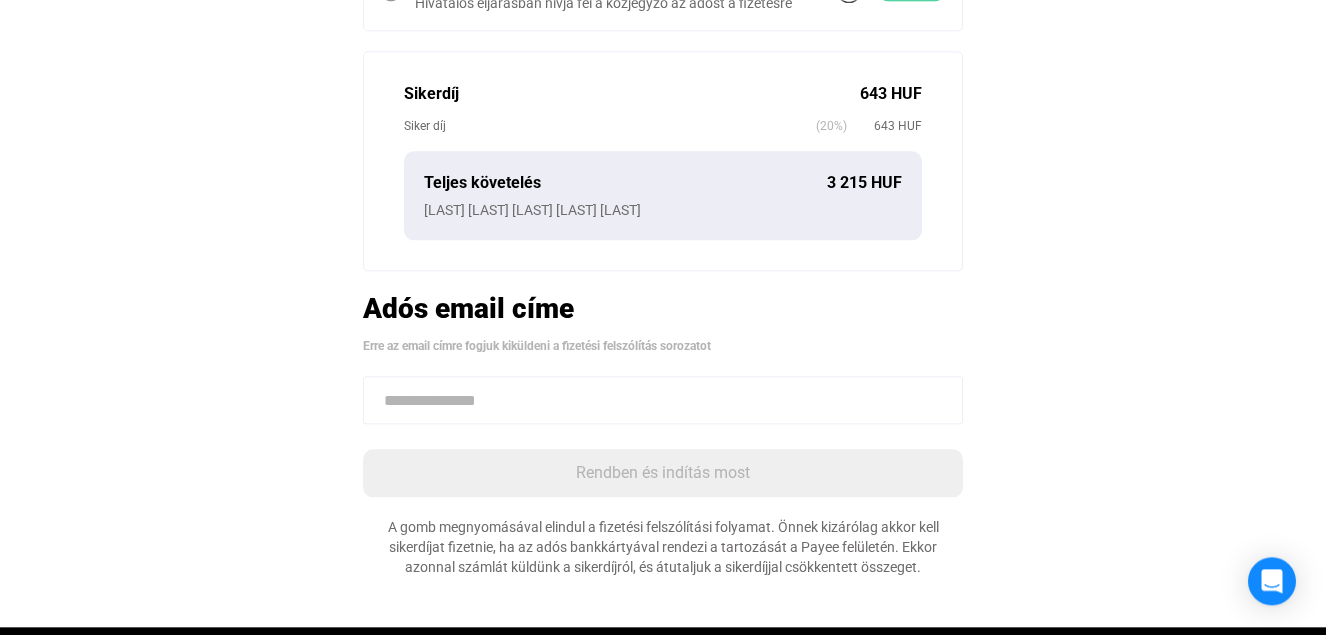 click 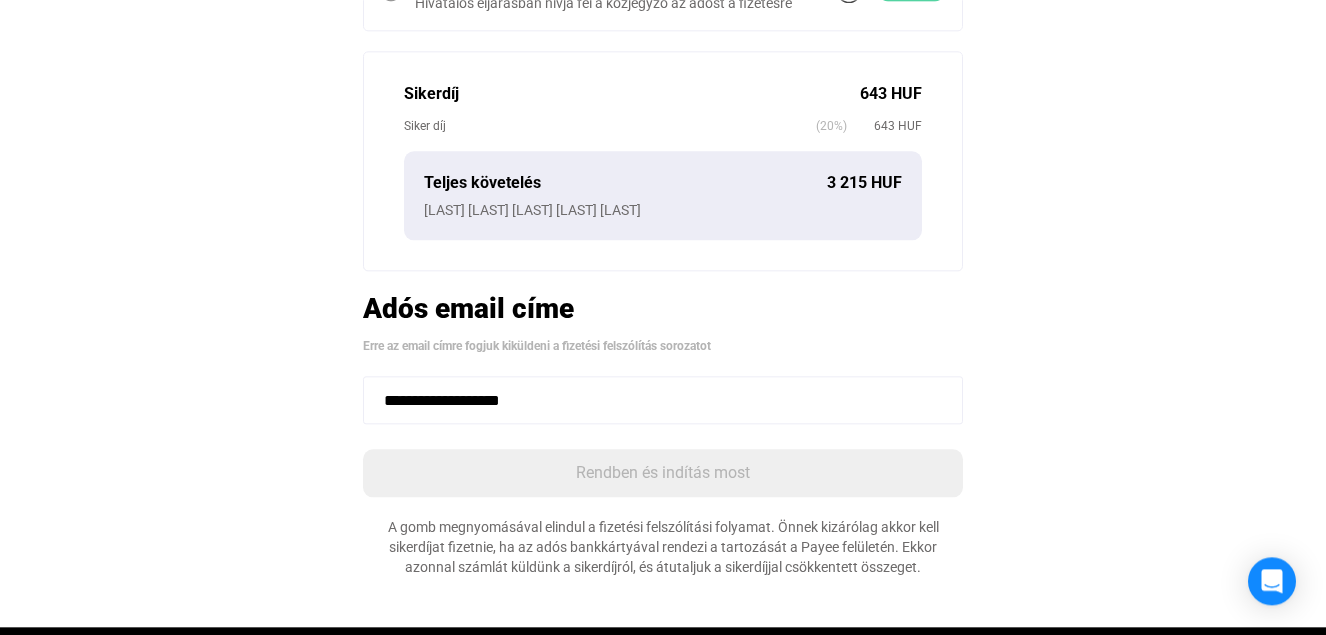 type on "**********" 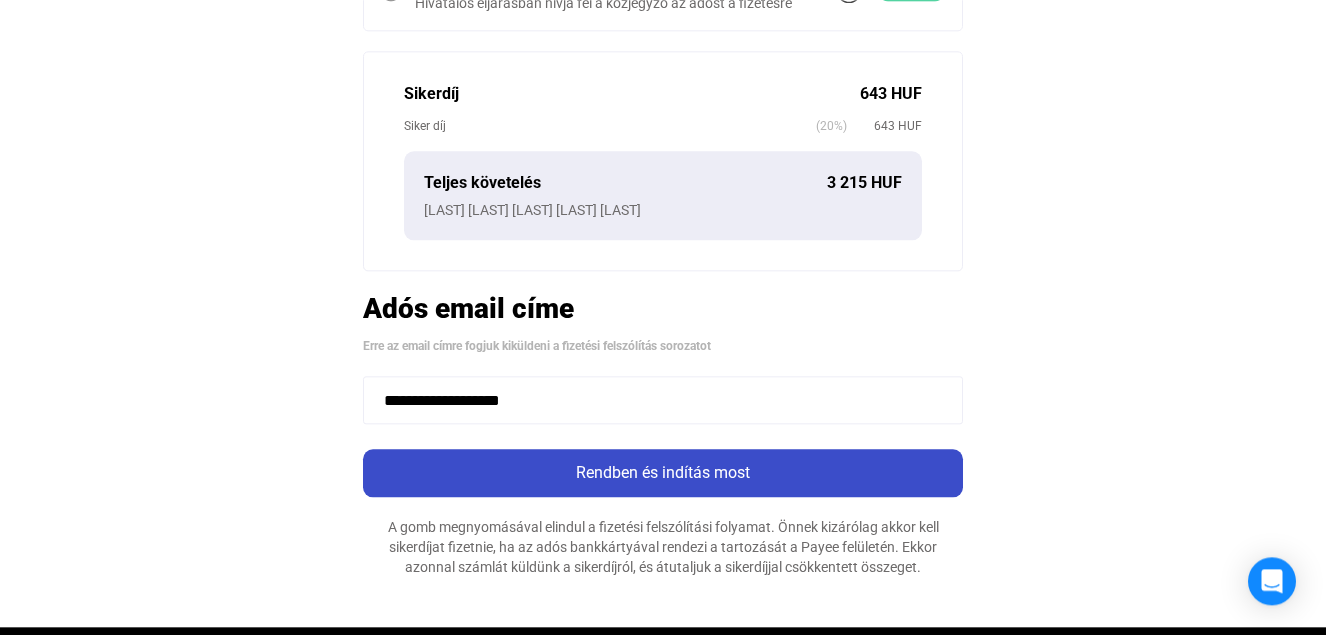 click on "Rendben és indítás most" 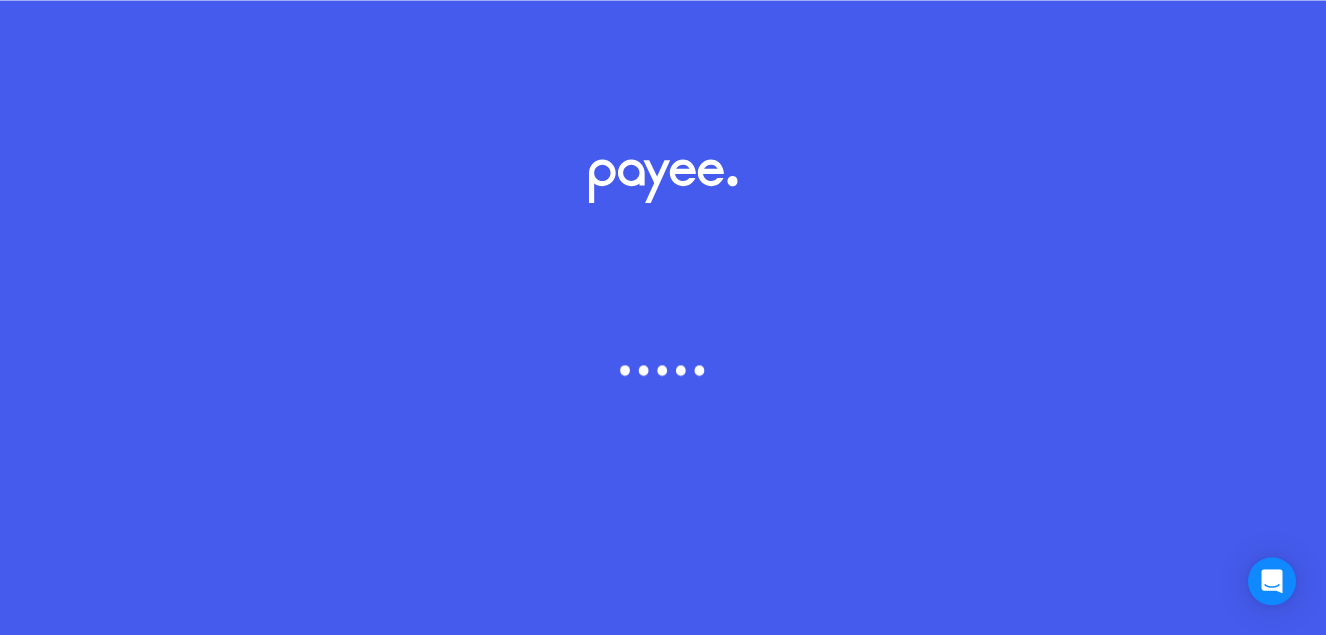 scroll, scrollTop: 0, scrollLeft: 0, axis: both 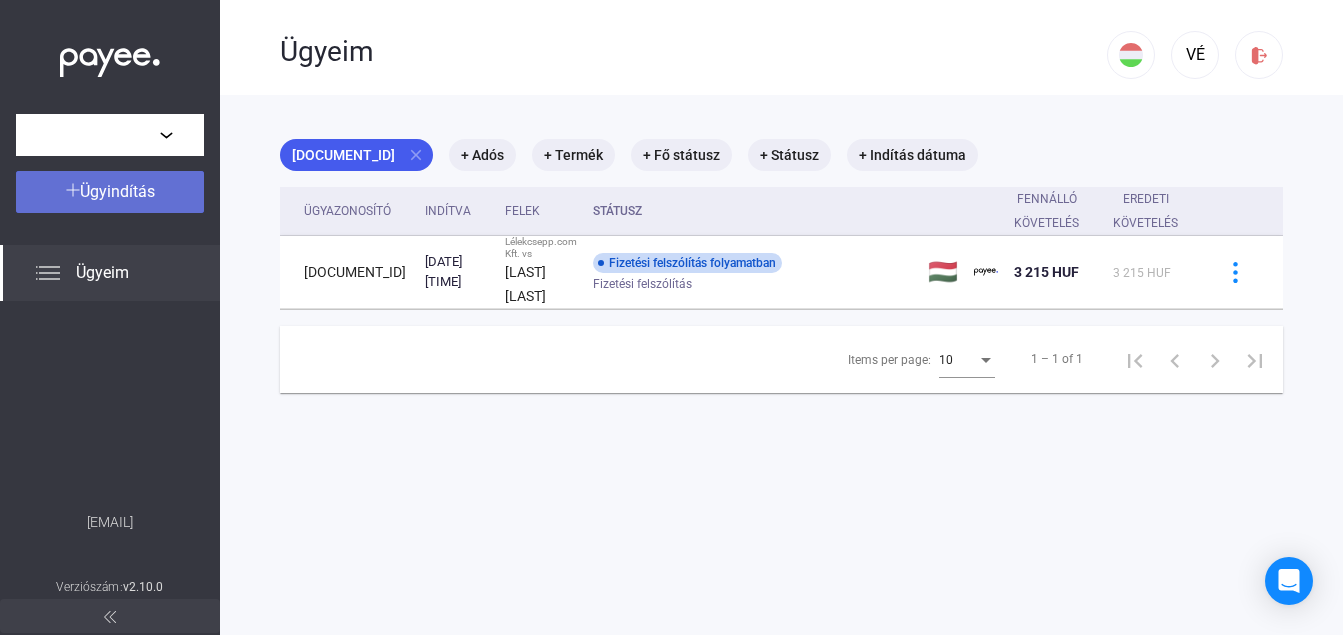 click on "Ügyindítás" 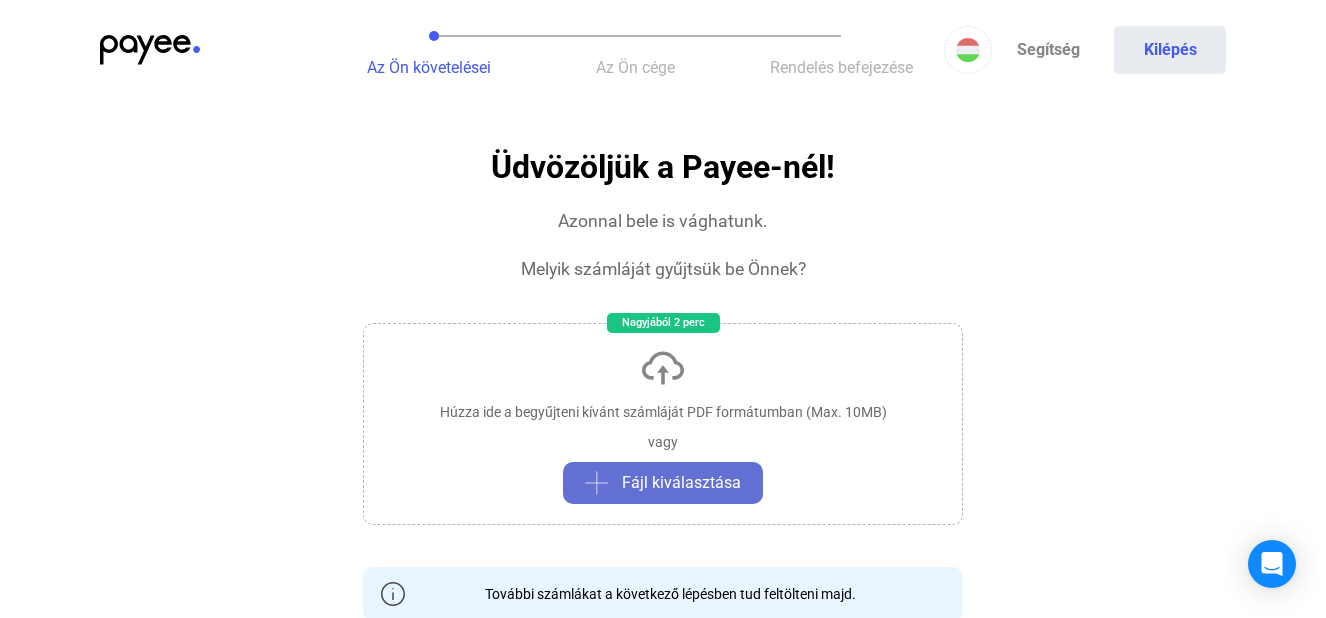 click on "Fájl kiválasztása" 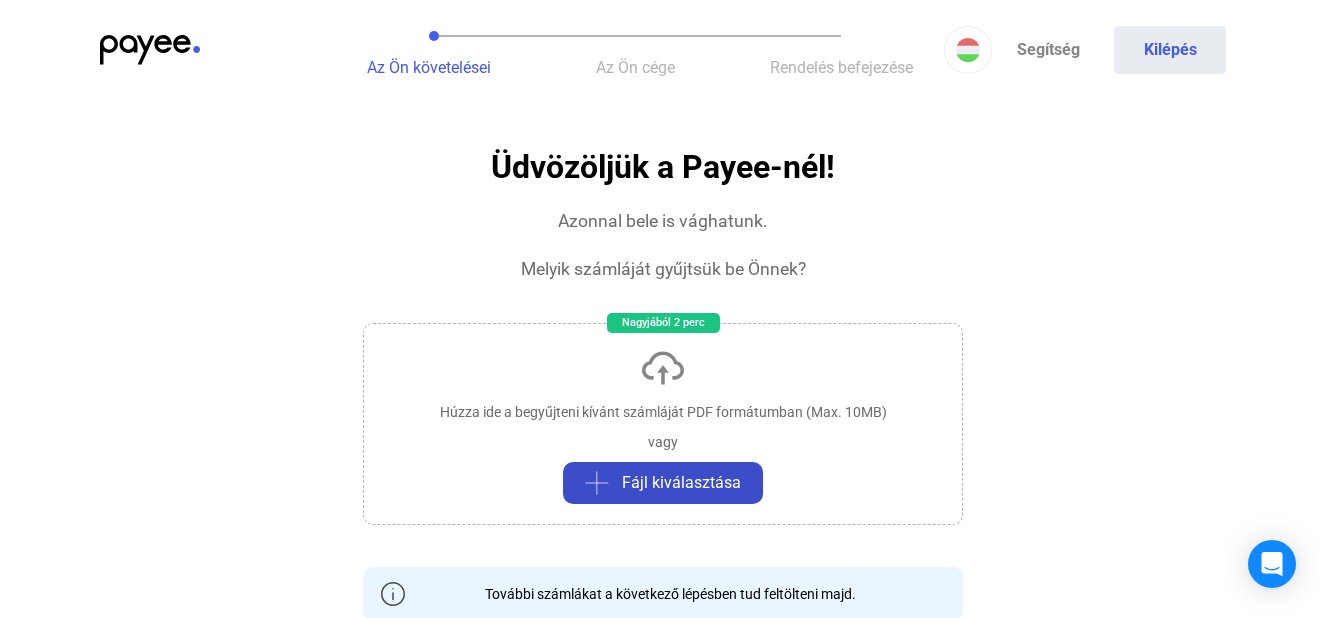 click on "Fájl kiválasztása" 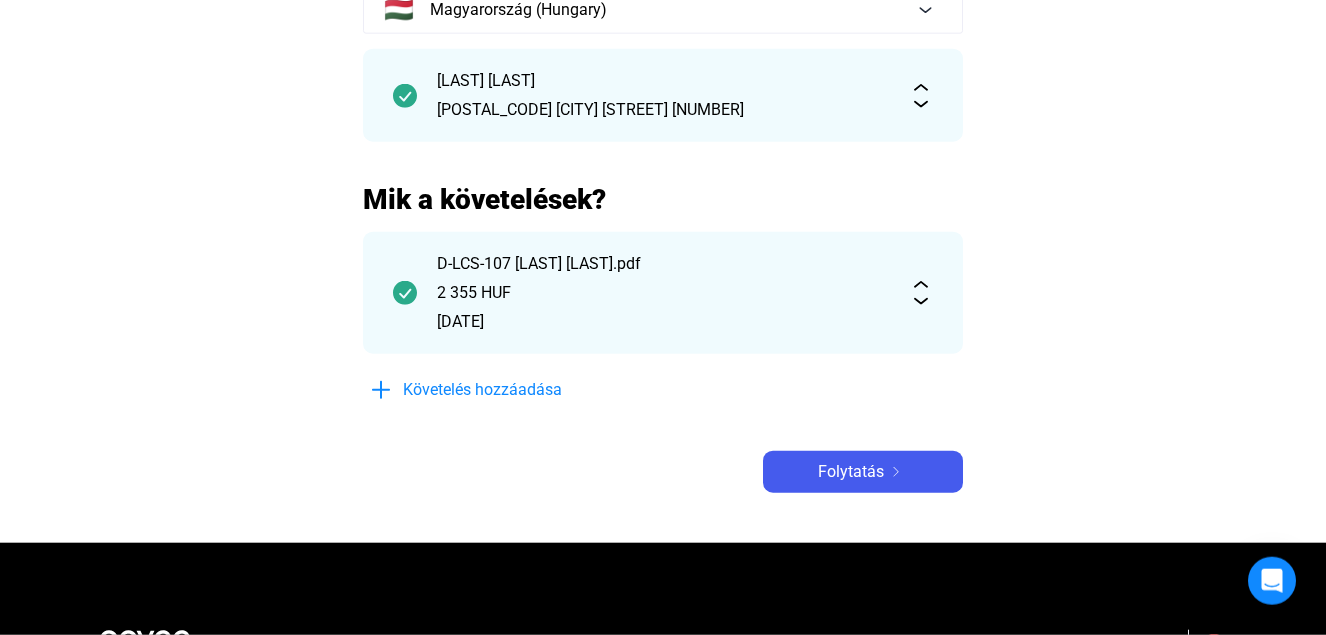 scroll, scrollTop: 249, scrollLeft: 0, axis: vertical 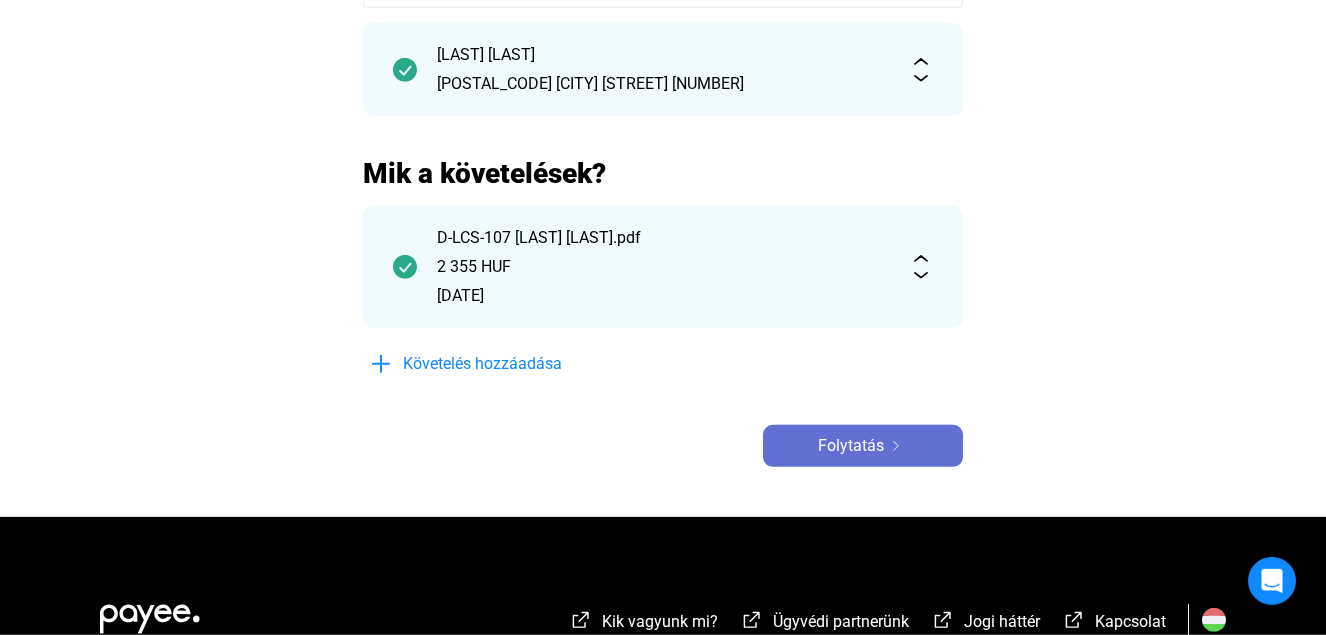 click on "Folytatás" 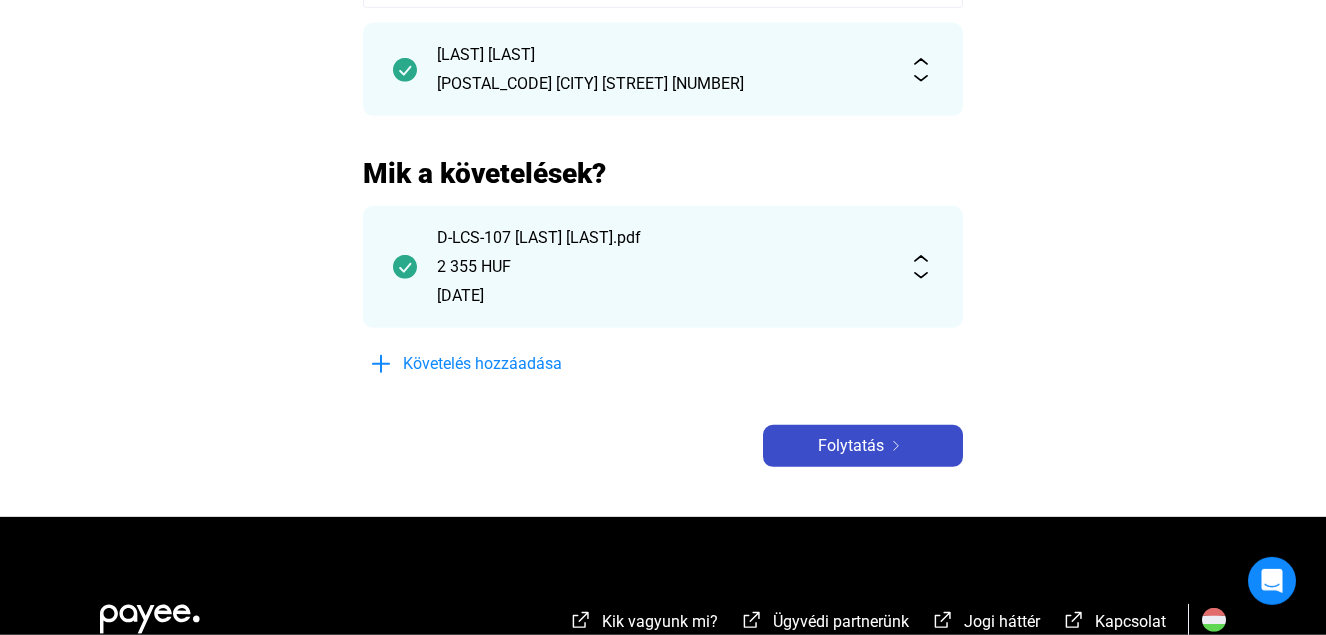 scroll, scrollTop: 0, scrollLeft: 0, axis: both 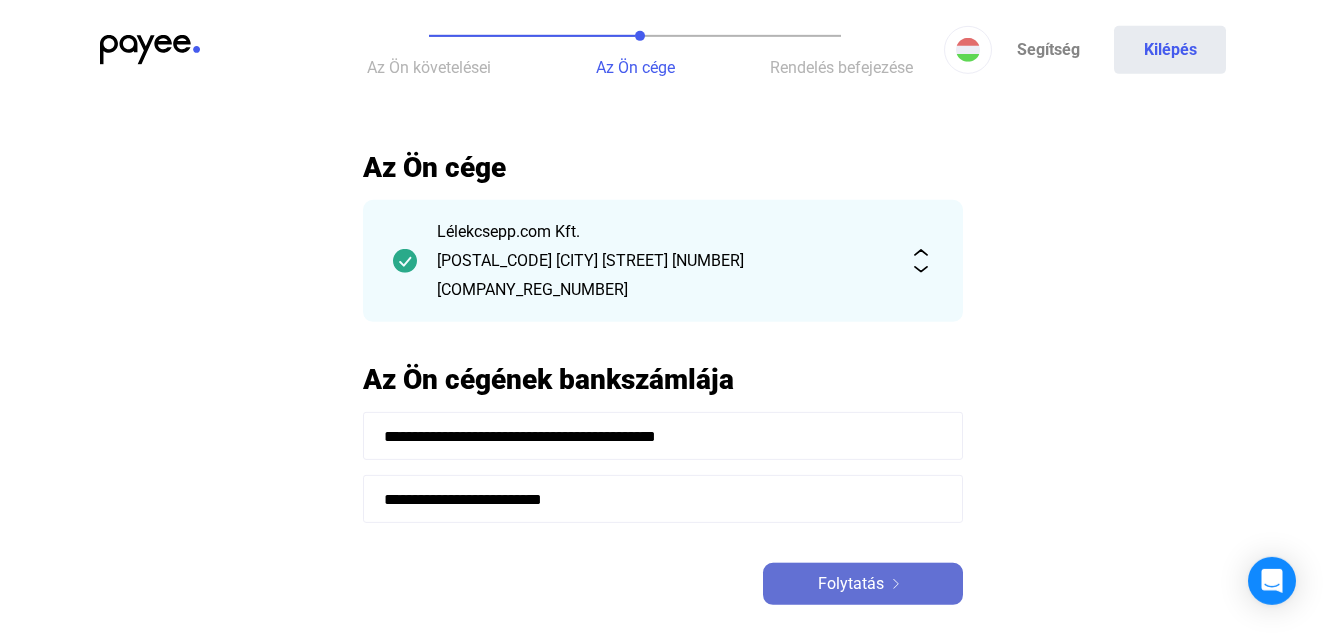 click on "Folytatás" 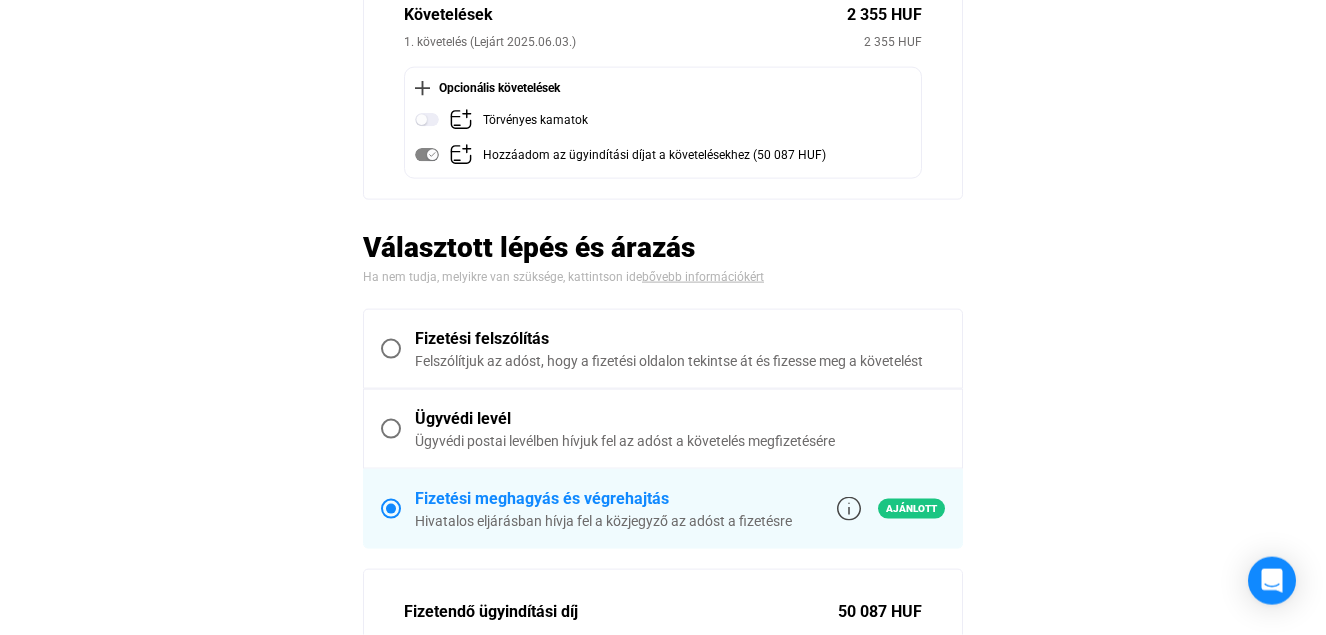 scroll, scrollTop: 305, scrollLeft: 0, axis: vertical 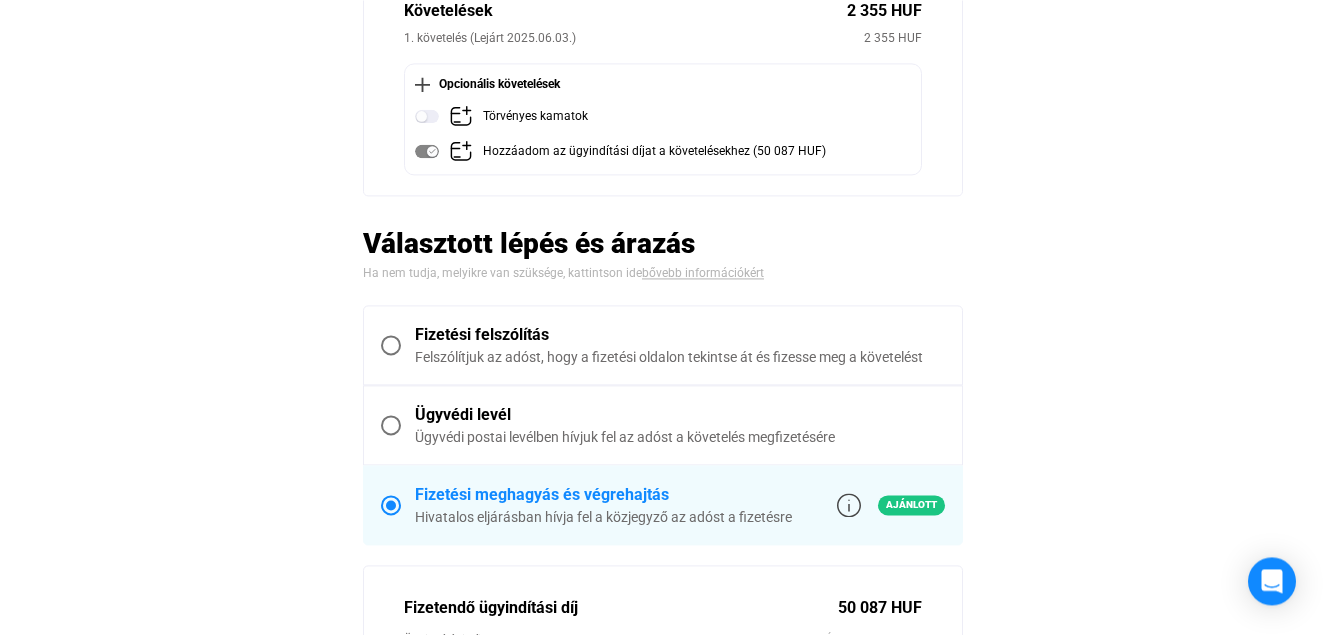 click at bounding box center (391, 345) 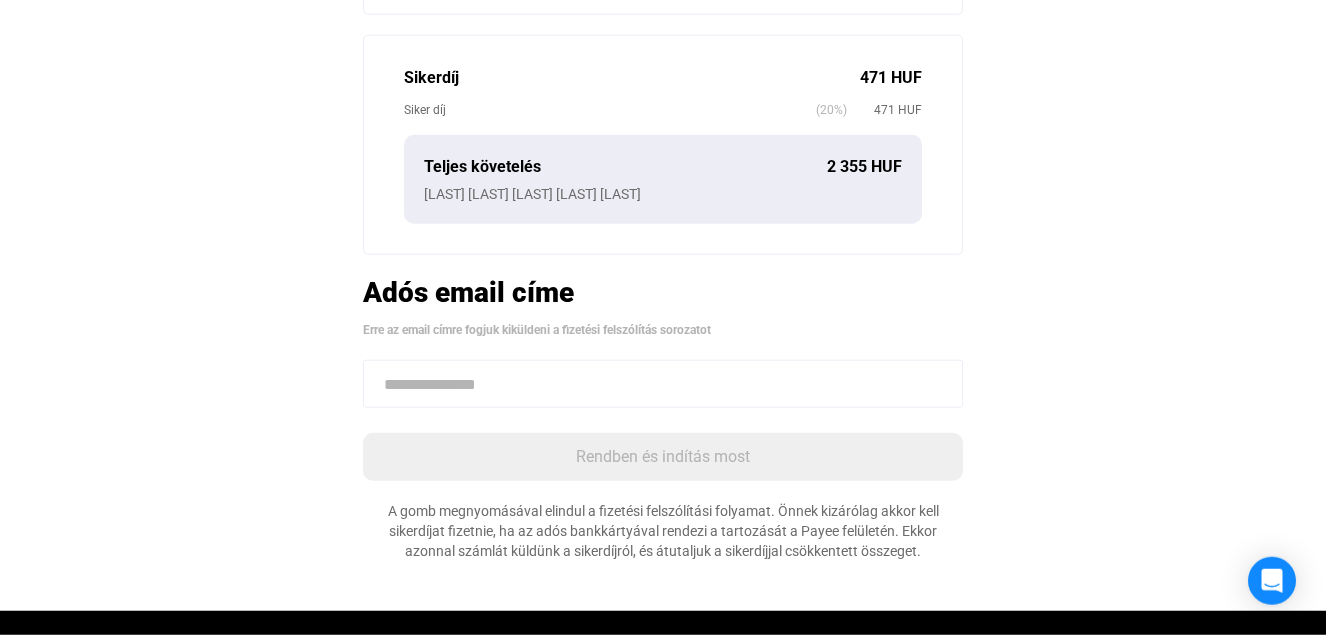 scroll, scrollTop: 722, scrollLeft: 0, axis: vertical 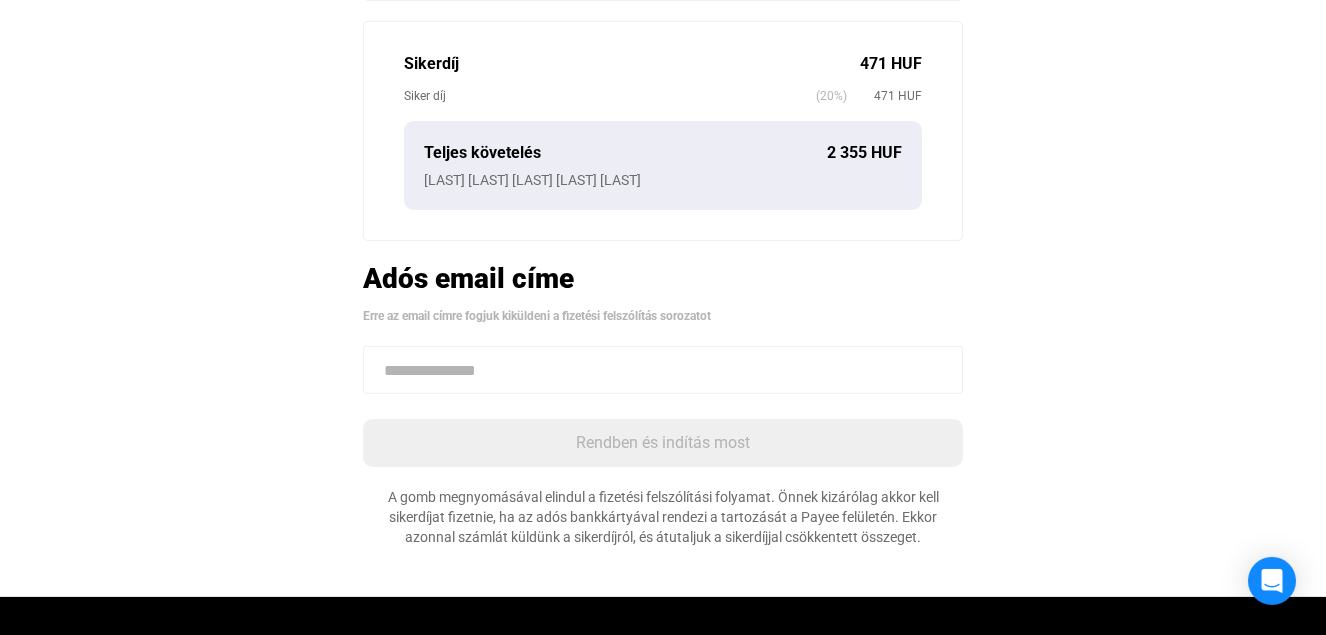 click 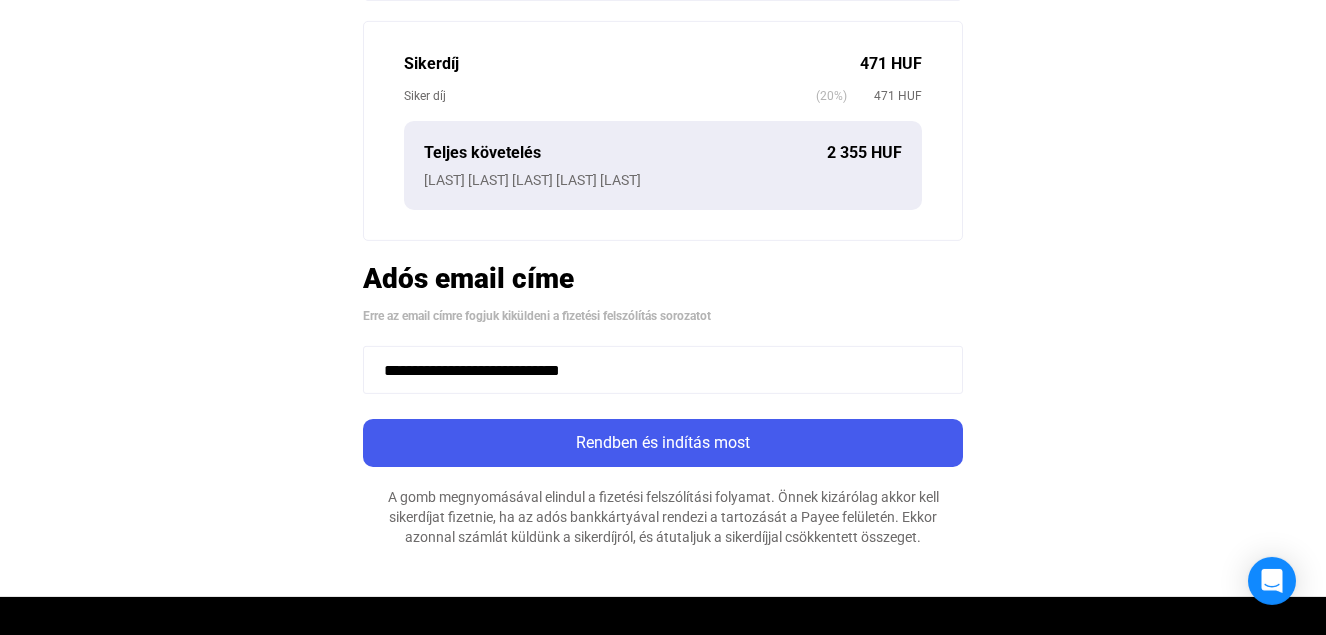type on "**********" 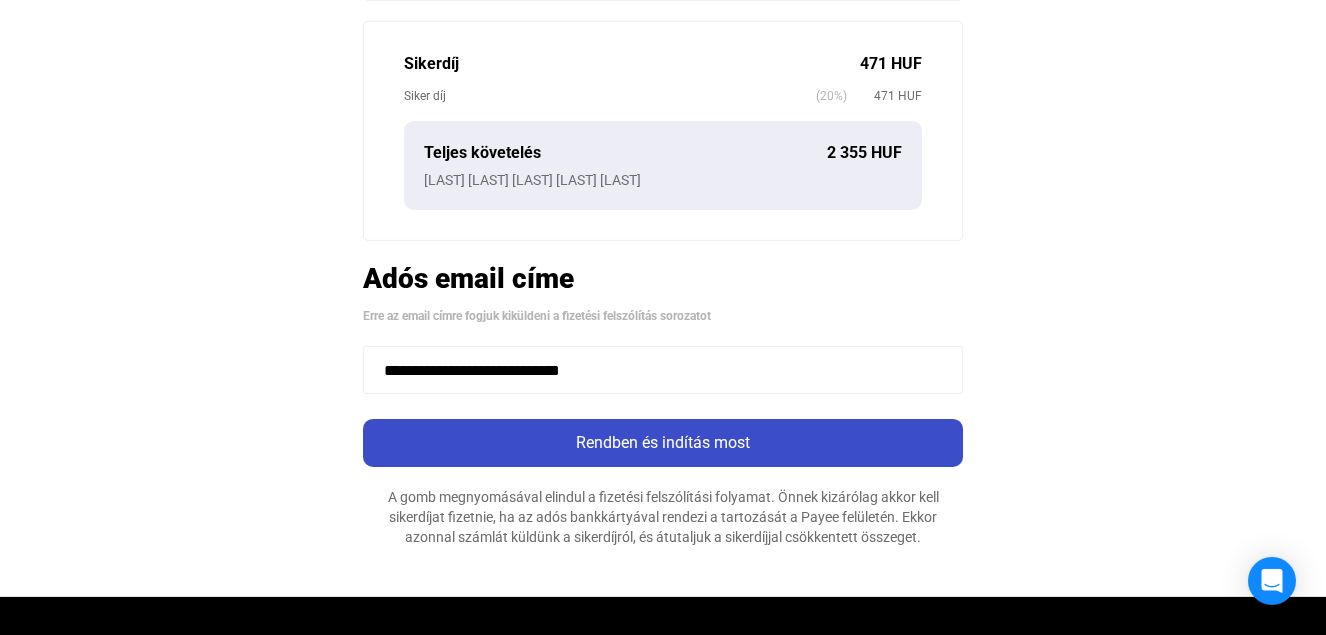 click on "Rendben és indítás most" 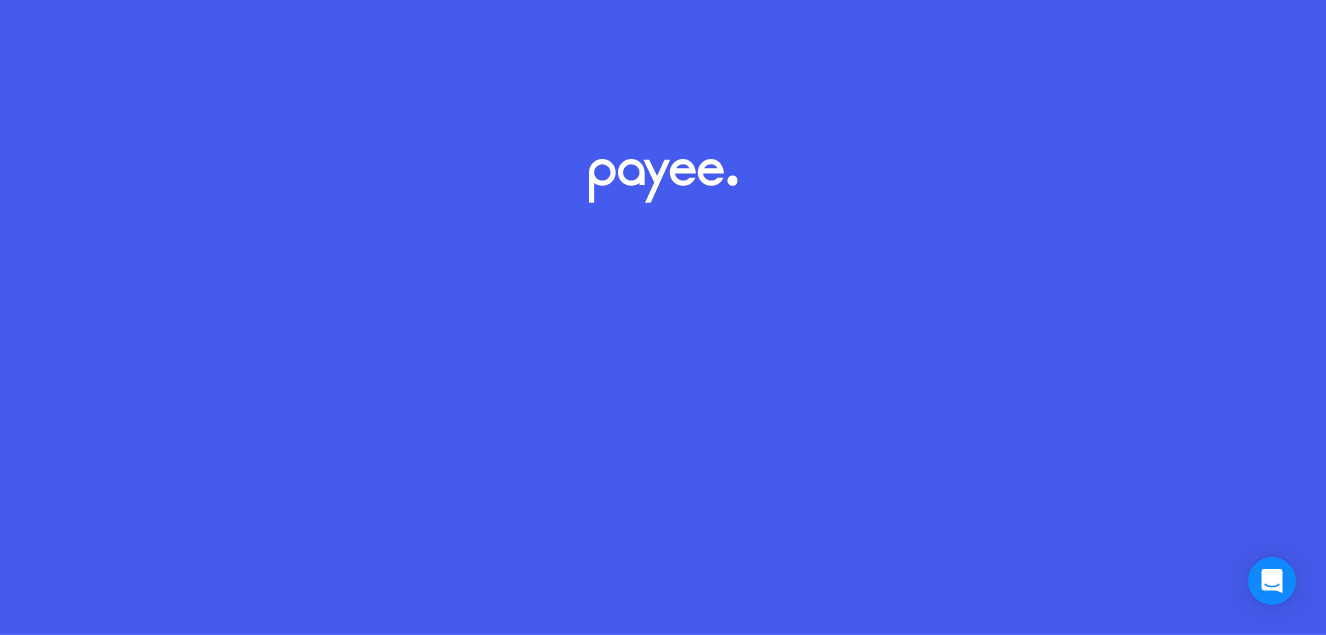 scroll, scrollTop: 0, scrollLeft: 0, axis: both 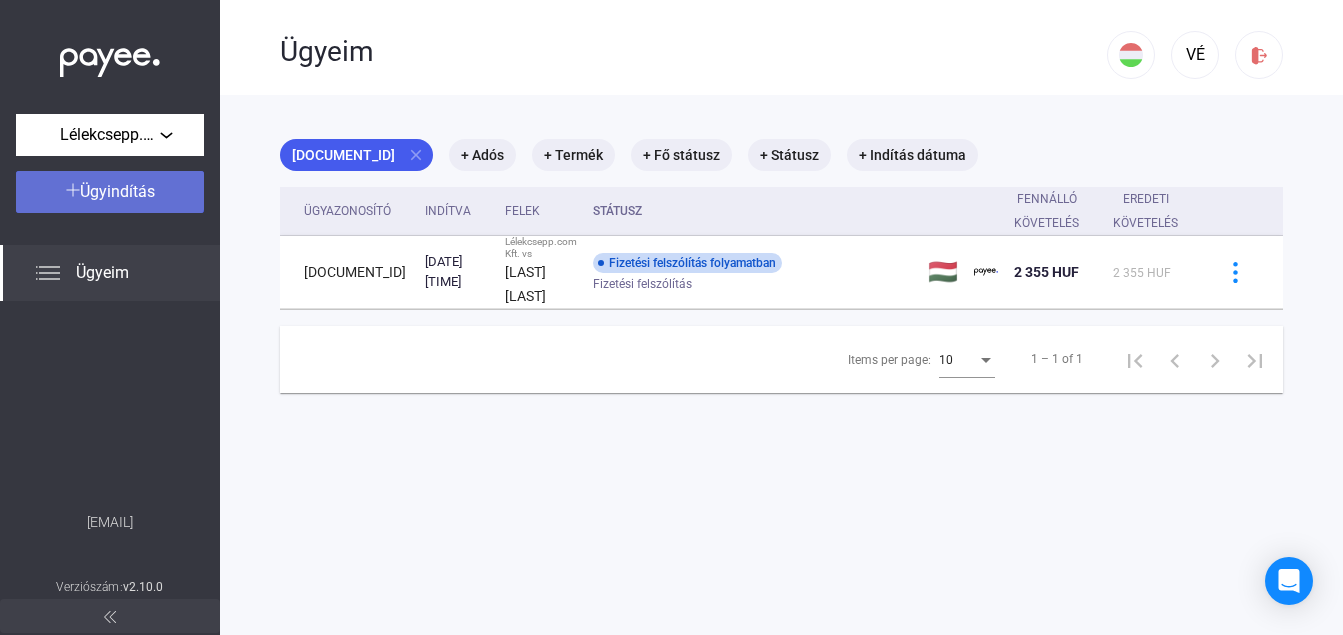 click on "Ügyindítás" 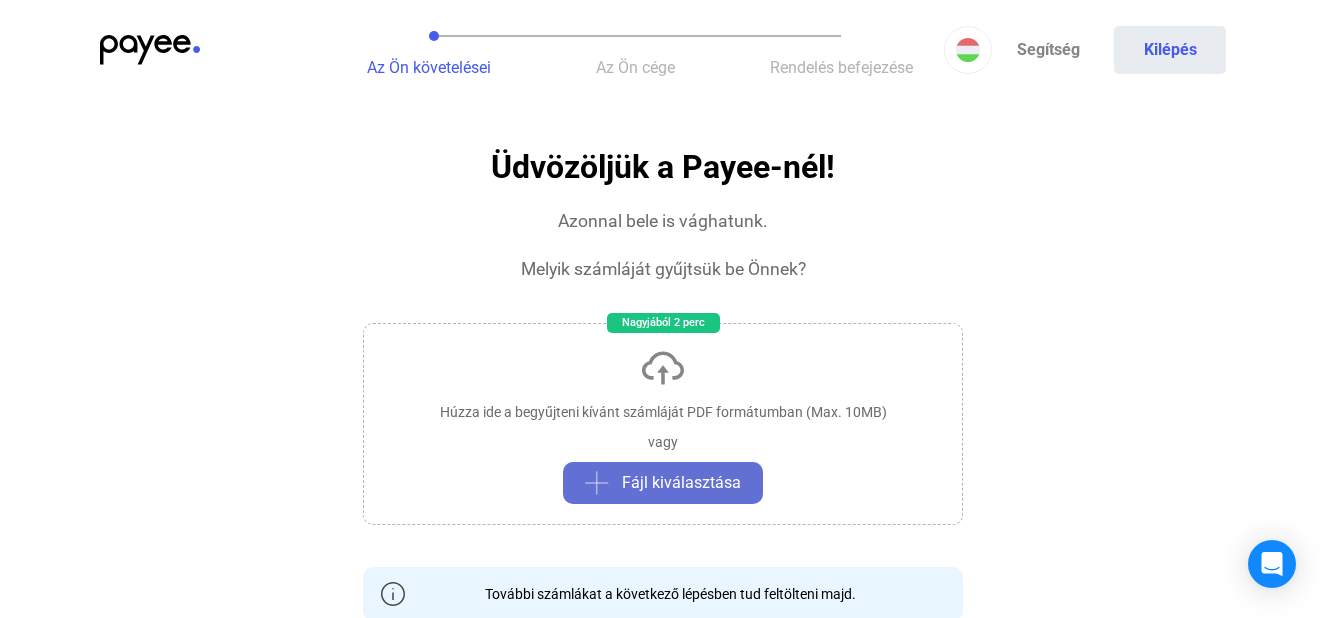click on "Fájl kiválasztása" 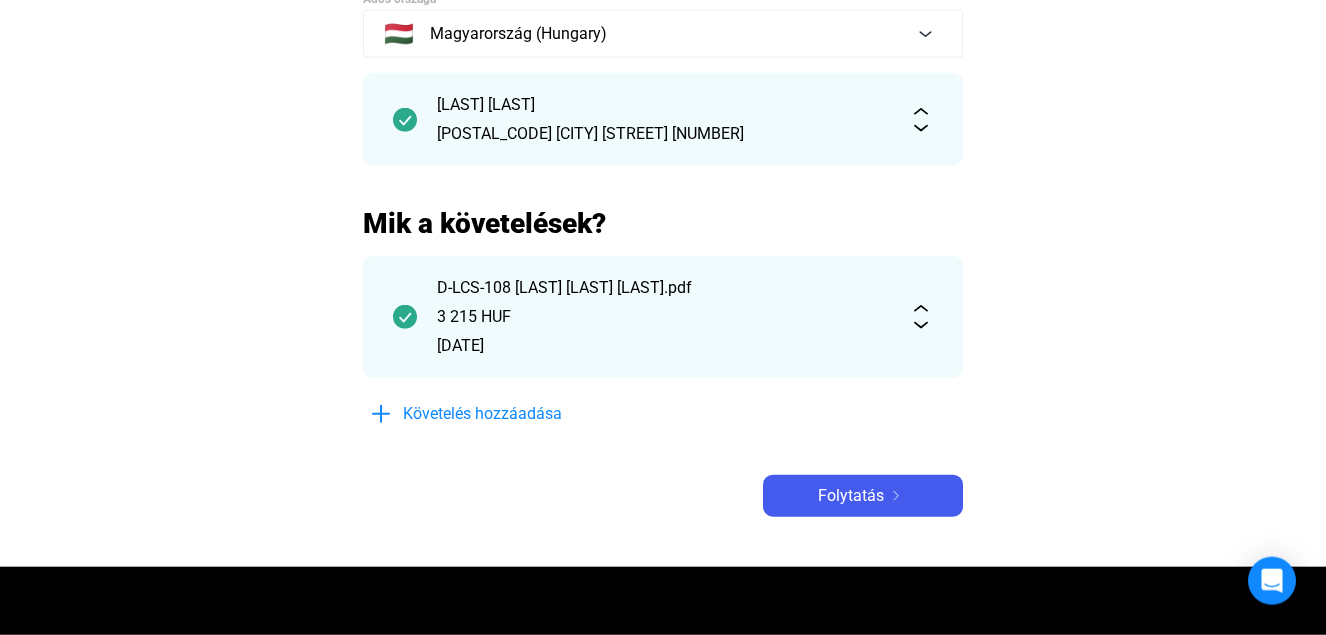 scroll, scrollTop: 238, scrollLeft: 0, axis: vertical 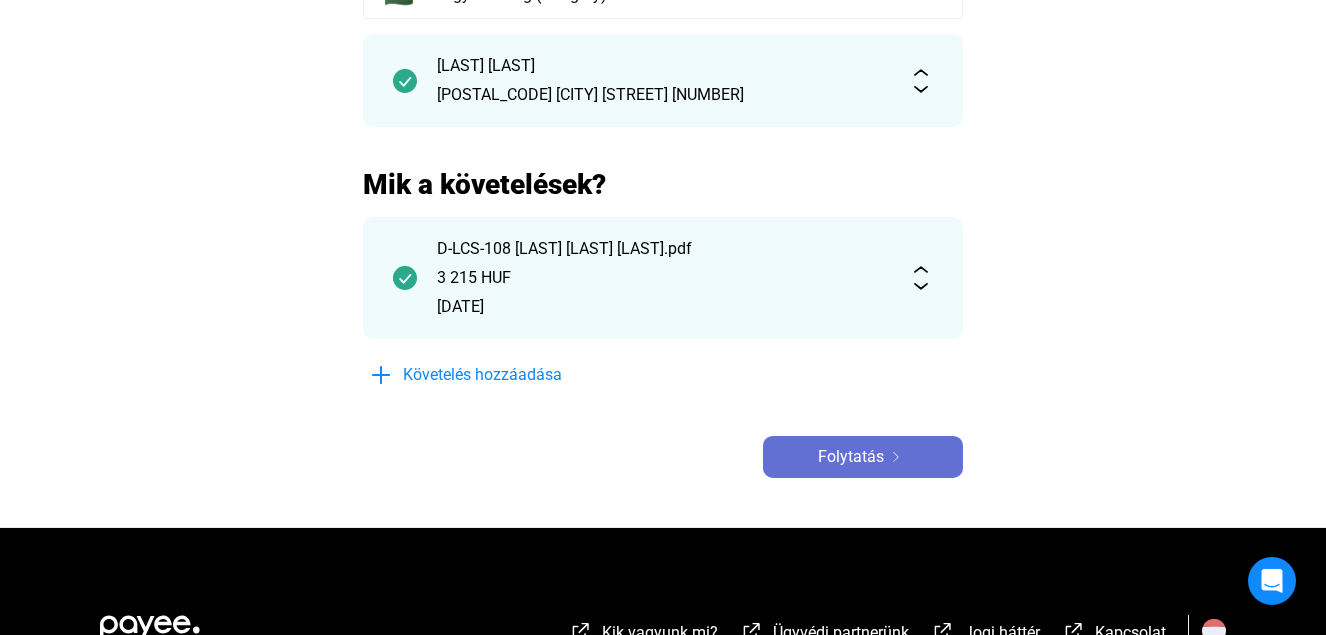 click on "Folytatás" 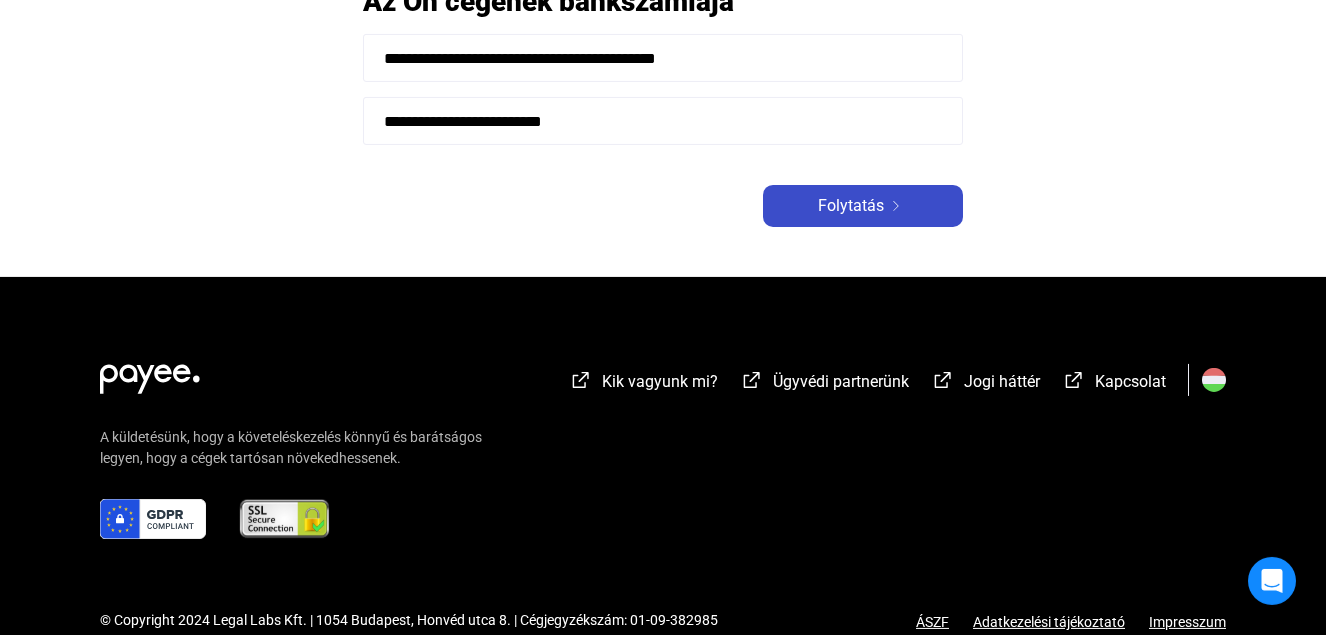 scroll, scrollTop: 0, scrollLeft: 0, axis: both 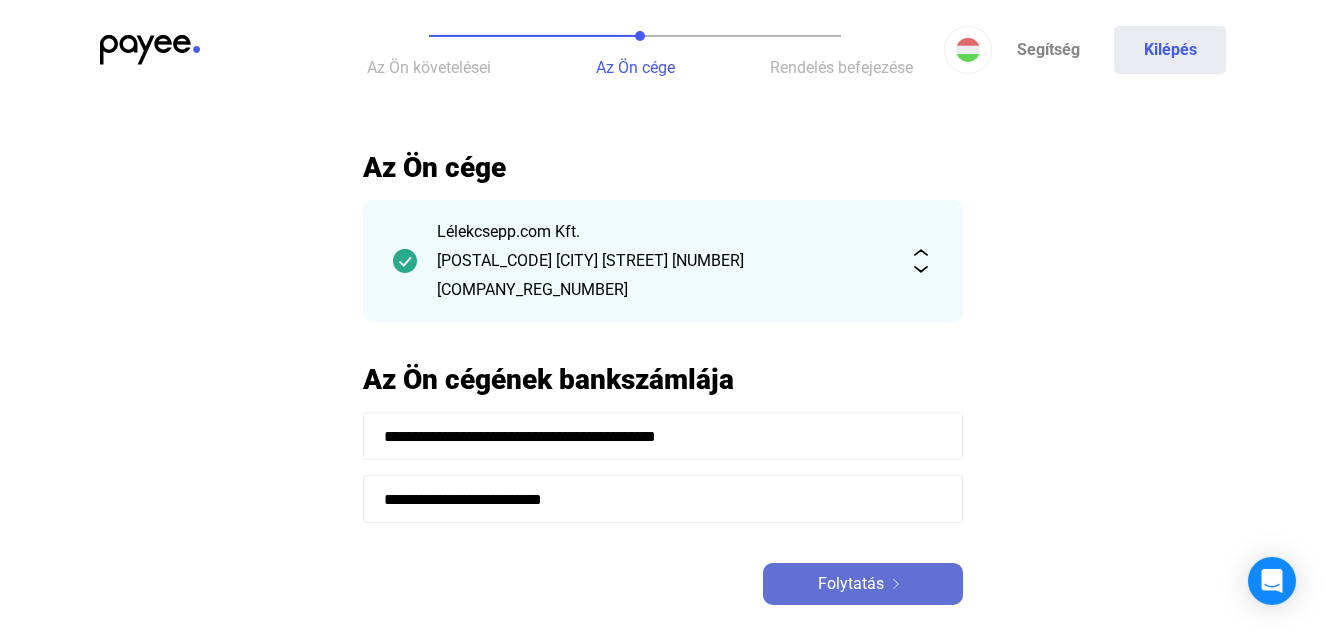 click on "Folytatás" 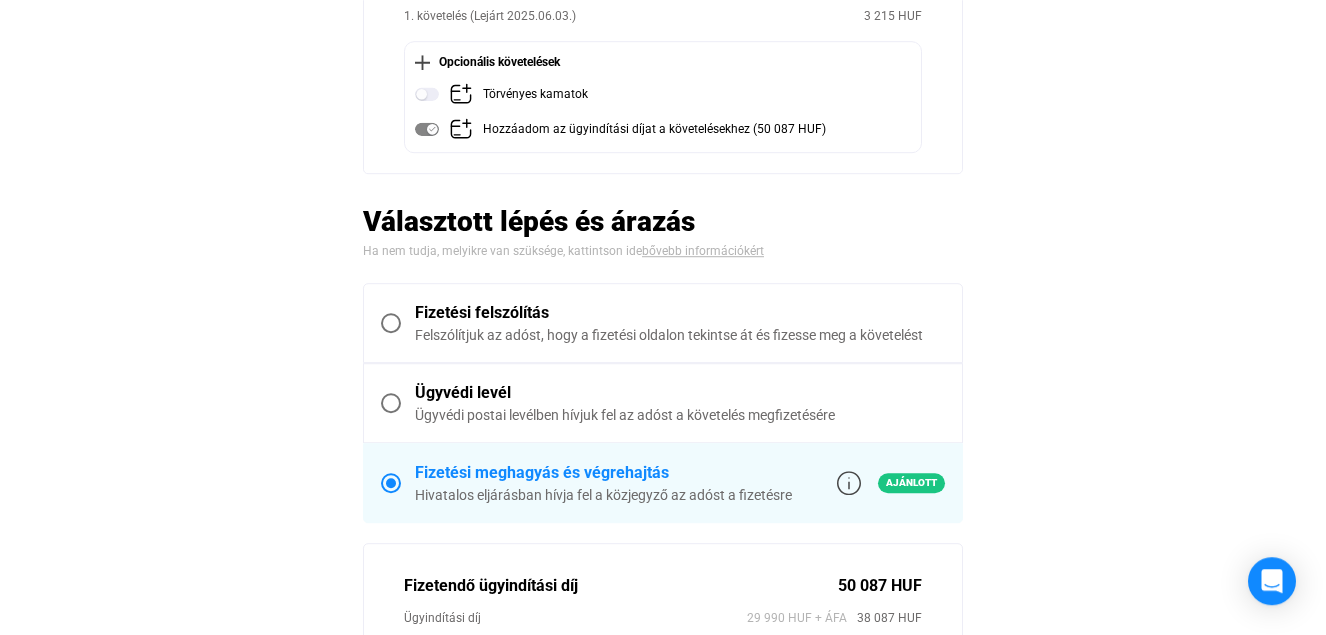scroll, scrollTop: 381, scrollLeft: 0, axis: vertical 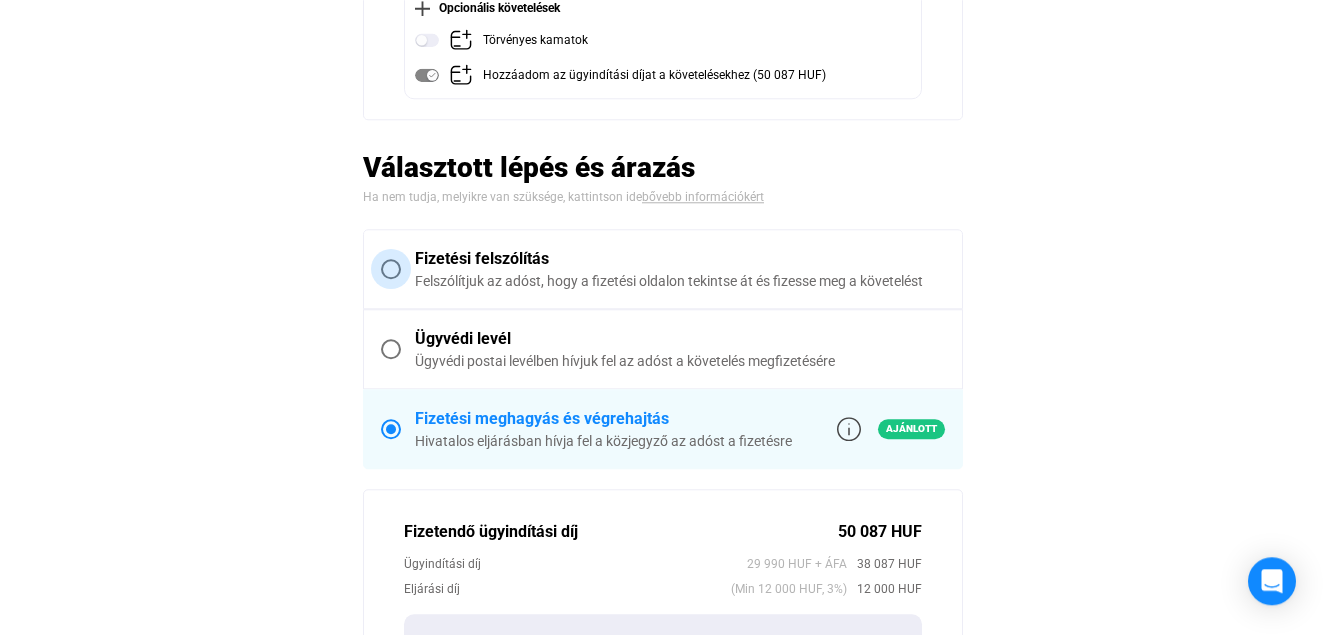 click at bounding box center (391, 269) 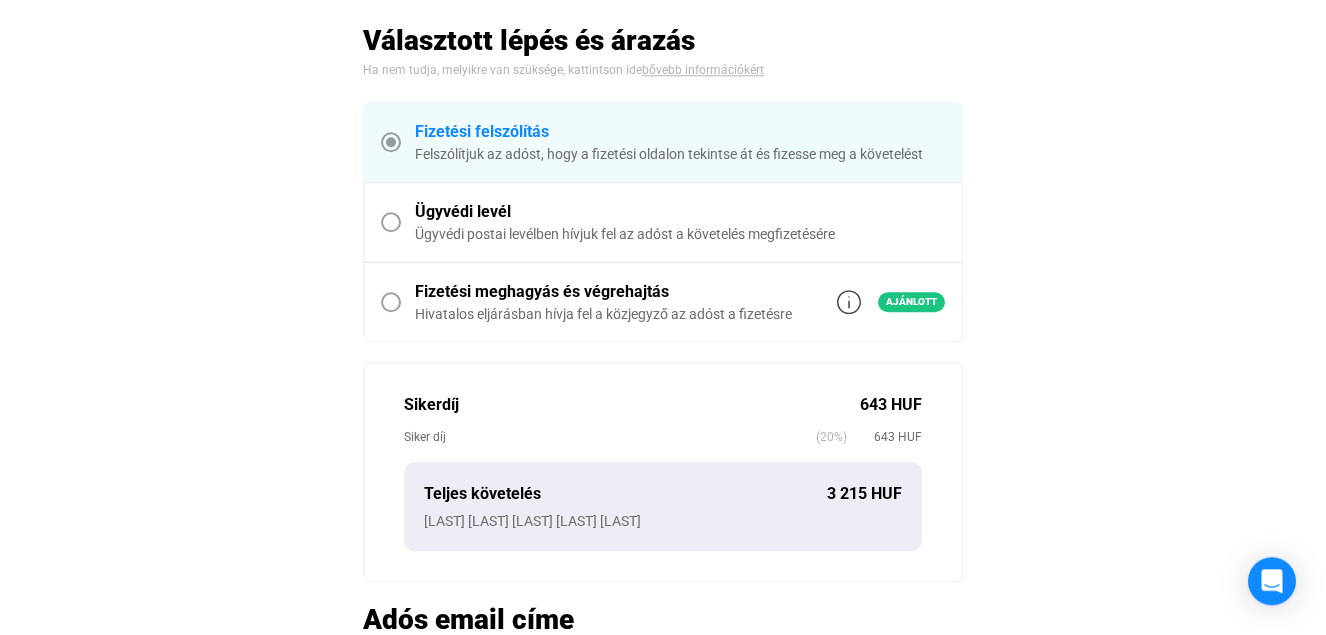 scroll, scrollTop: 425, scrollLeft: 0, axis: vertical 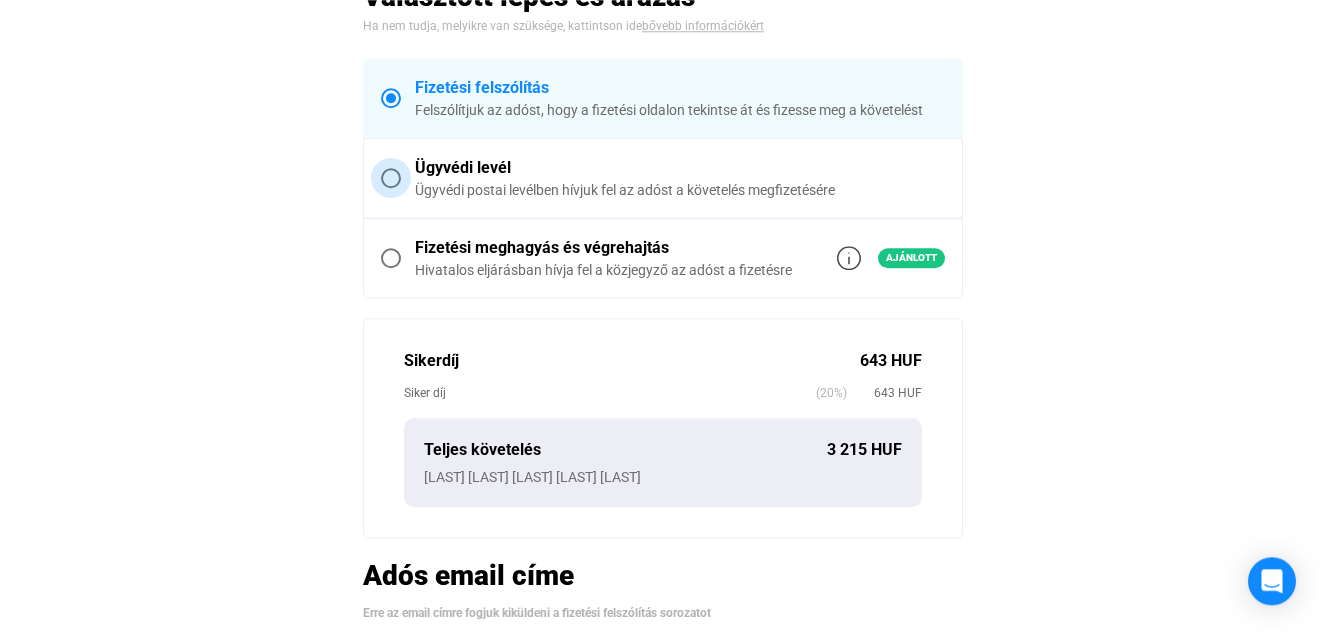 click at bounding box center (391, 178) 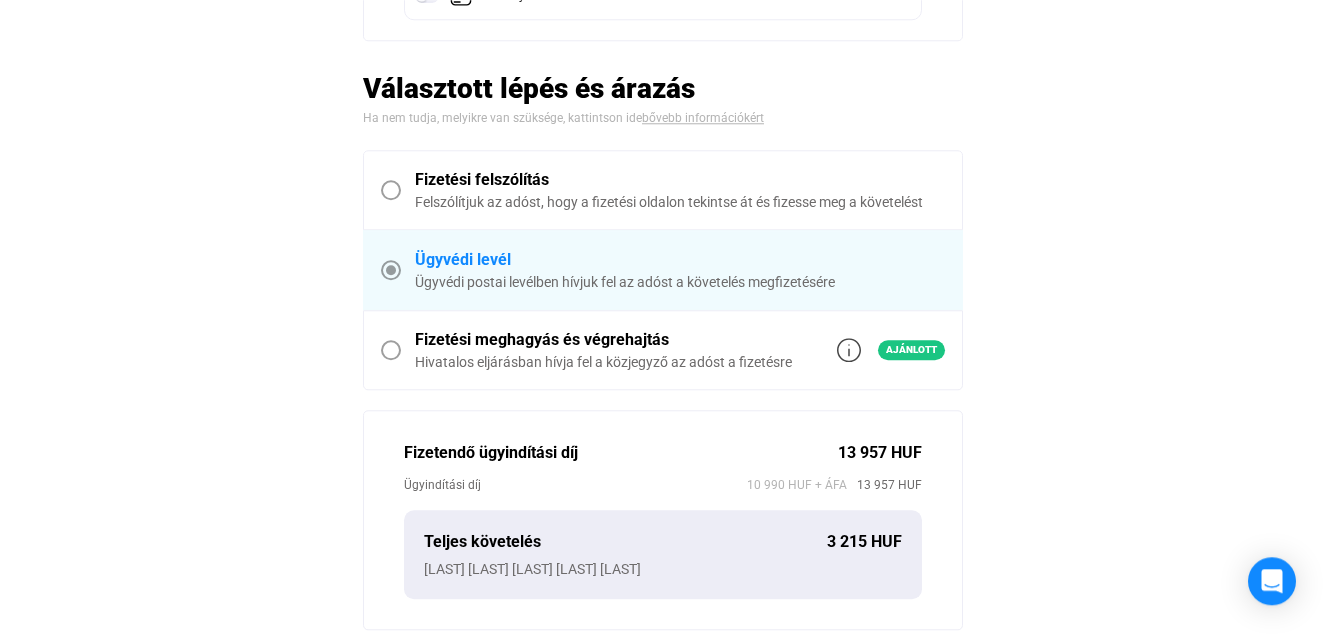 scroll, scrollTop: 517, scrollLeft: 0, axis: vertical 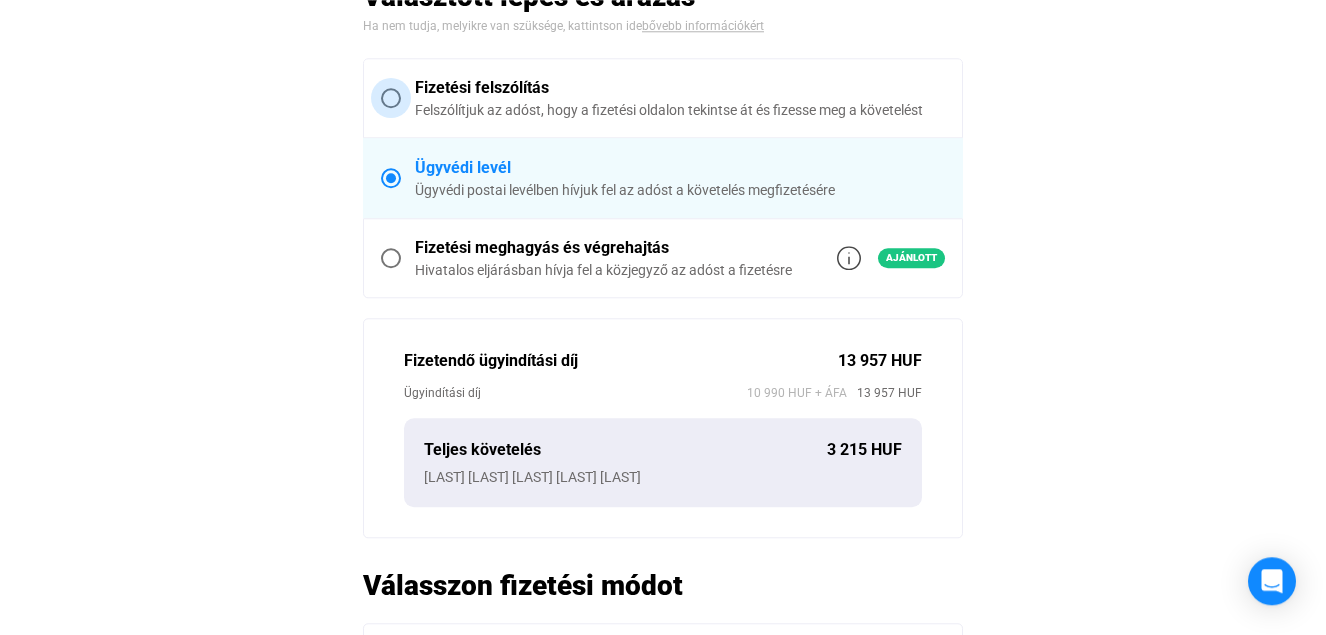 click at bounding box center (391, 98) 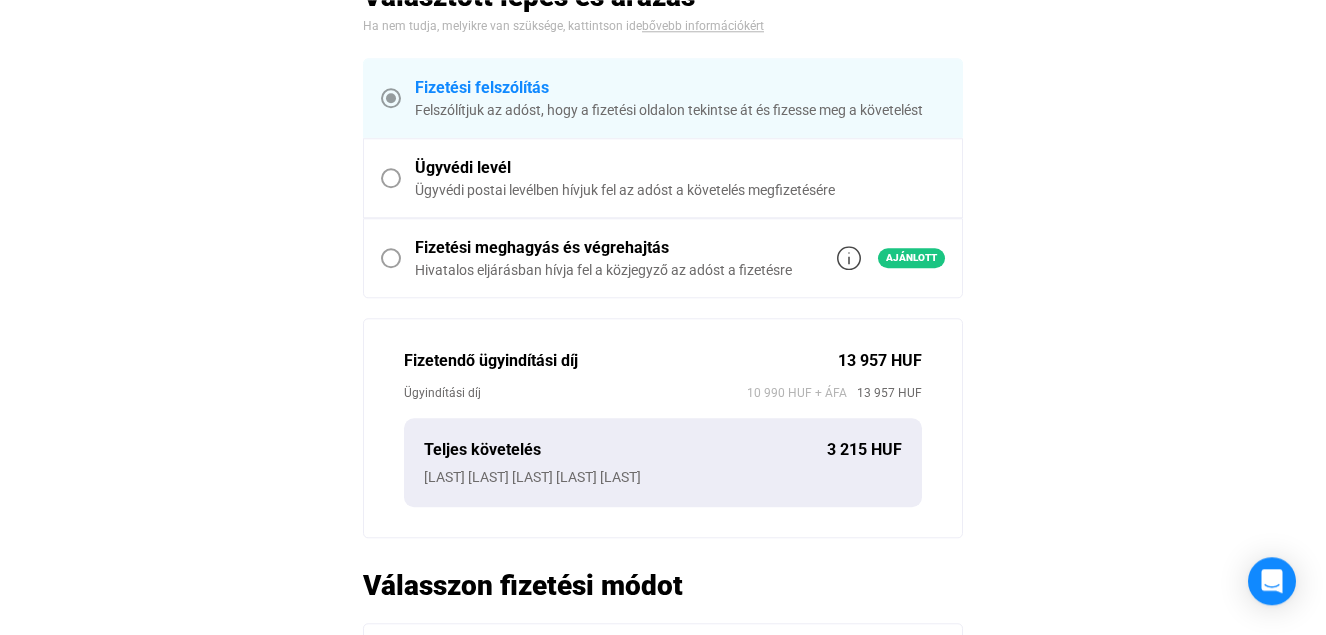 scroll, scrollTop: 425, scrollLeft: 0, axis: vertical 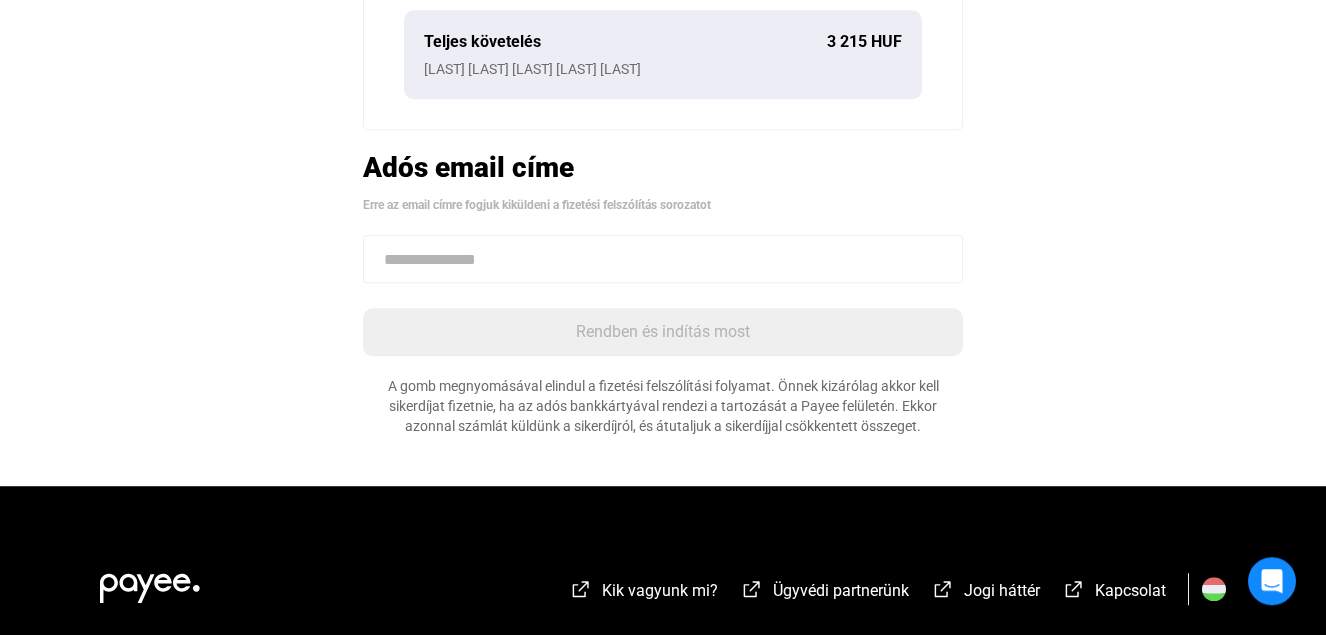click 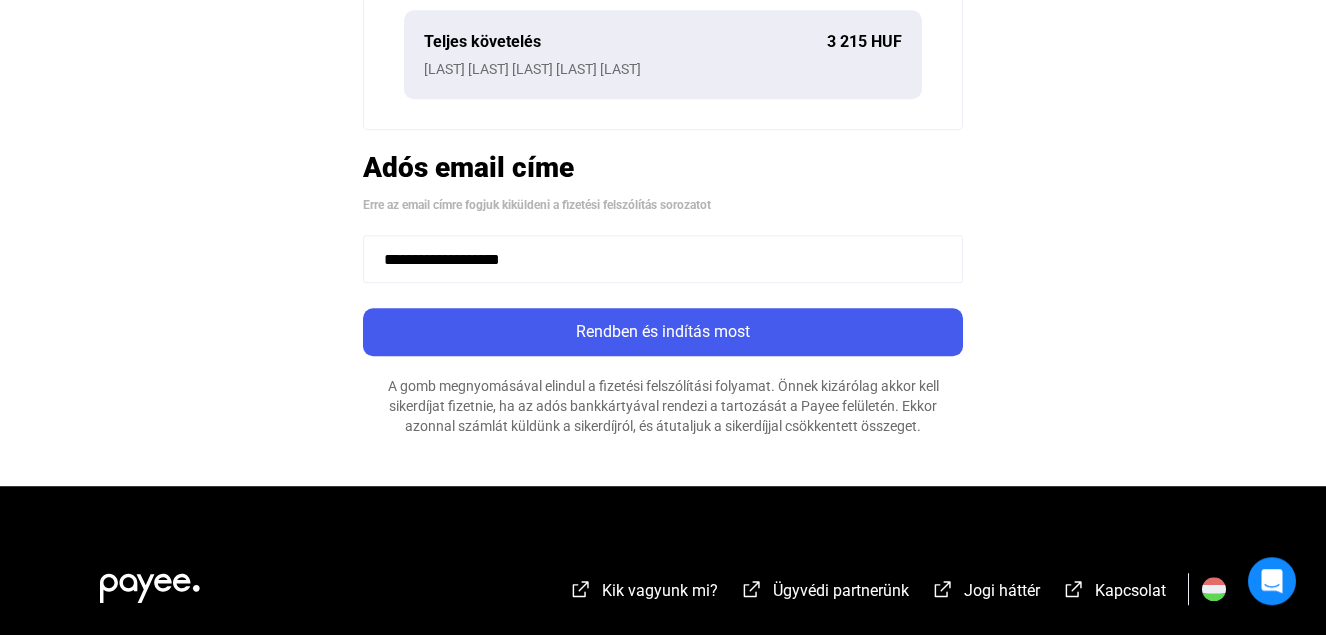 click on "**********" 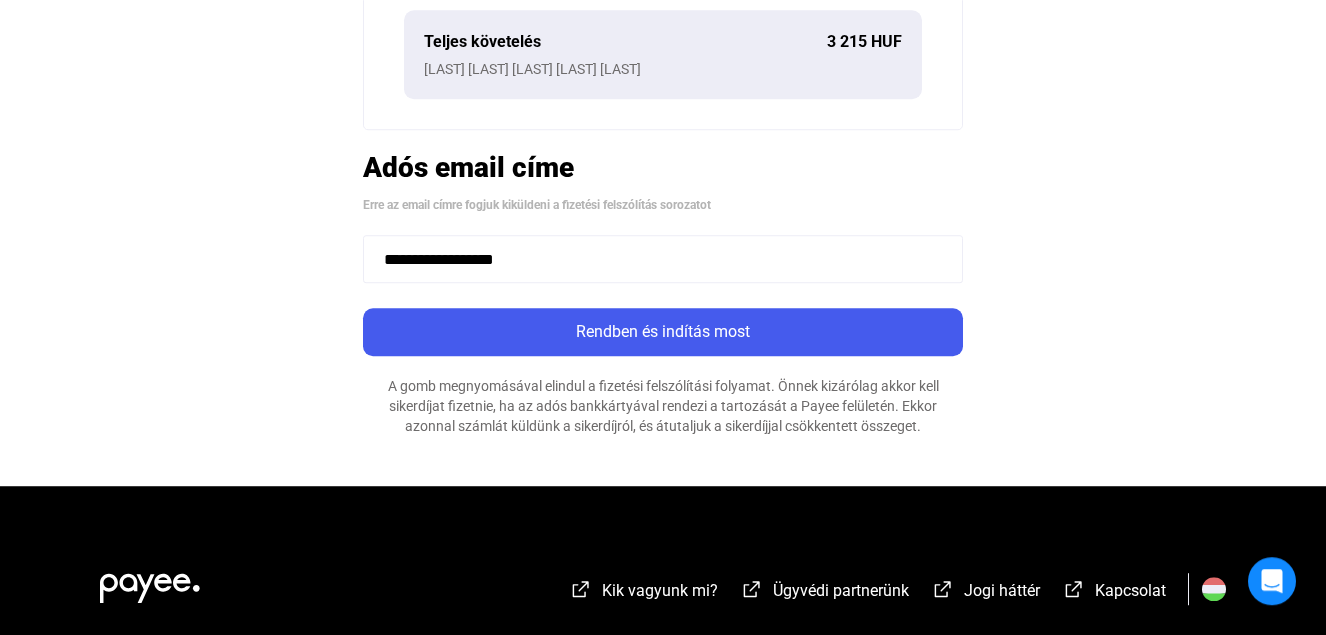 type on "**********" 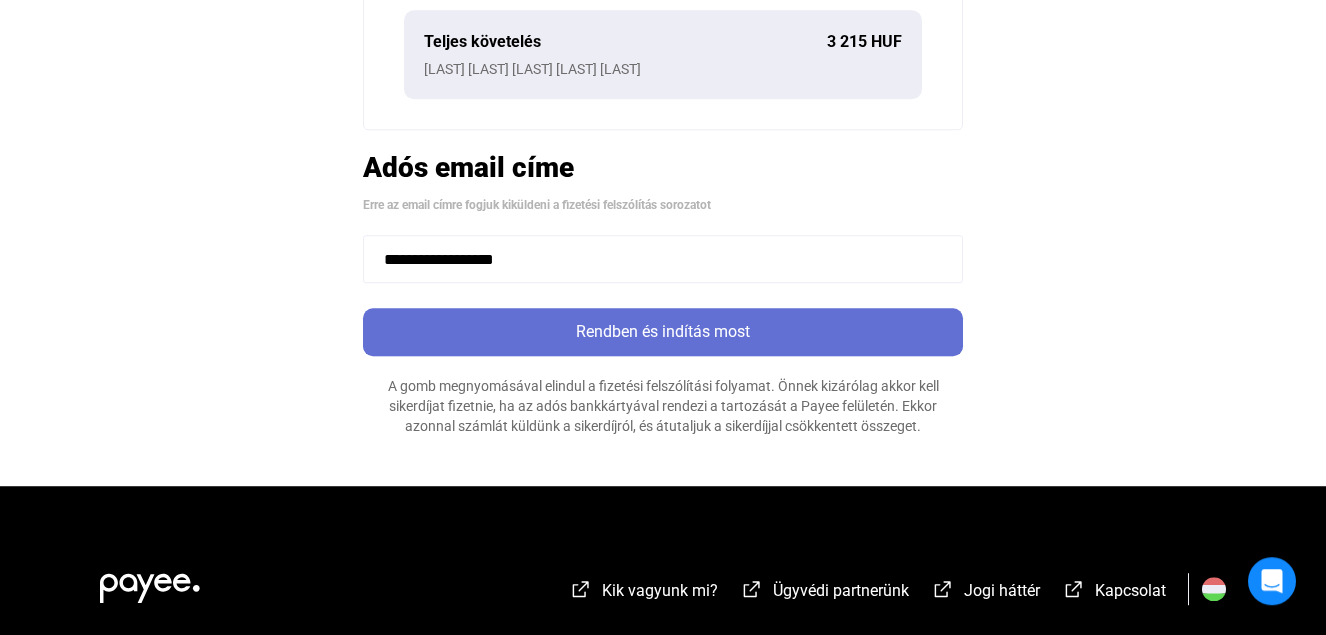 click on "Rendben és indítás most" 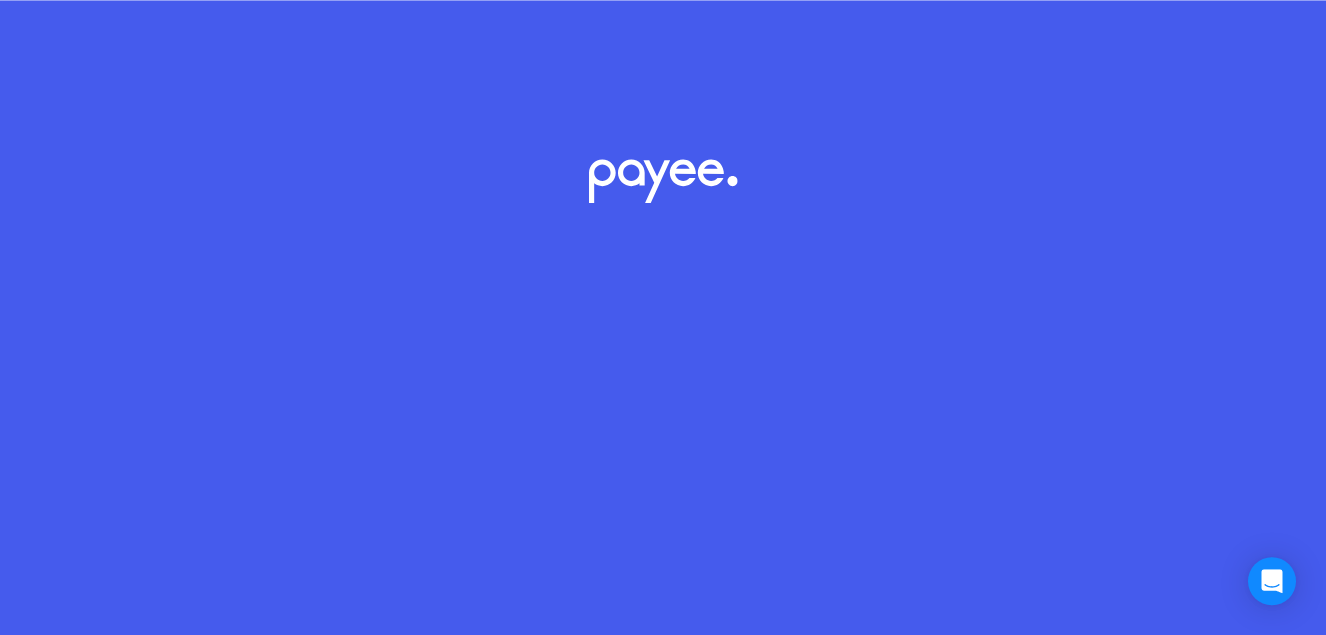 scroll, scrollTop: 0, scrollLeft: 0, axis: both 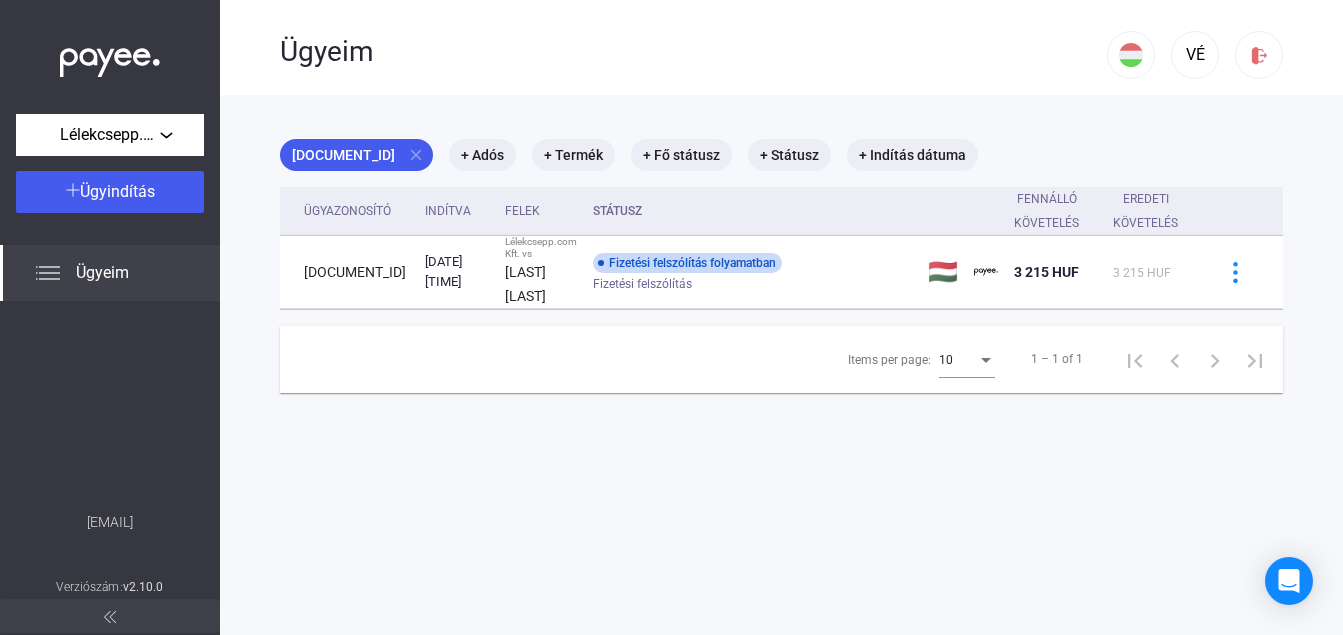 click on "Ügyeim" 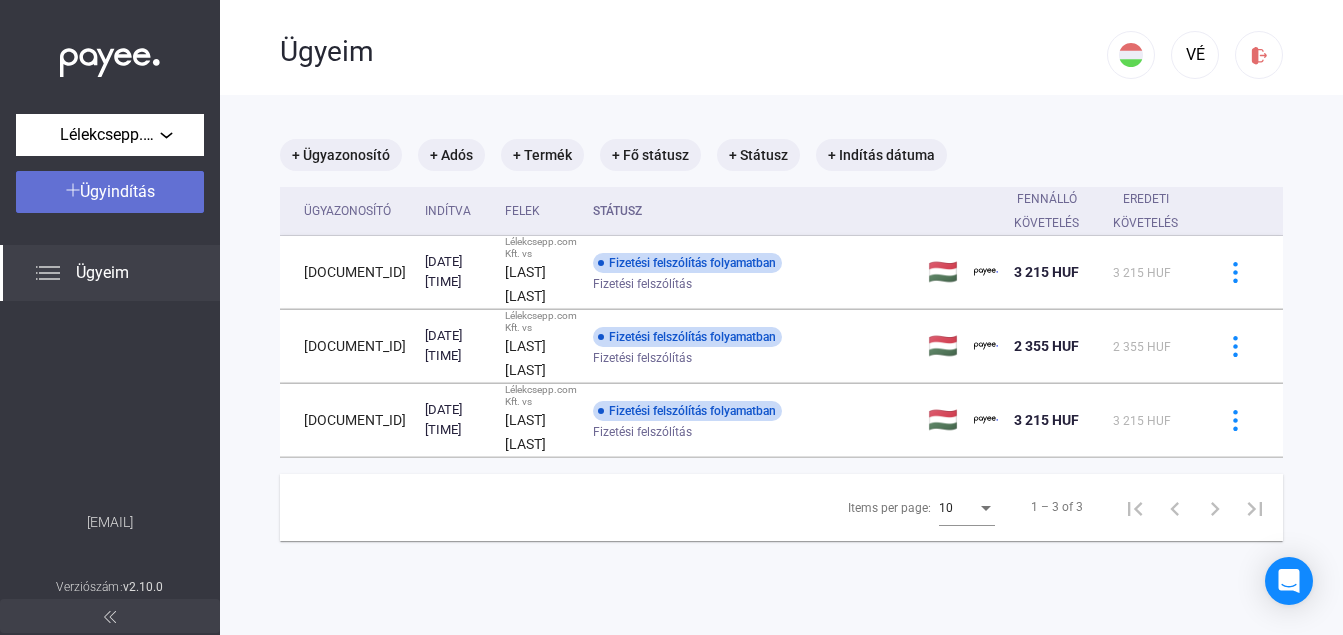click on "Ügyindítás" 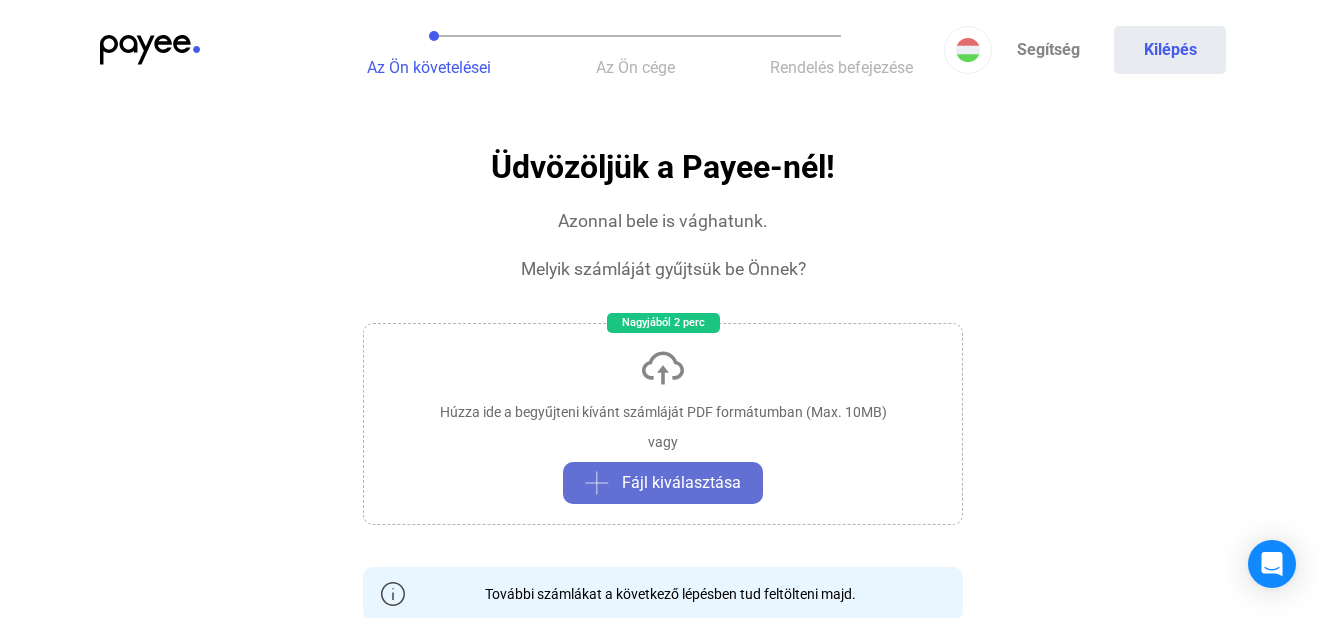 click on "Fájl kiválasztása" 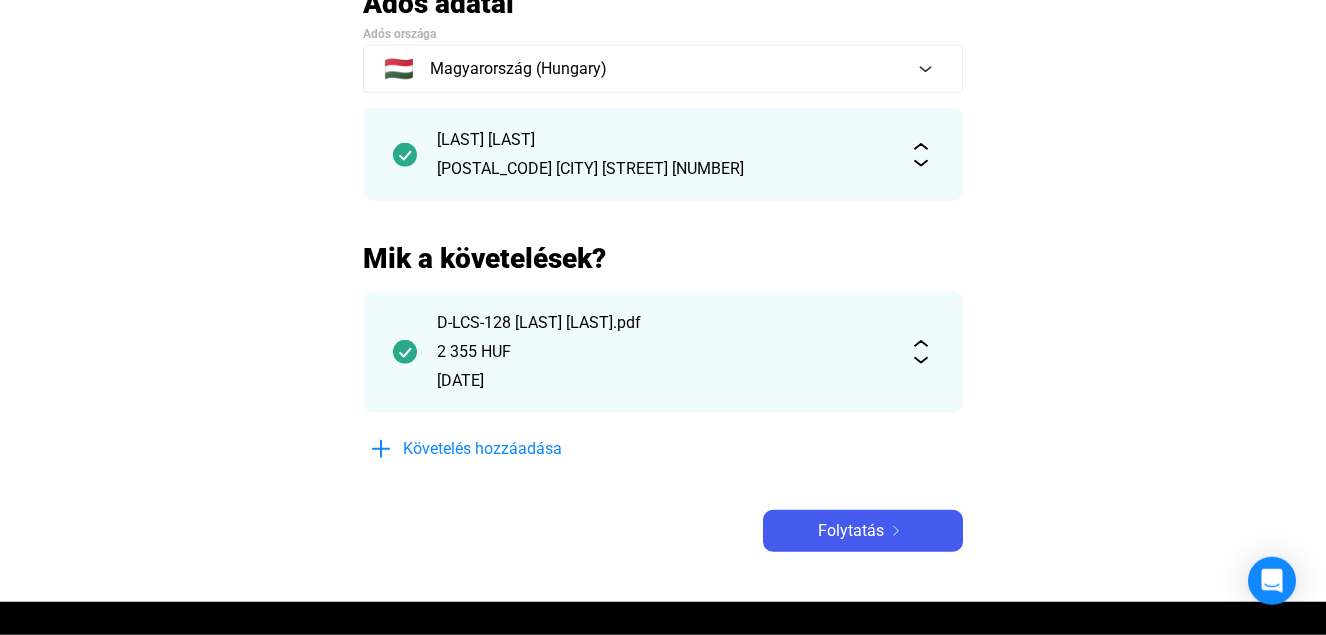 scroll, scrollTop: 251, scrollLeft: 0, axis: vertical 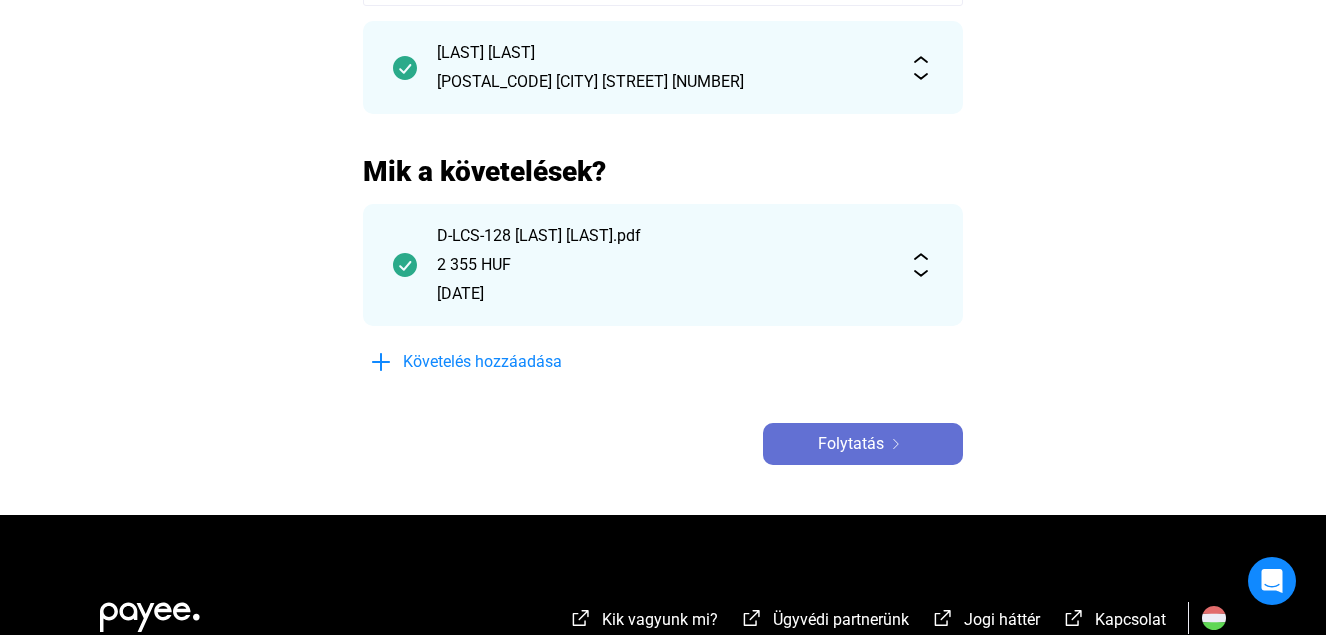 click on "Folytatás" 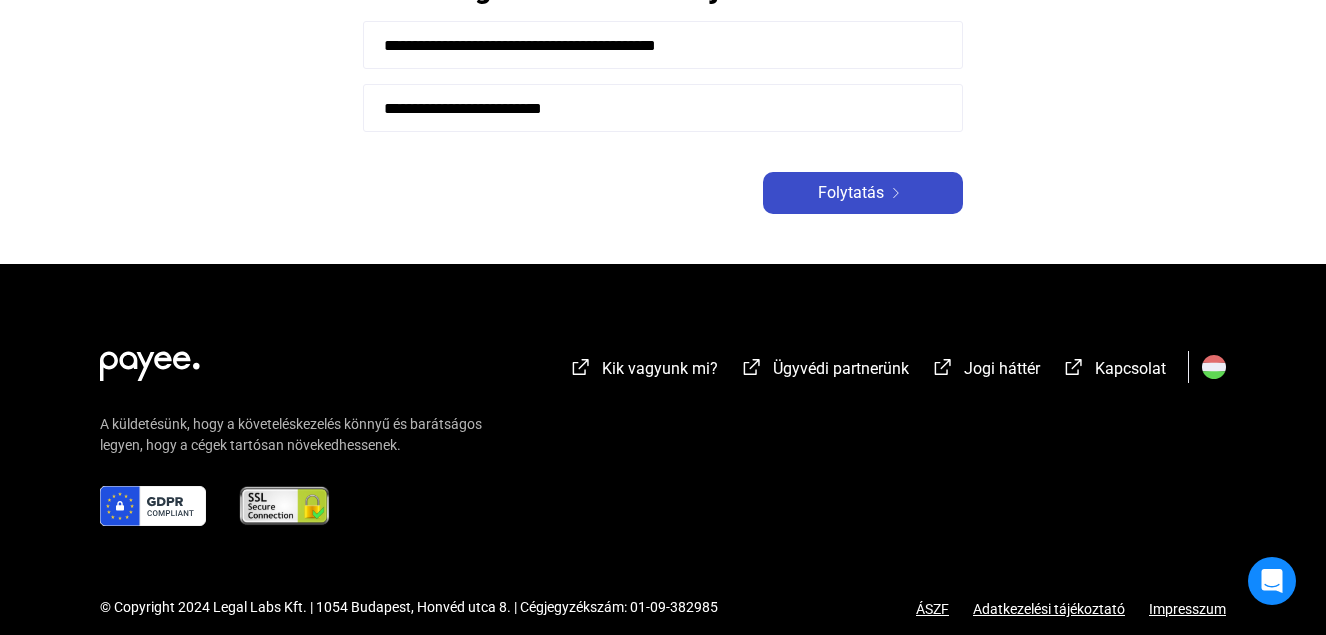 scroll, scrollTop: 0, scrollLeft: 0, axis: both 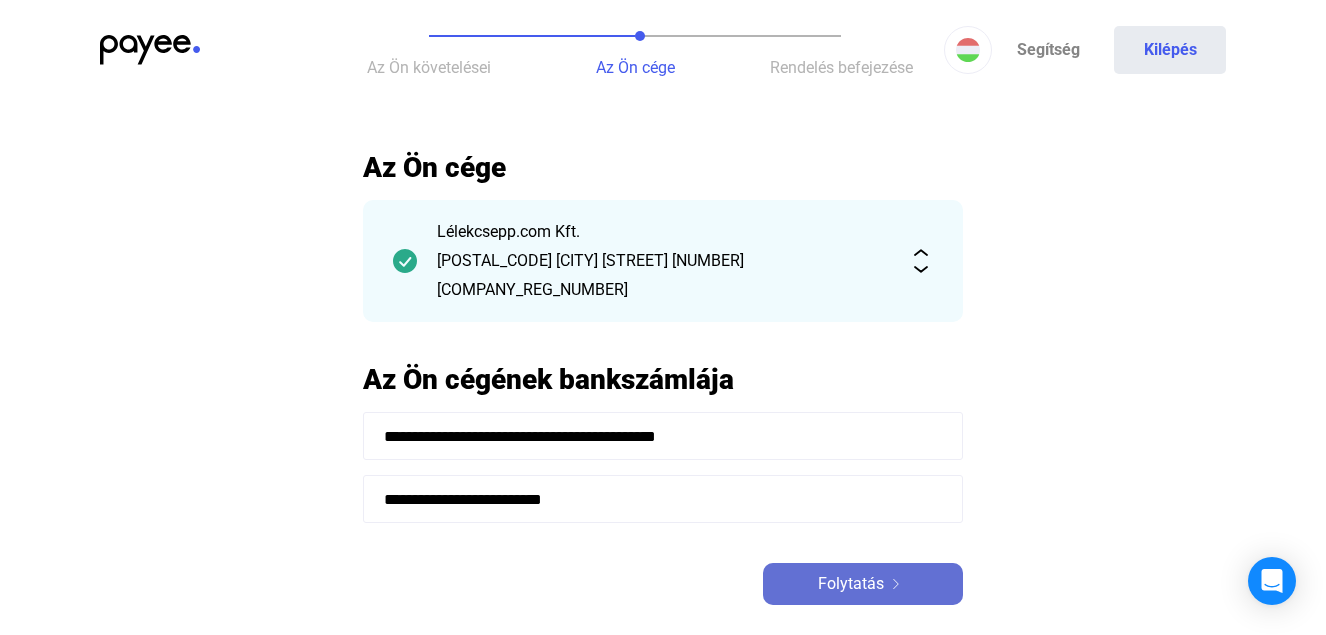 click on "Folytatás" 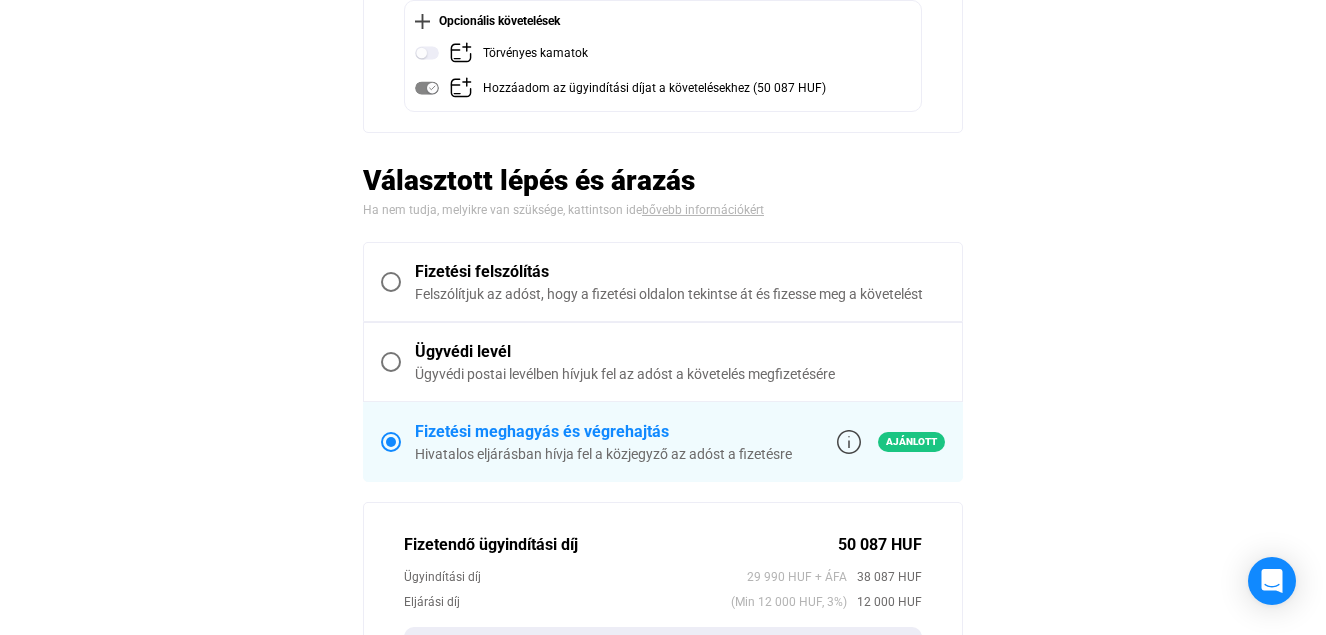 scroll, scrollTop: 374, scrollLeft: 0, axis: vertical 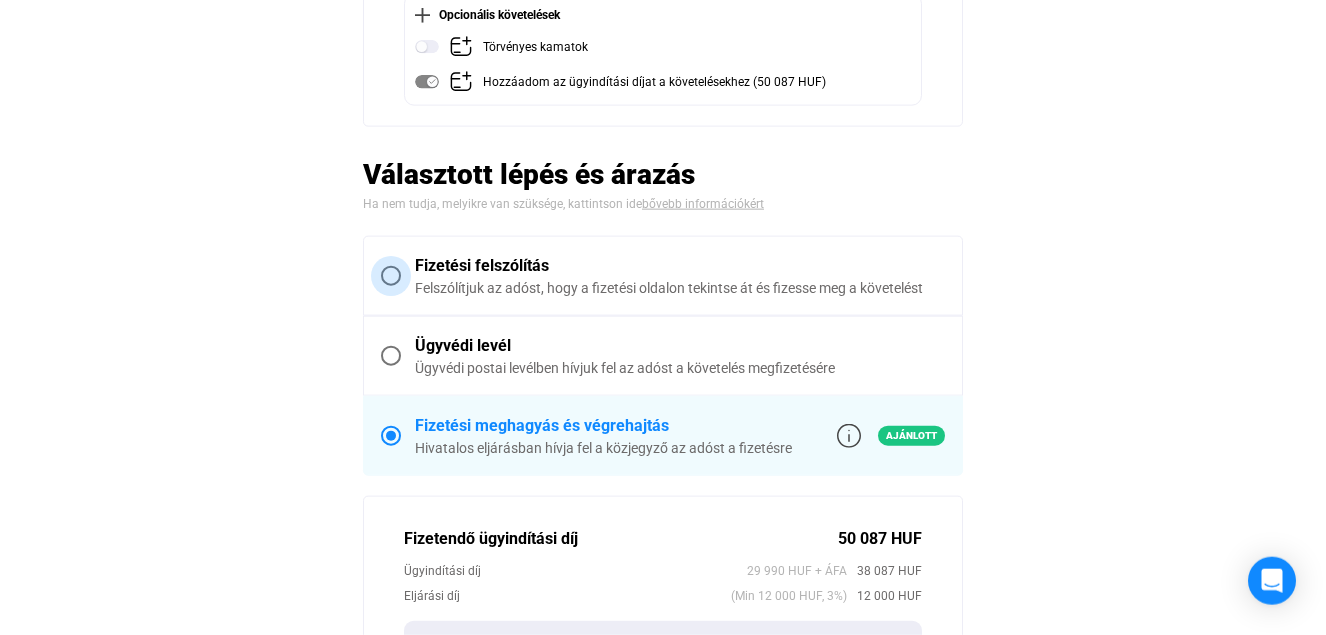 click at bounding box center [391, 276] 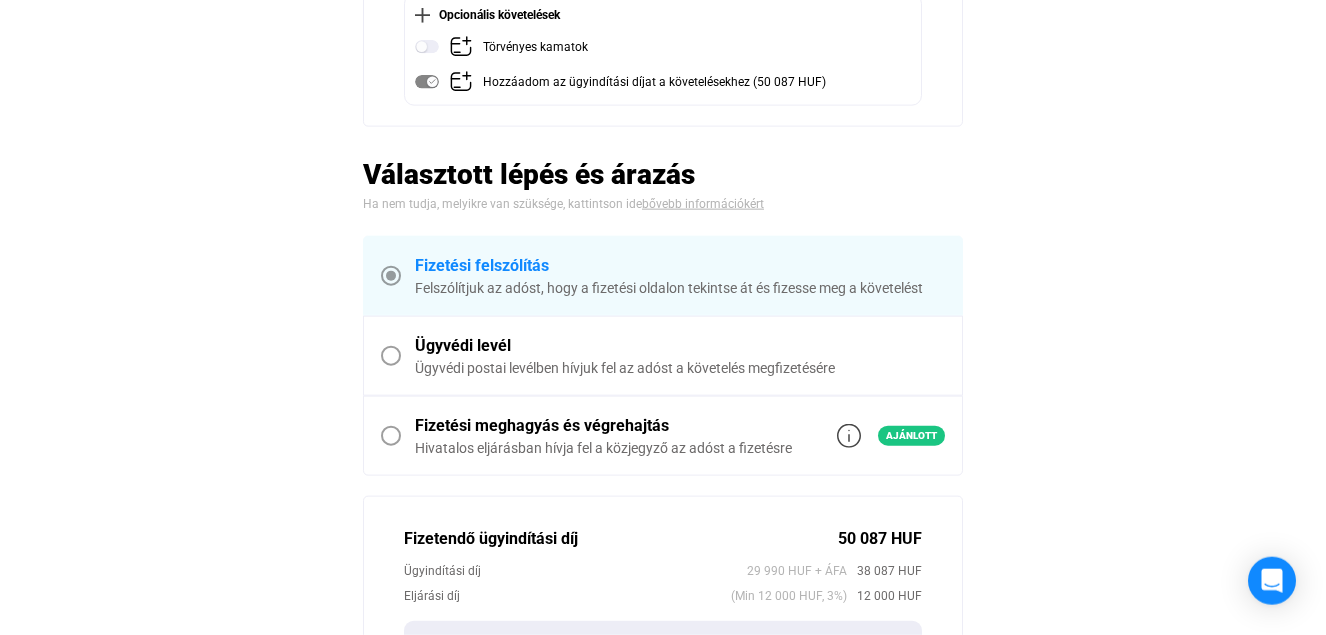 scroll, scrollTop: 418, scrollLeft: 0, axis: vertical 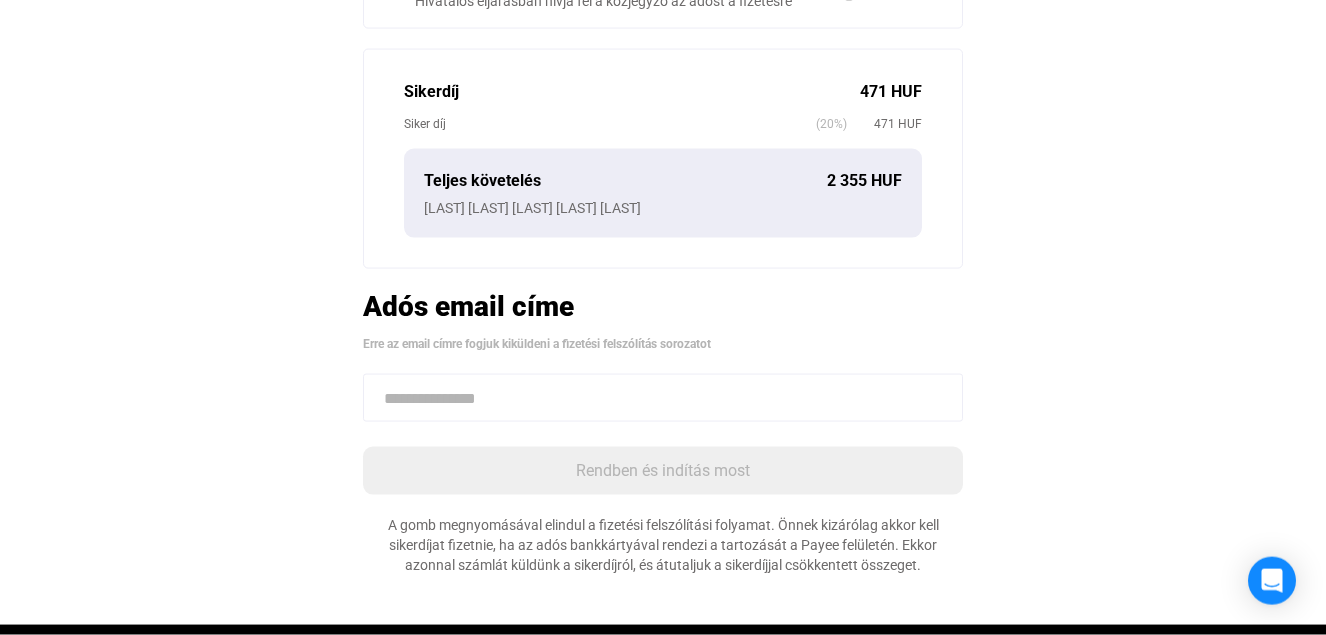 click 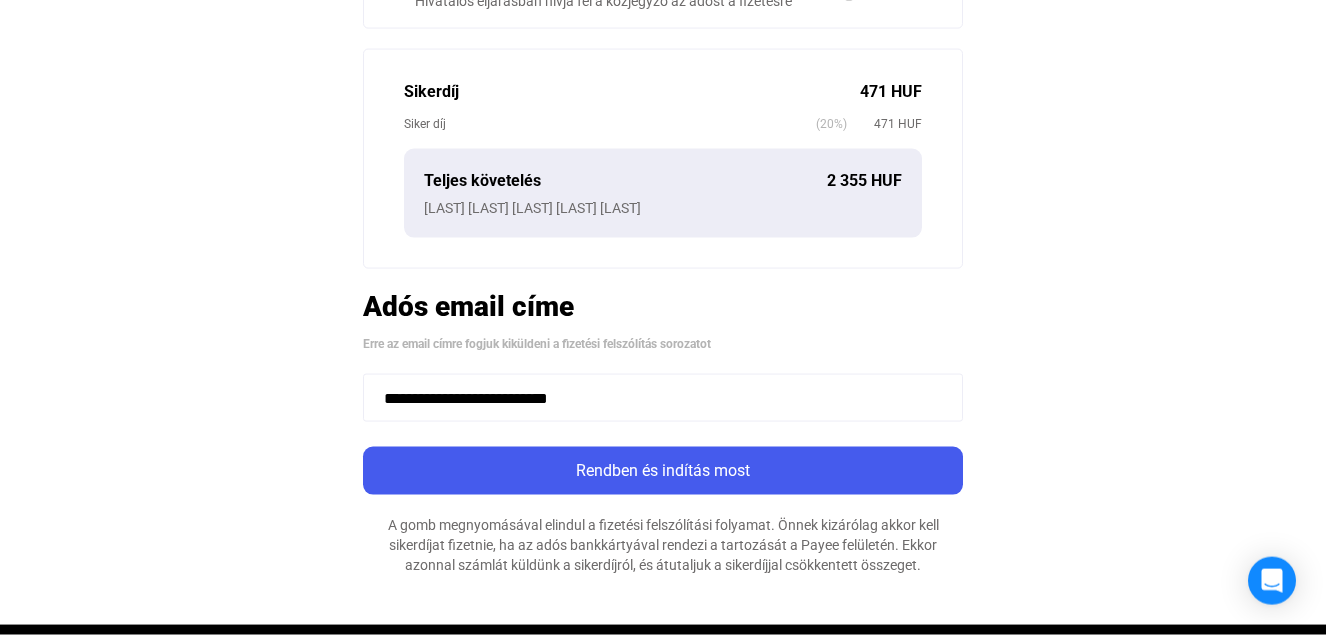 type on "**********" 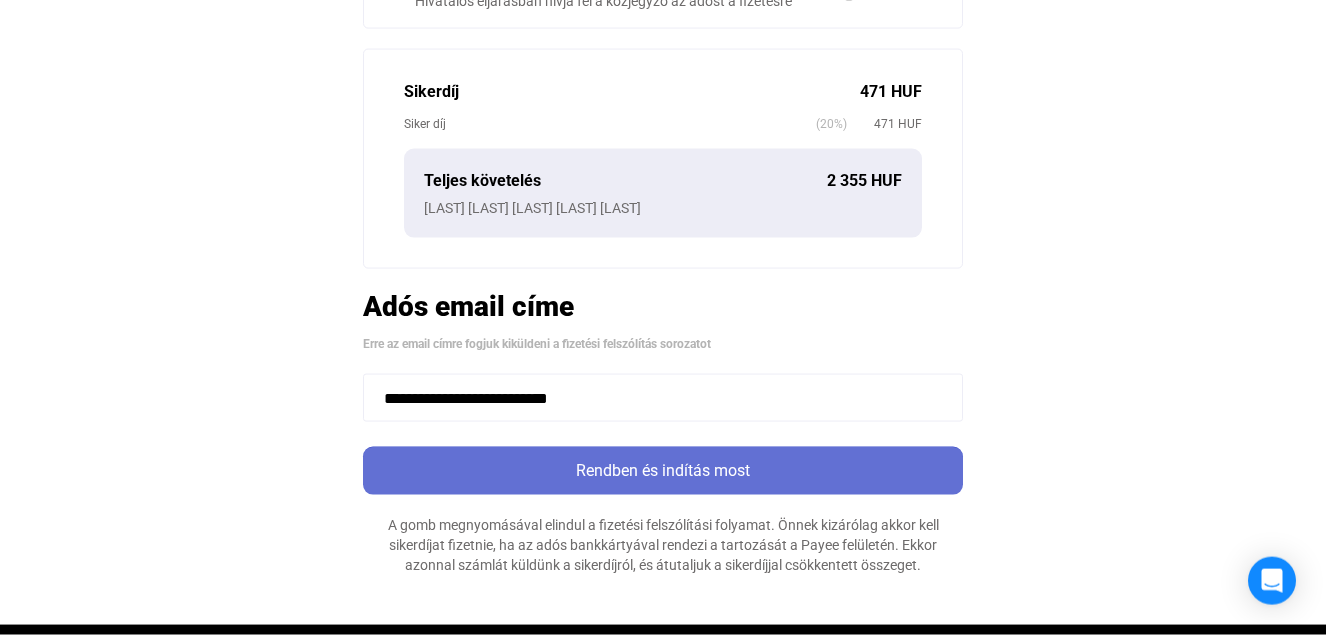click on "Rendben és indítás most" 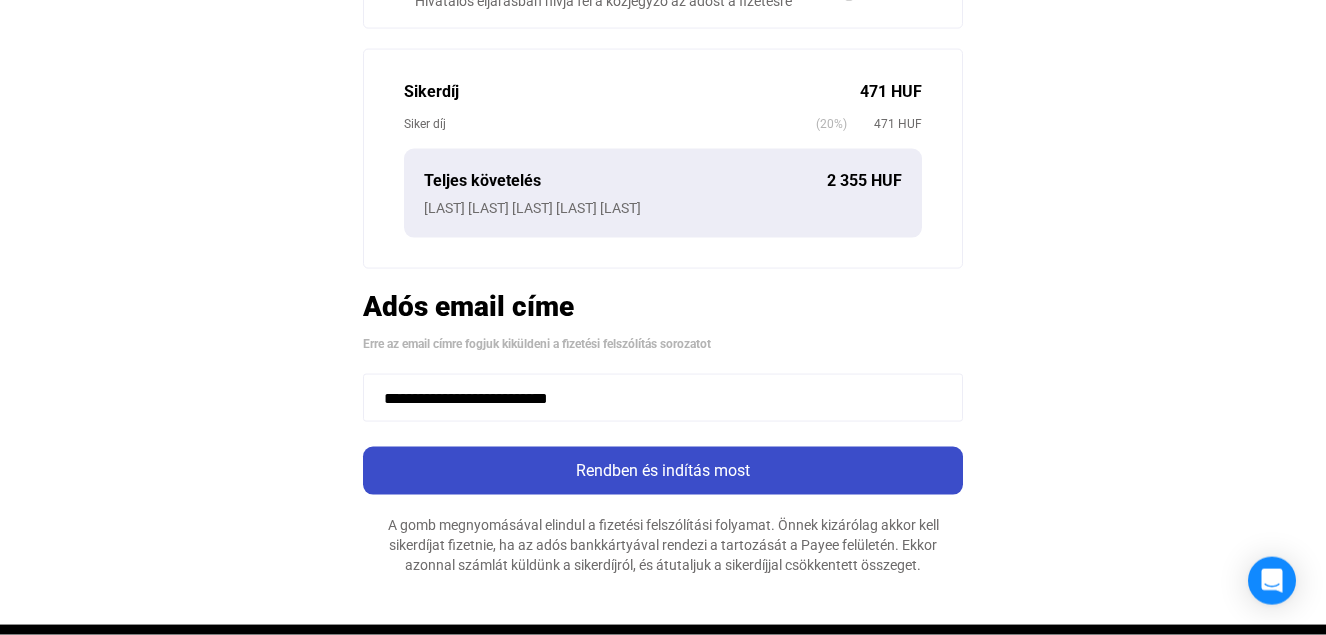 scroll, scrollTop: 0, scrollLeft: 0, axis: both 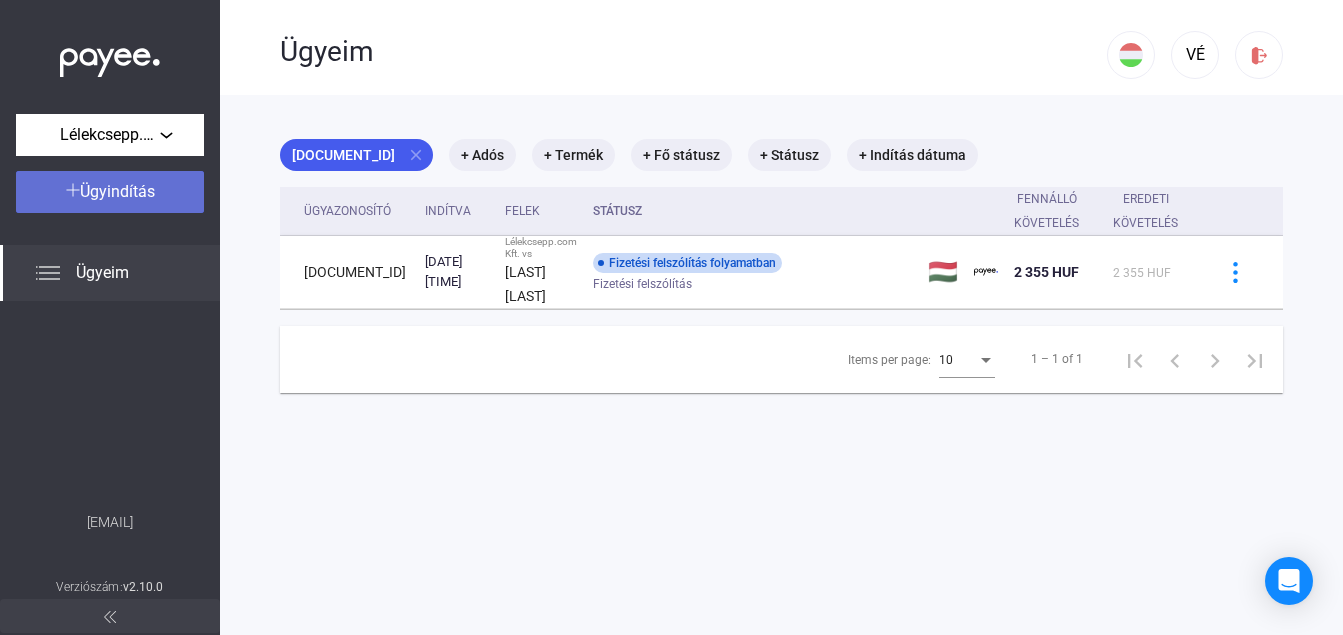 click on "Ügyindítás" 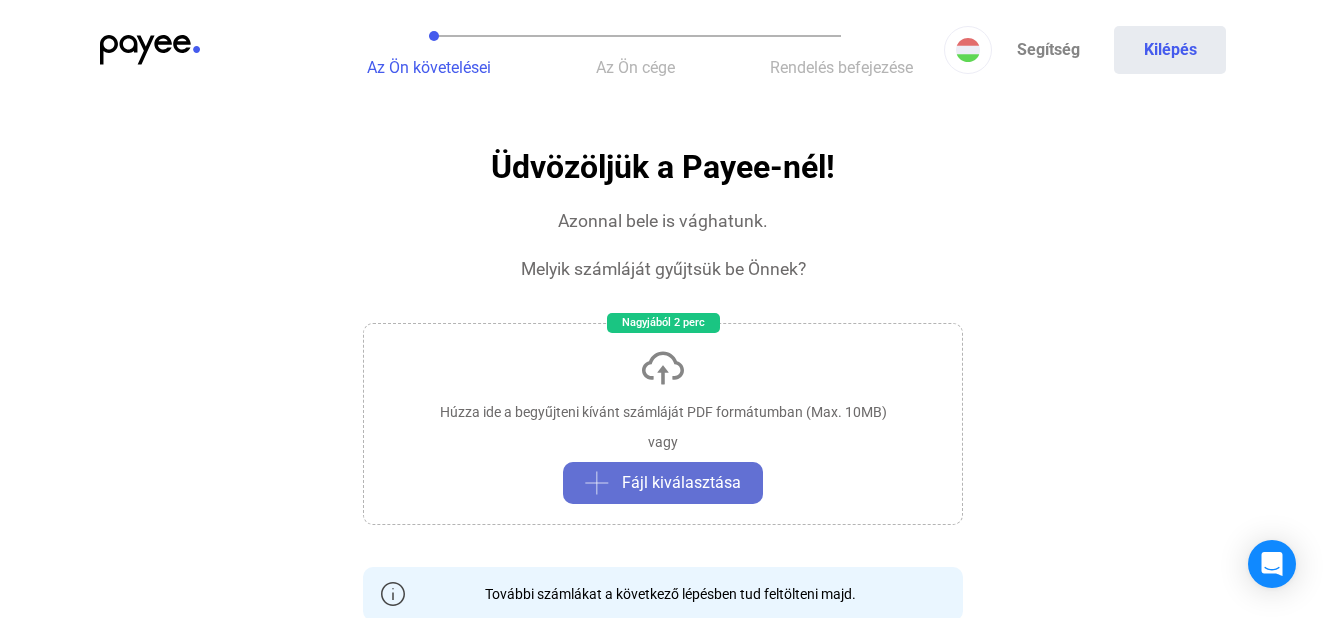 click on "Fájl kiválasztása" 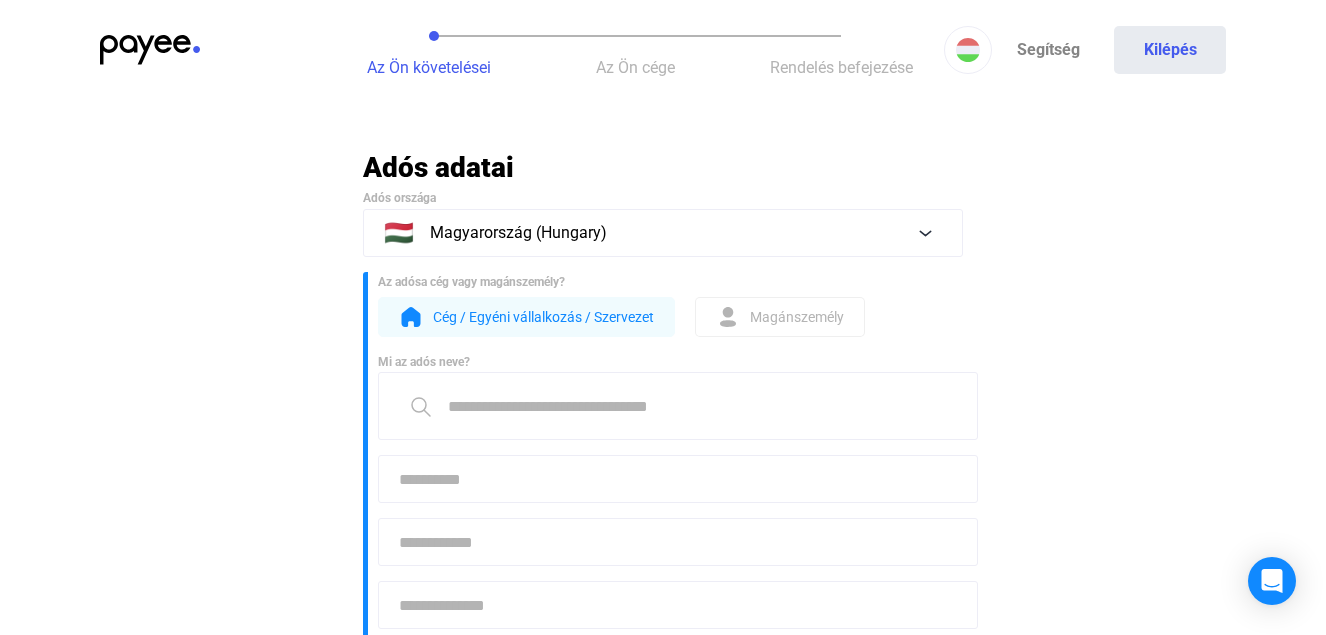 click 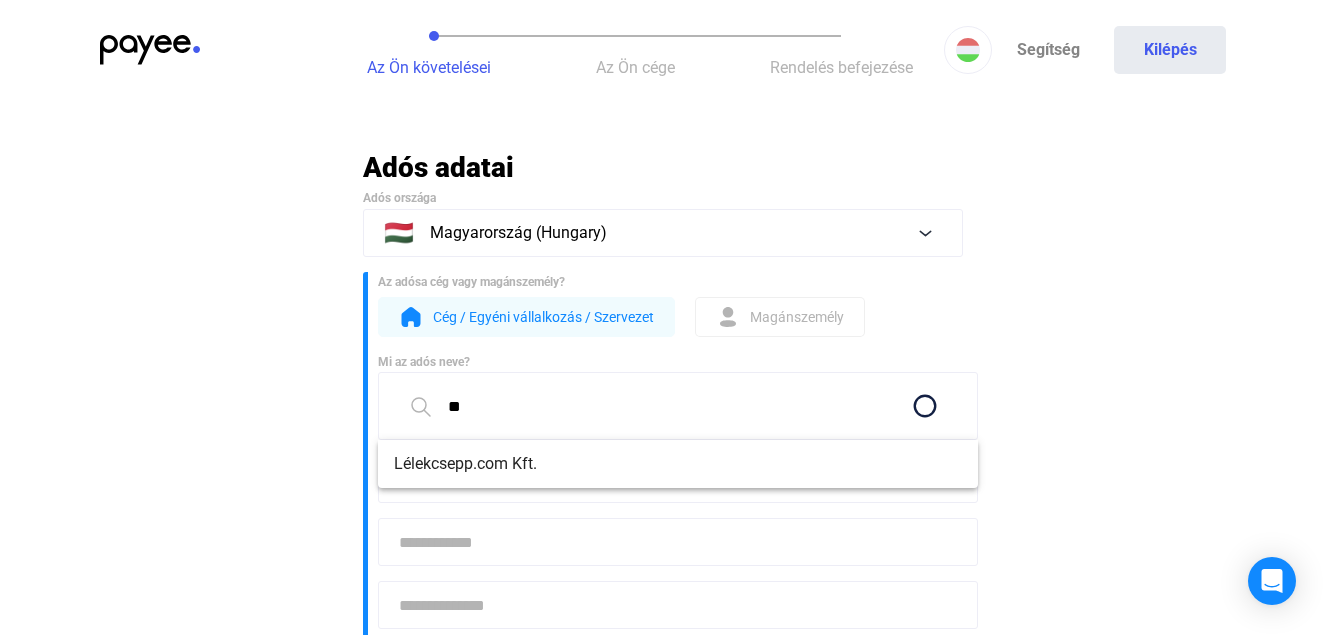 type on "*" 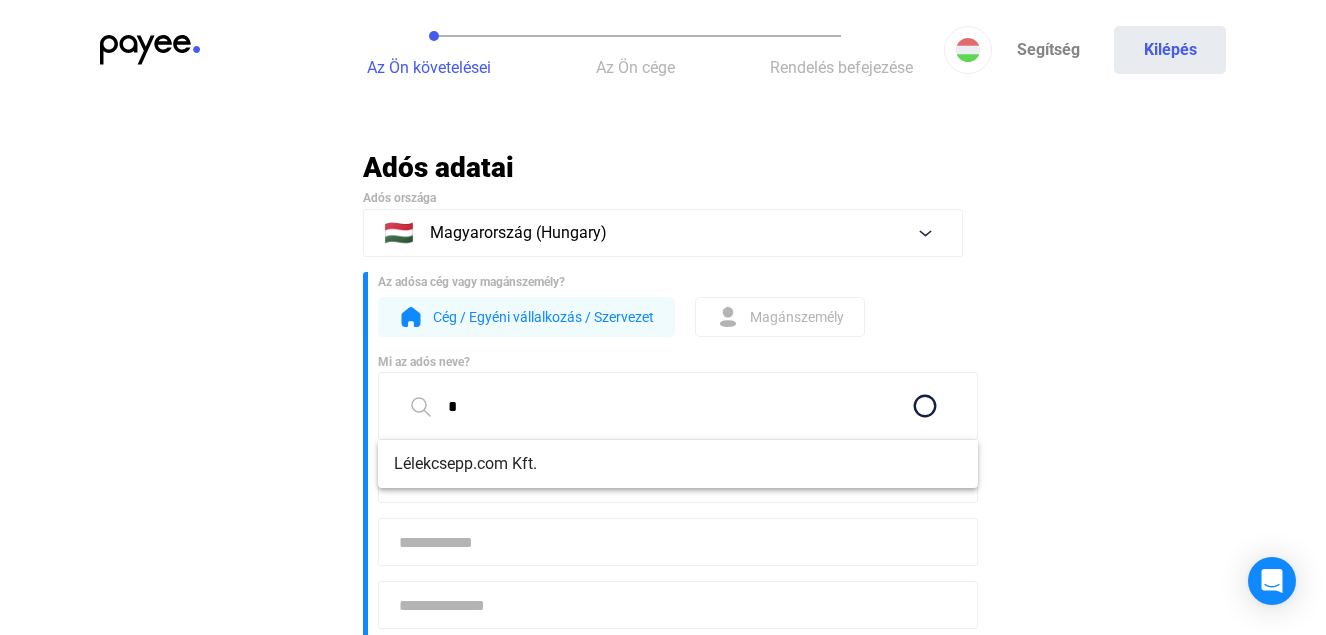 type 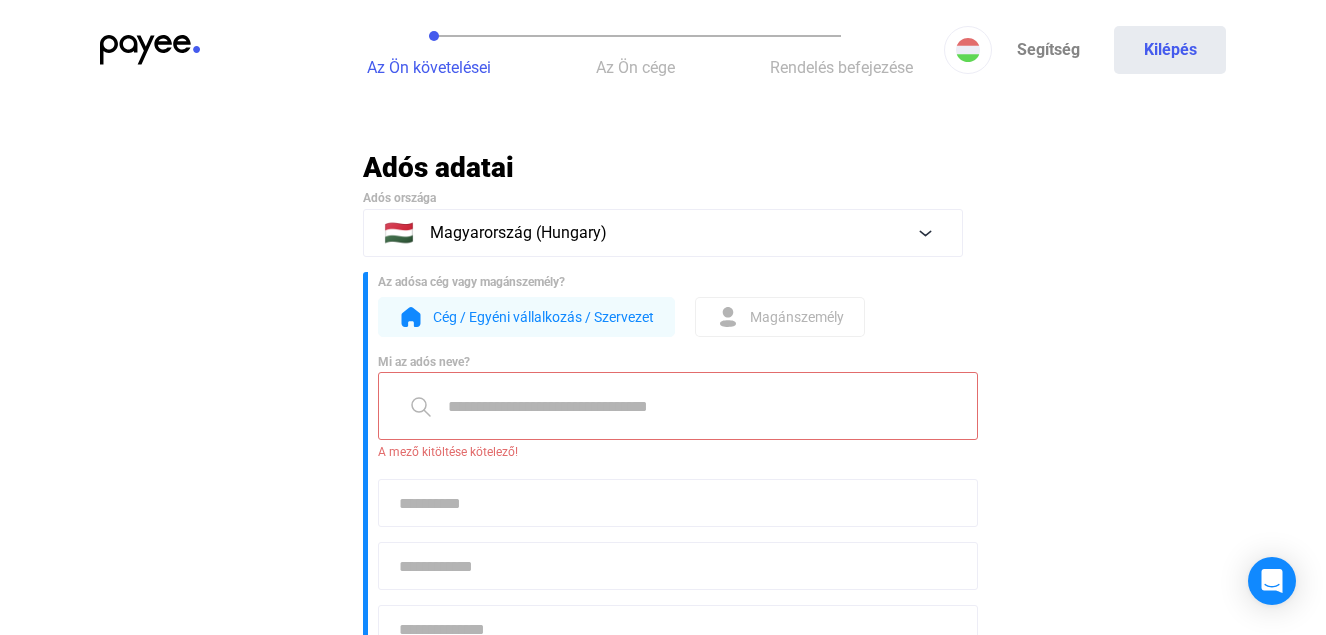 click 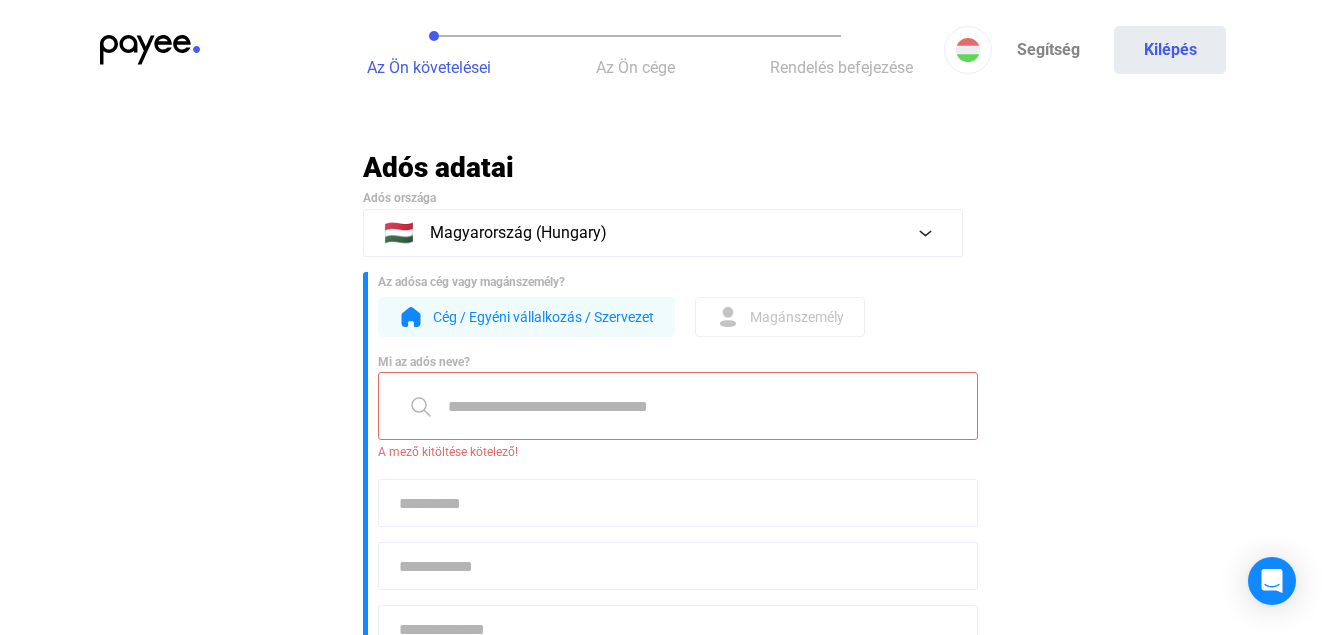 click on "Magánszemély" 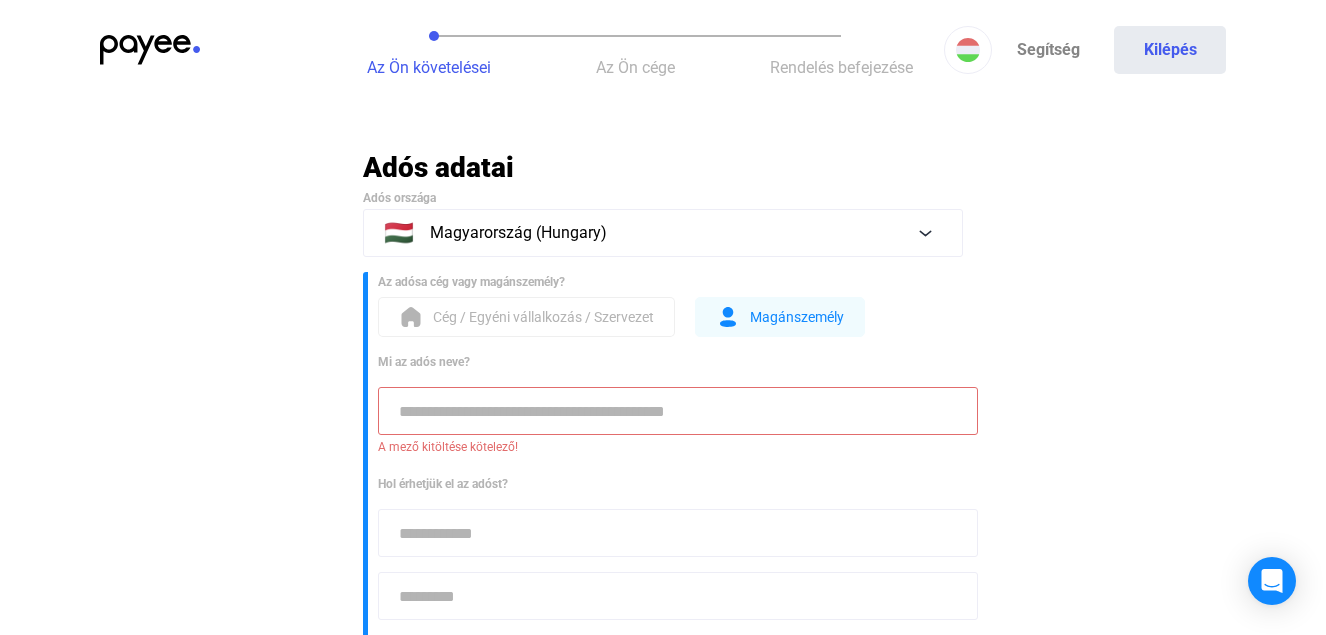click 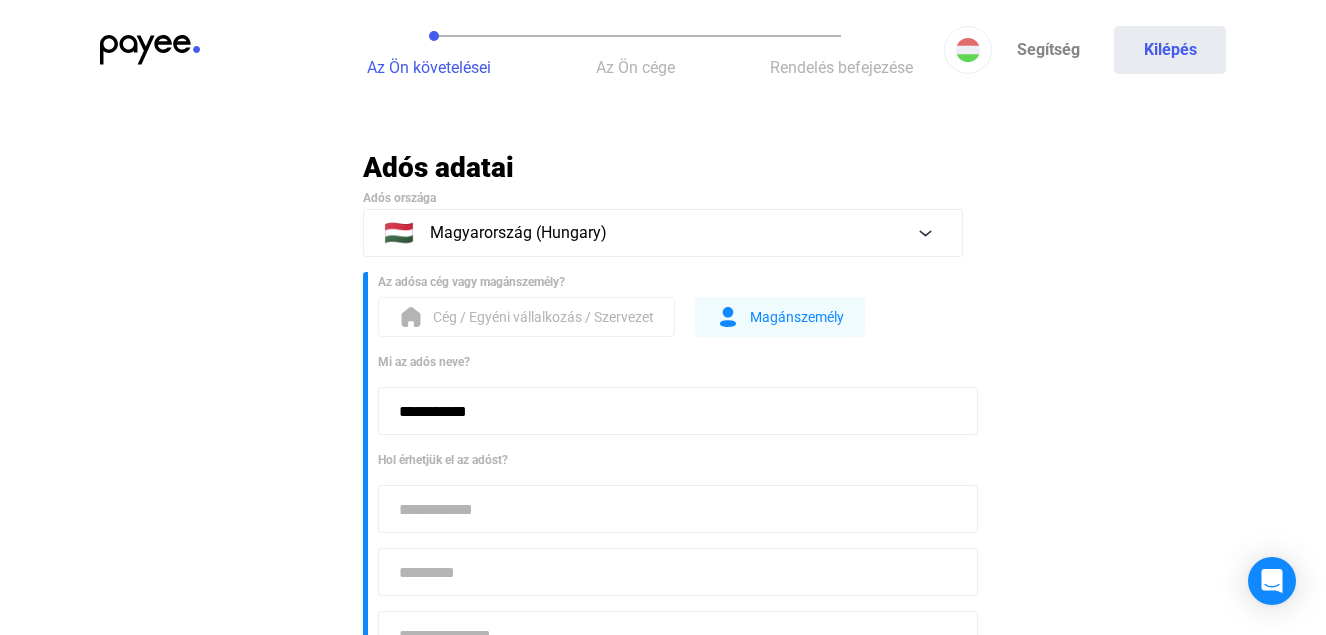 type on "**********" 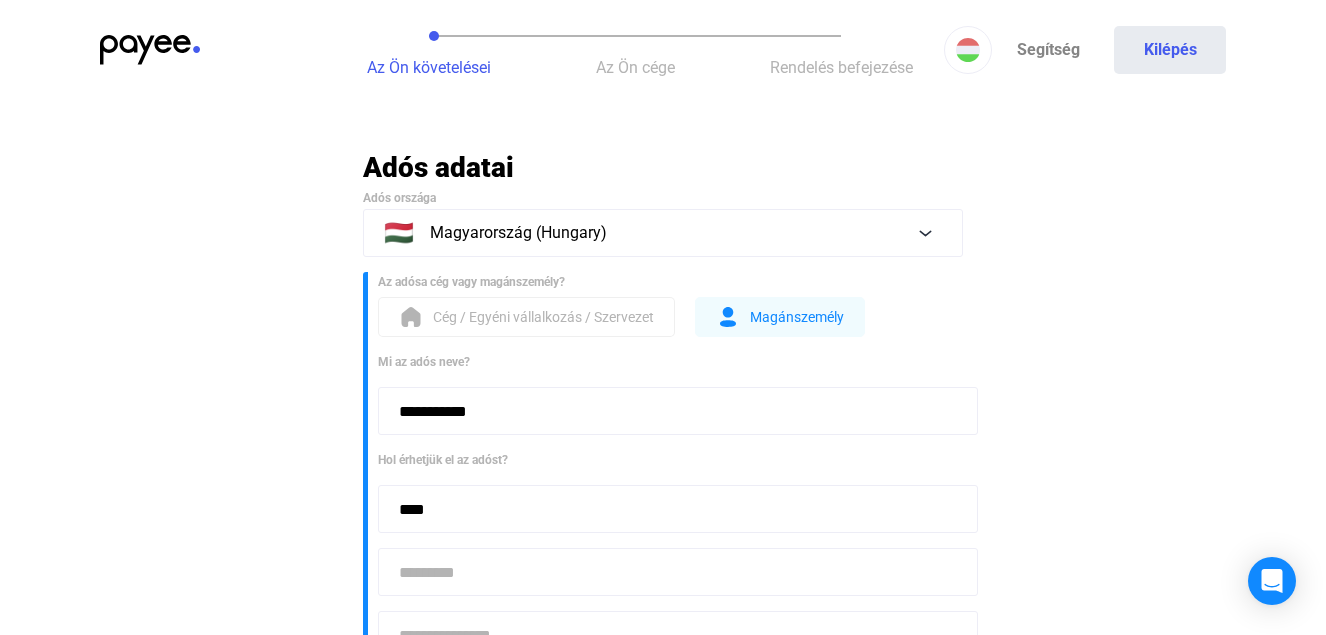 type on "****" 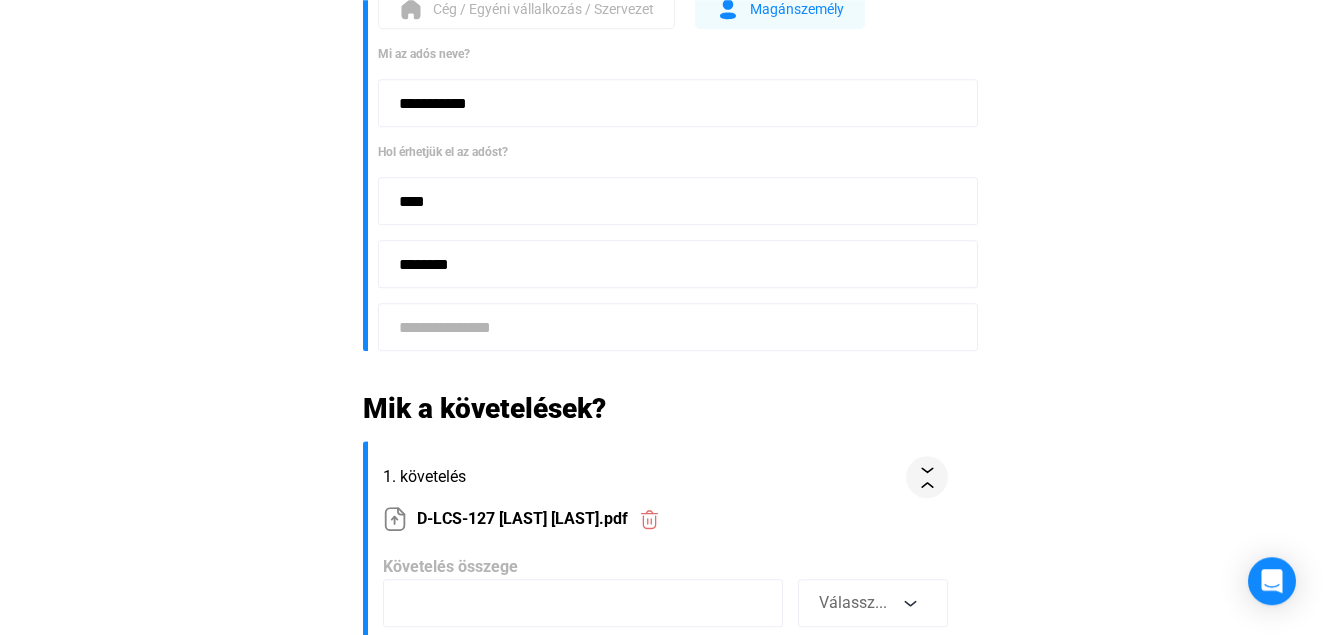 scroll, scrollTop: 327, scrollLeft: 0, axis: vertical 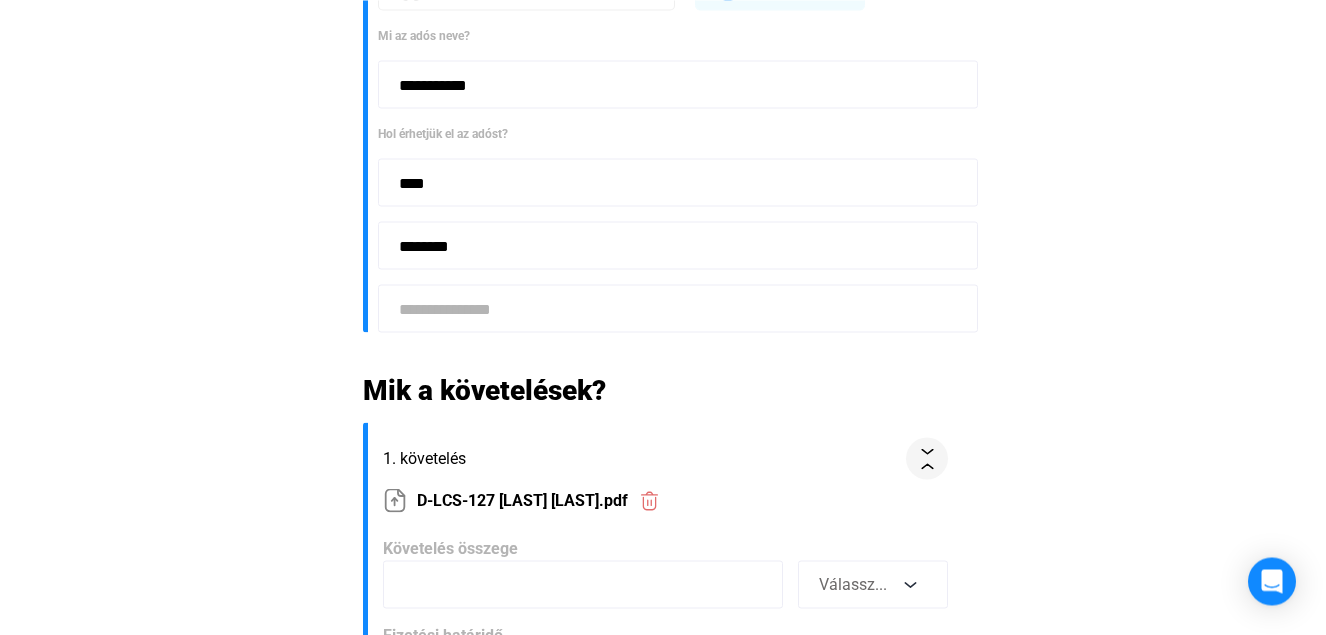 type on "********" 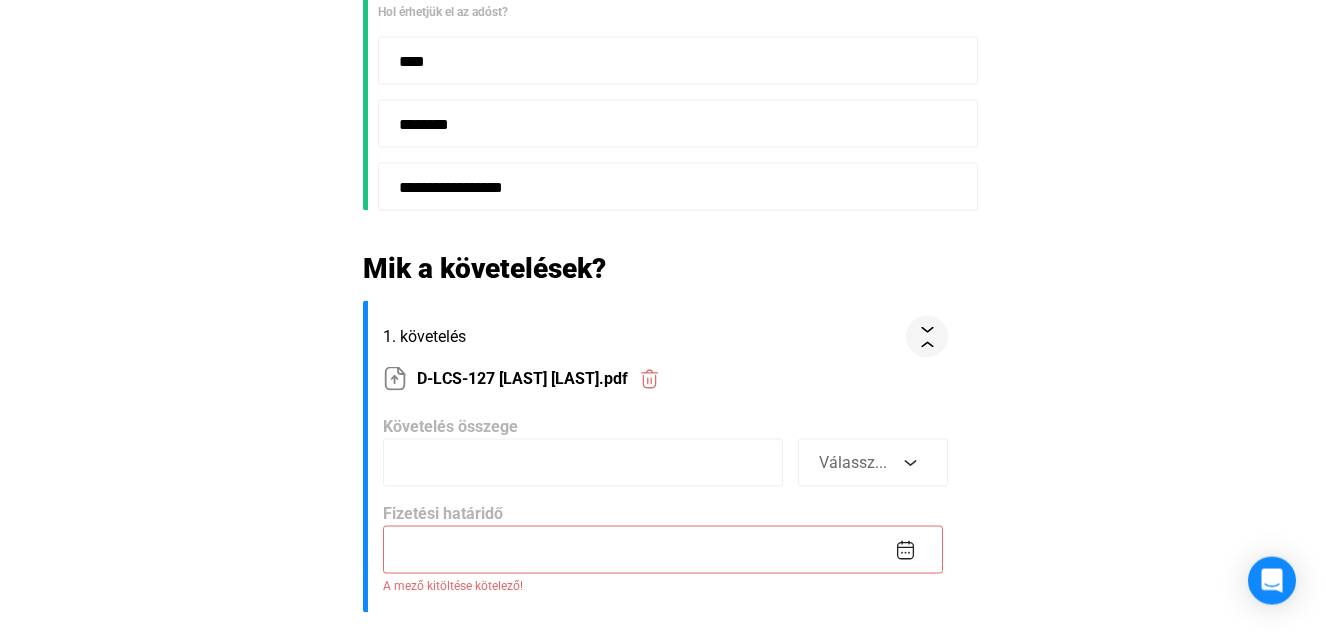 scroll, scrollTop: 603, scrollLeft: 0, axis: vertical 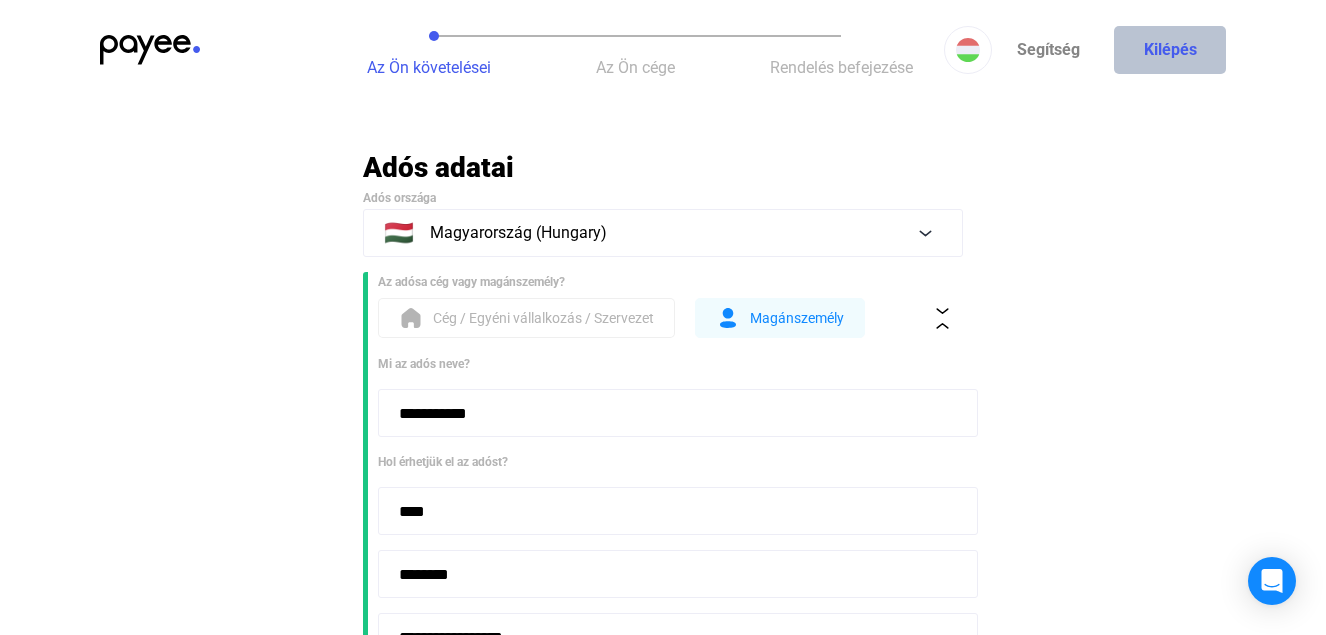 type on "**********" 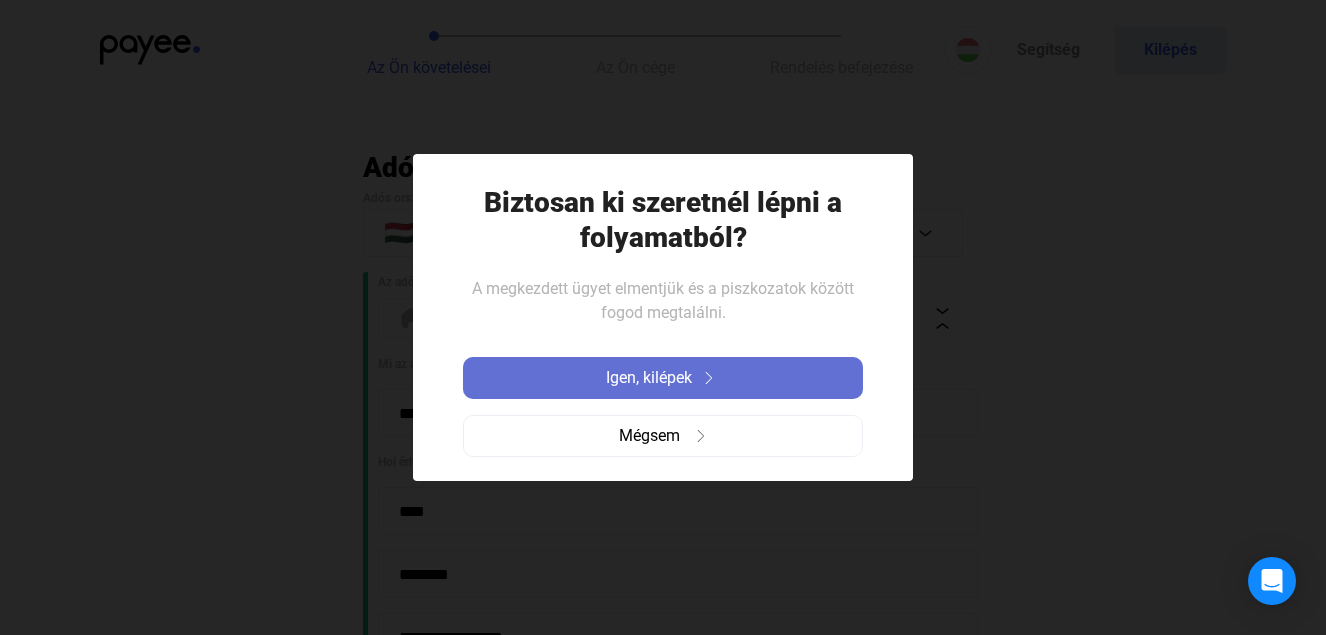 click on "Igen, kilépek" at bounding box center (649, 378) 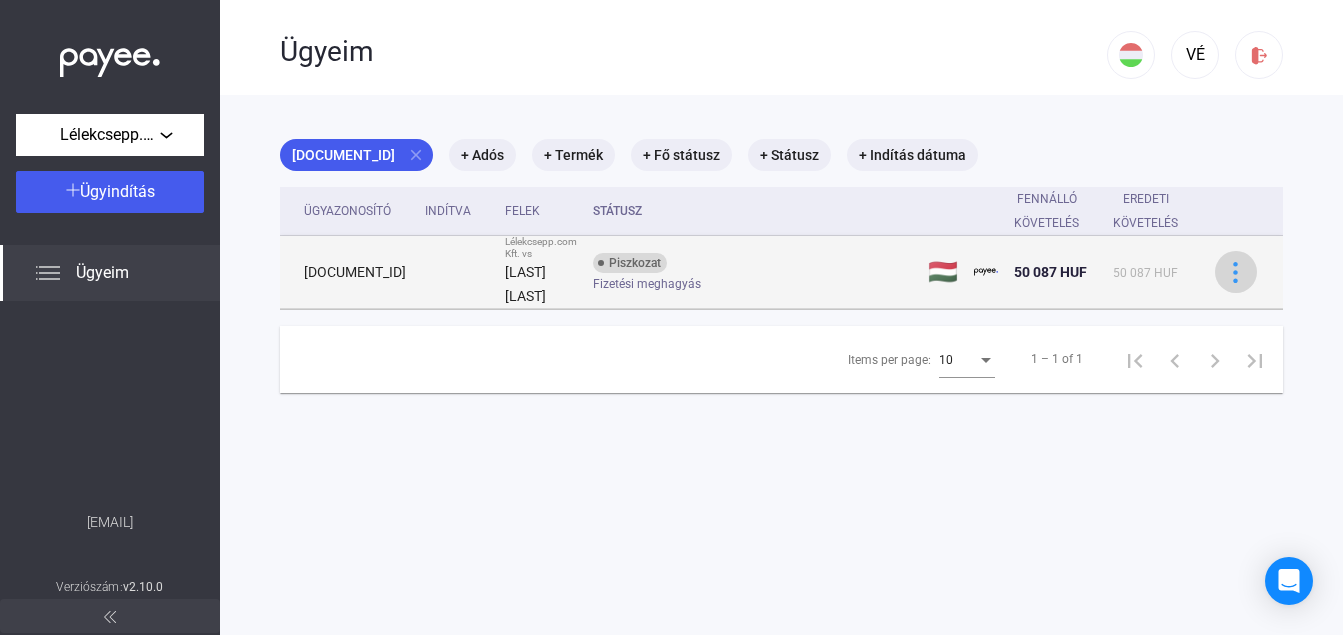 click at bounding box center [1235, 272] 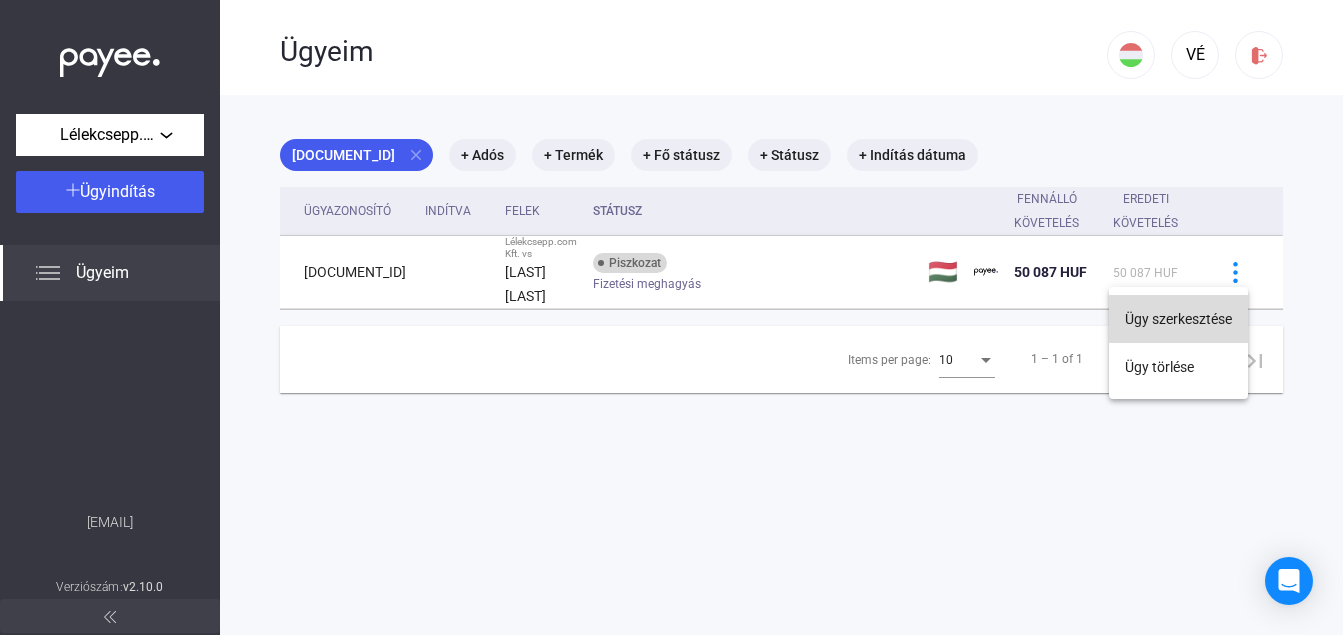 click on "Ügy szerkesztése" at bounding box center (1178, 319) 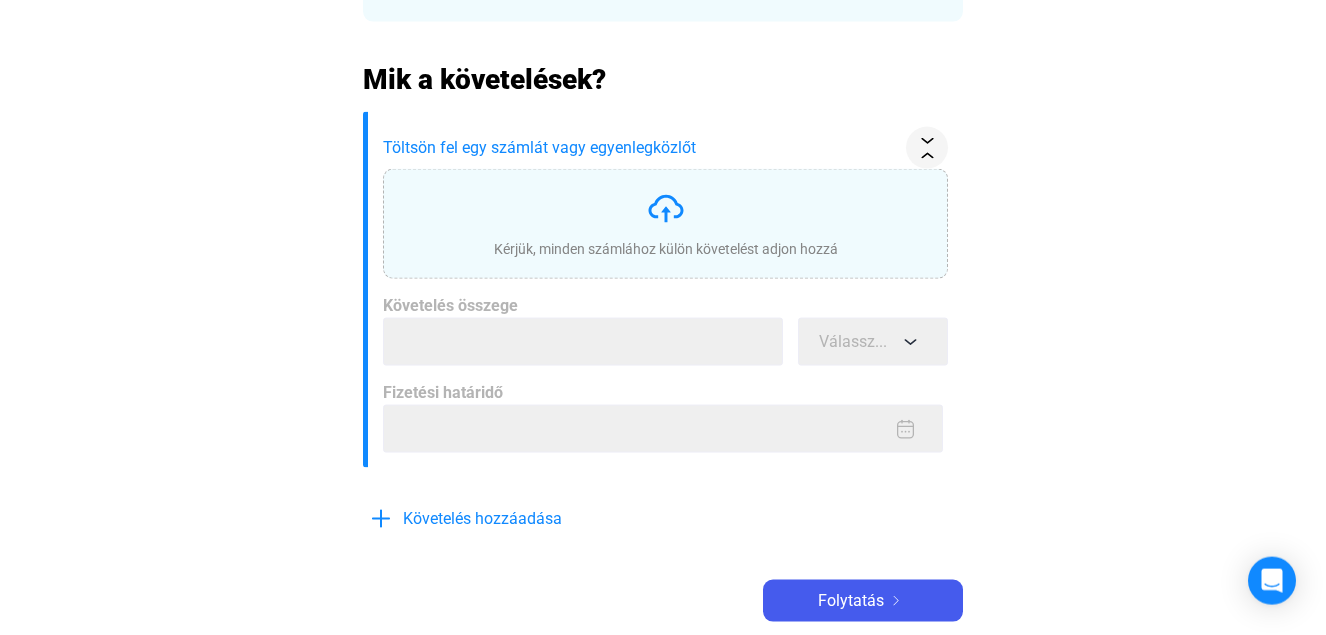 scroll, scrollTop: 350, scrollLeft: 0, axis: vertical 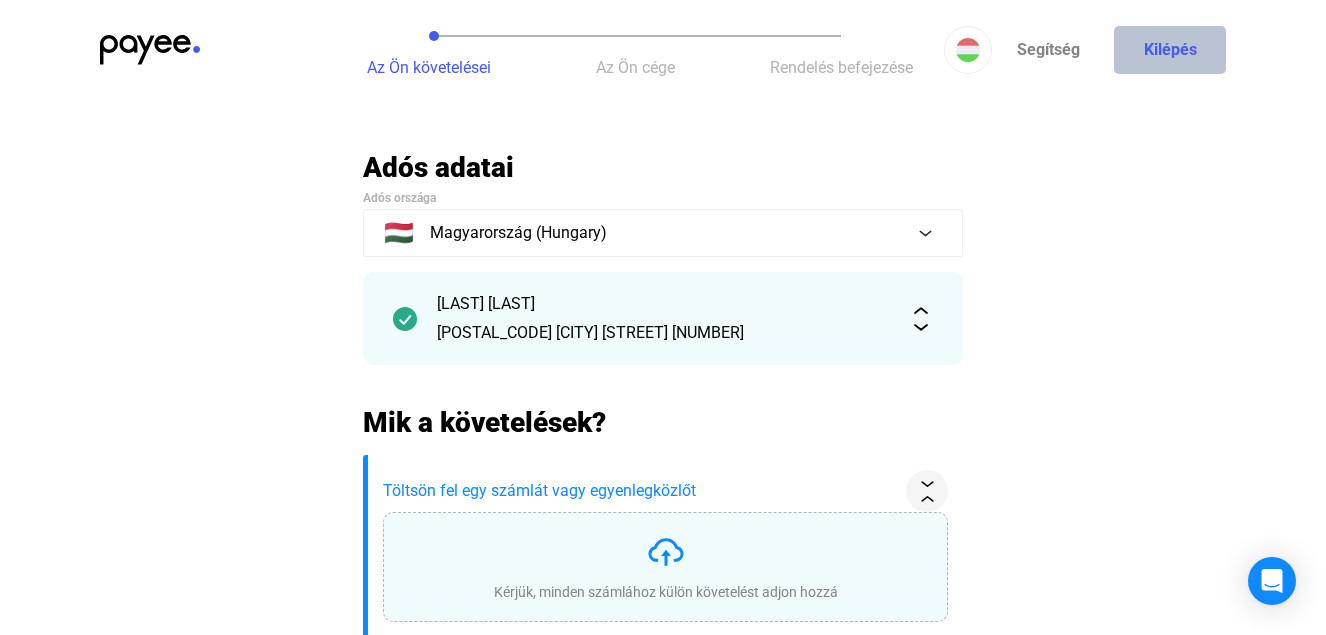 click on "Kilépés" 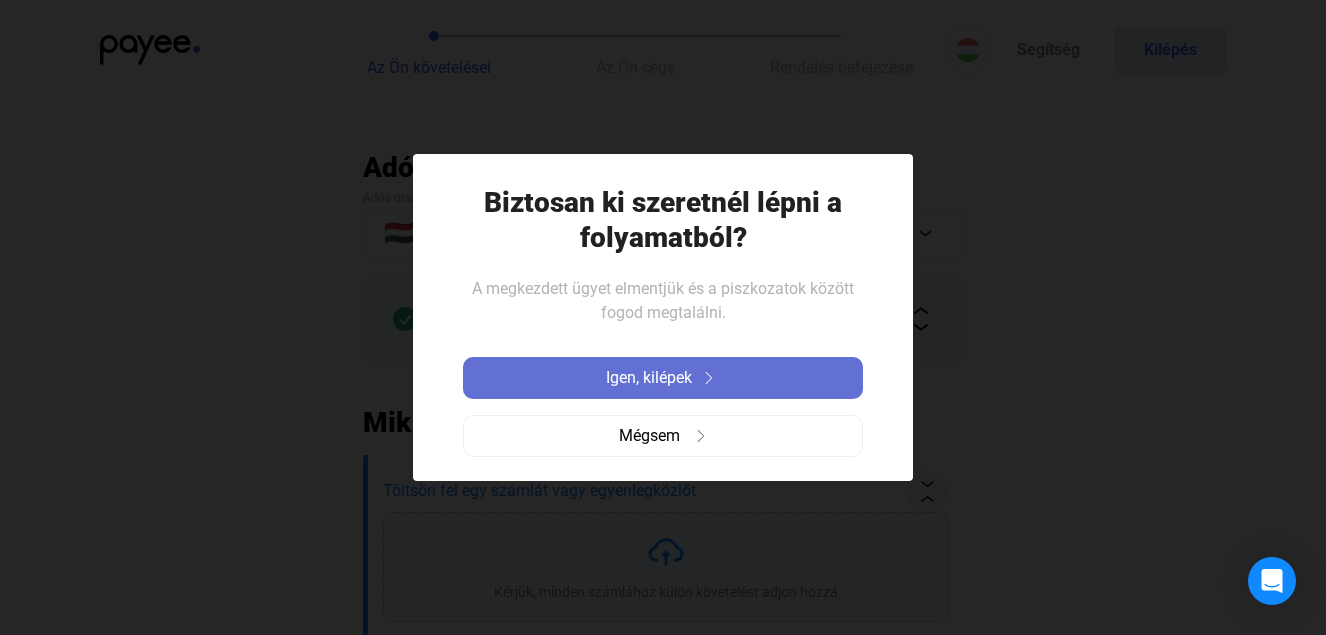 click on "Igen, kilépek" at bounding box center [649, 378] 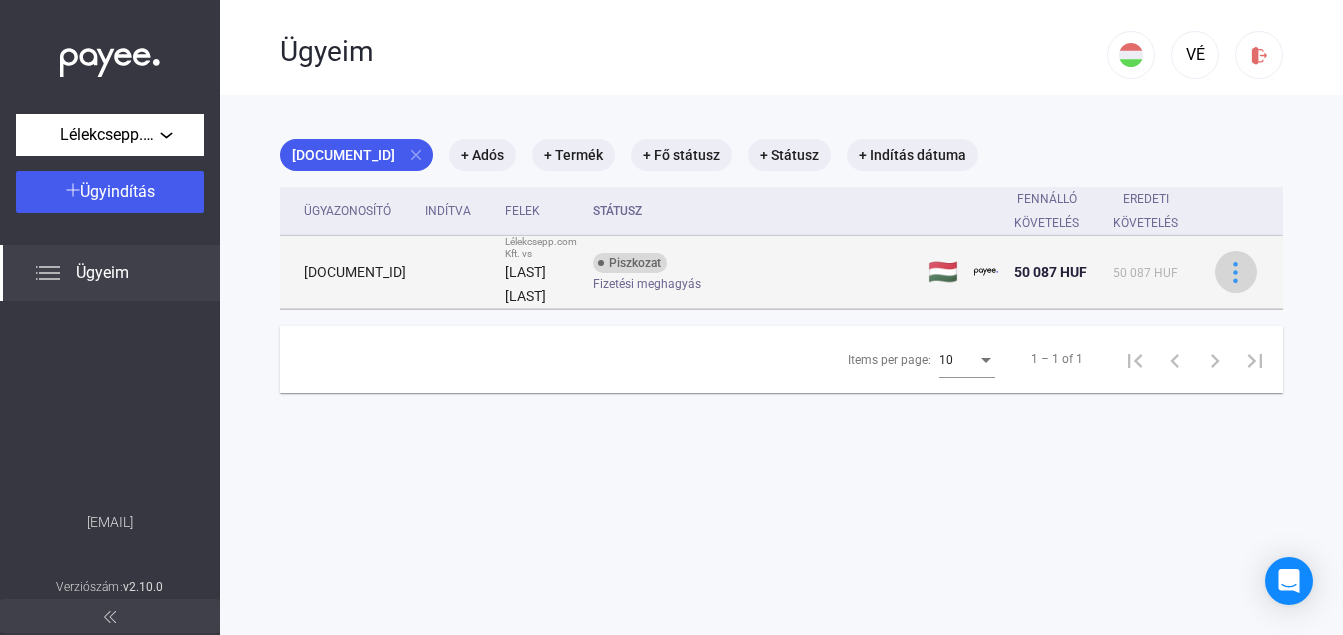 click at bounding box center (1235, 272) 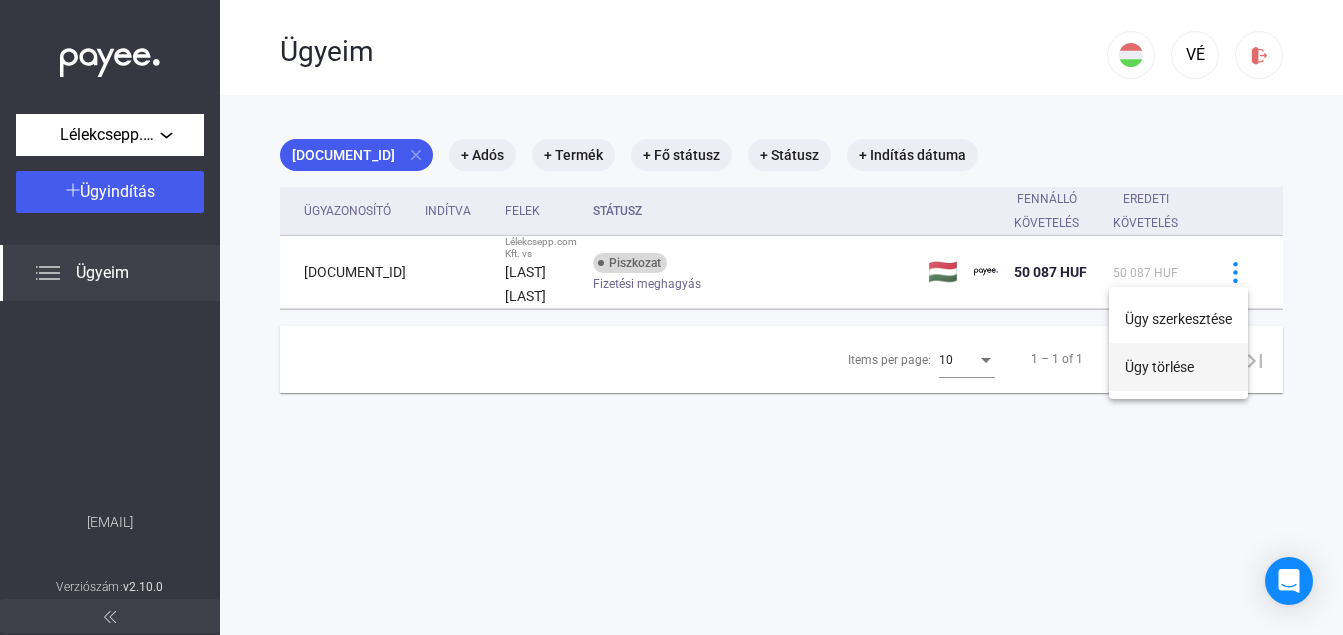 click on "Ügy törlése" at bounding box center (1178, 367) 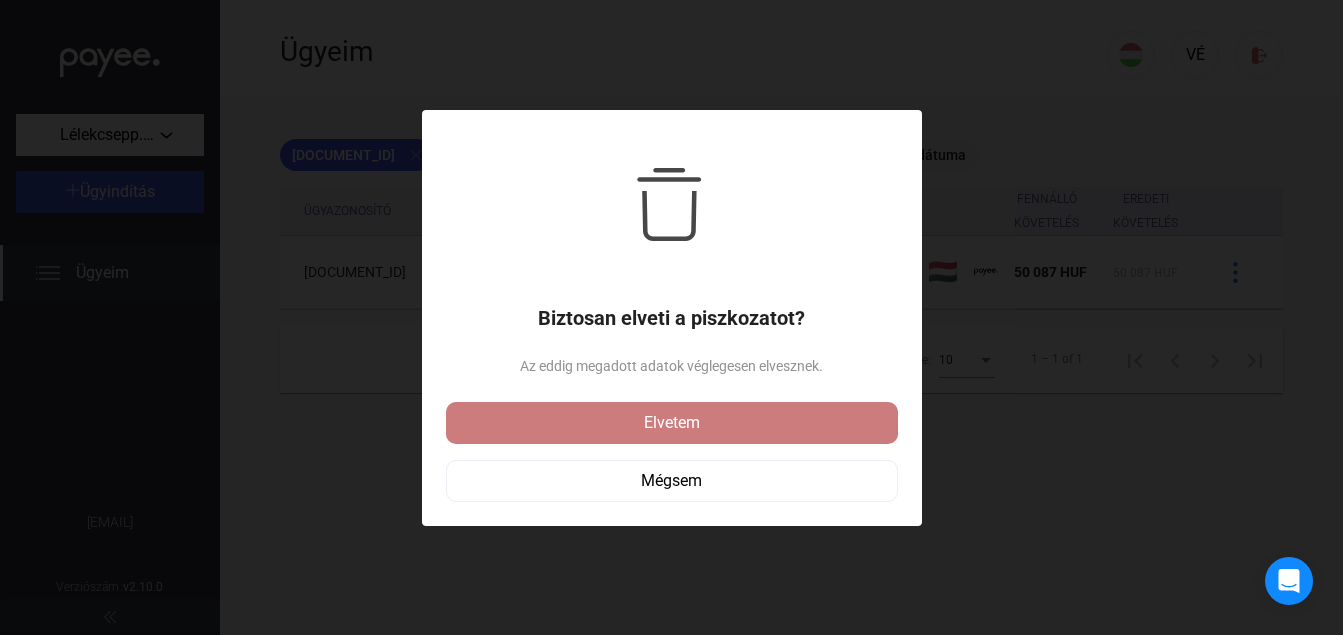 click on "Elvetem" at bounding box center [672, 423] 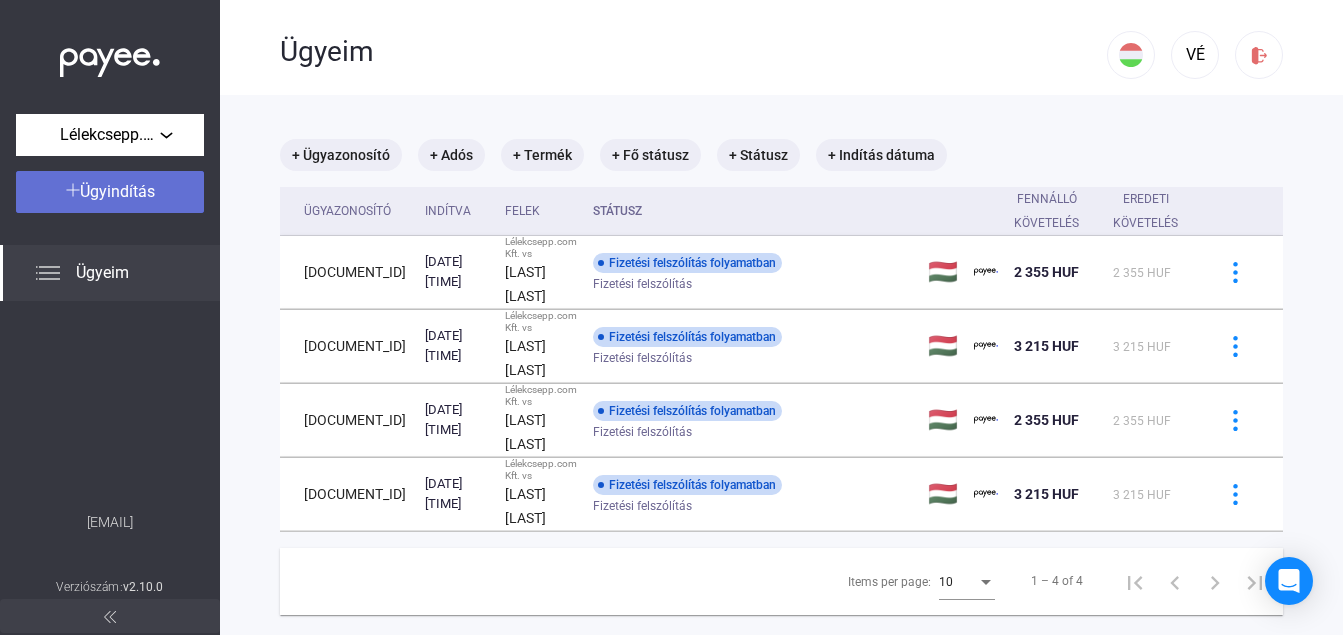 click on "Ügyindítás" 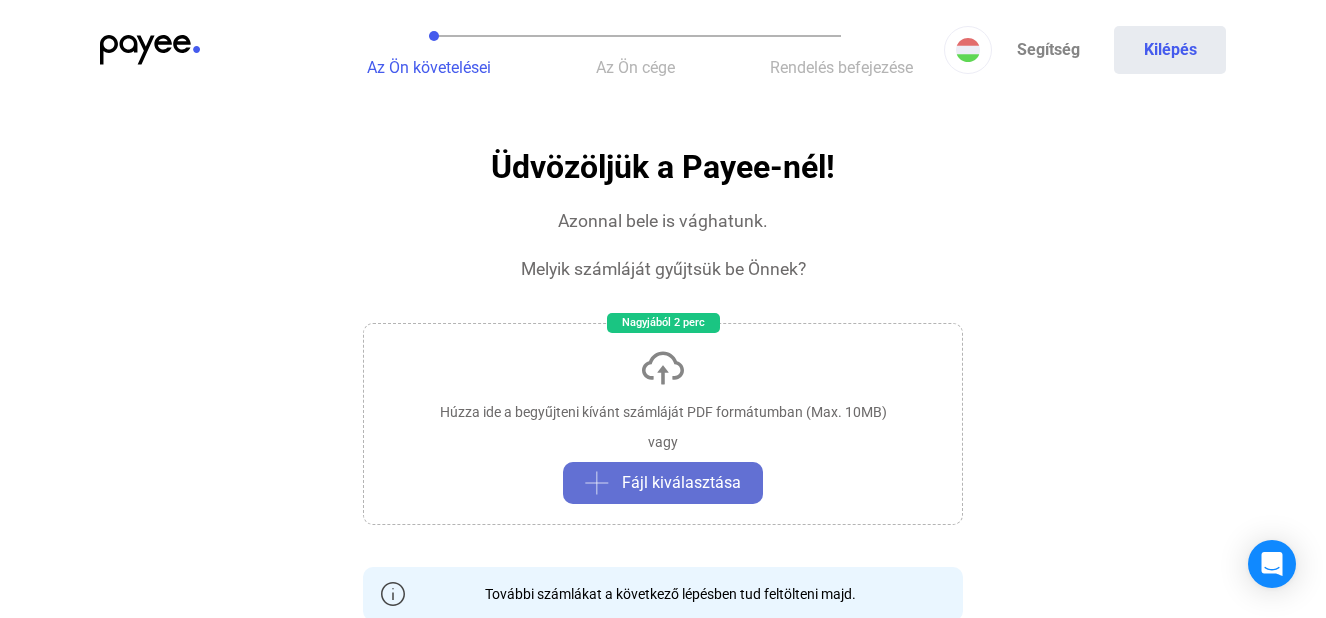 click on "Fájl kiválasztása" 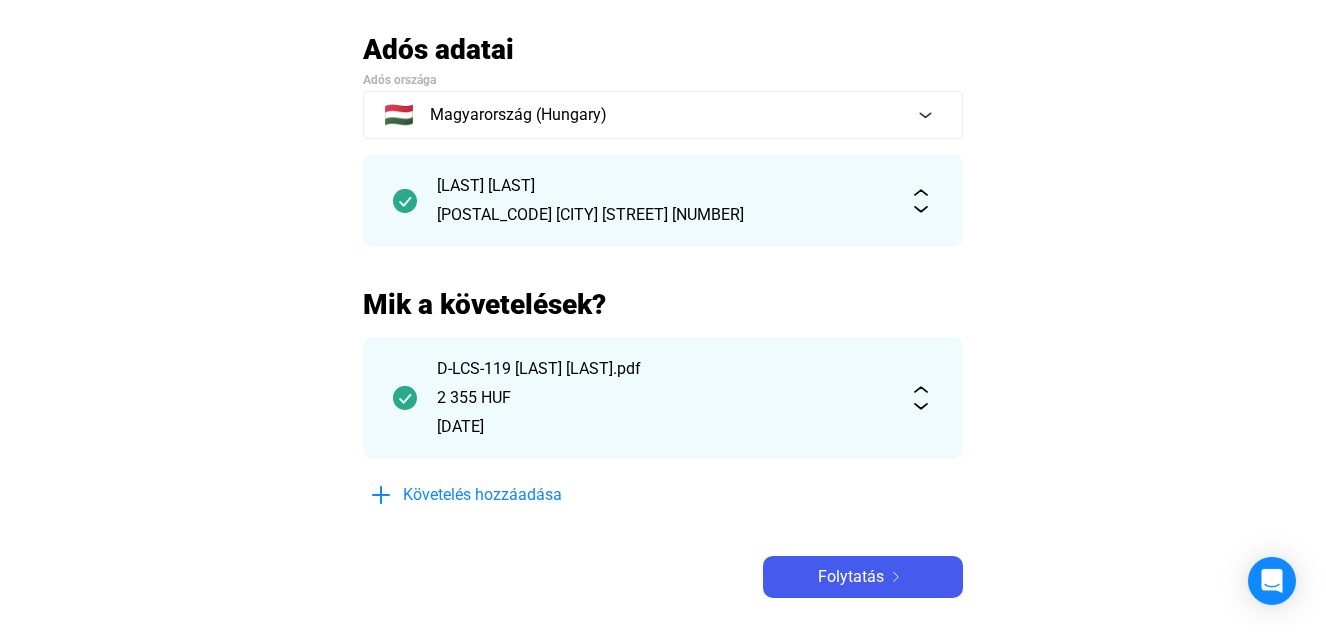 scroll, scrollTop: 255, scrollLeft: 0, axis: vertical 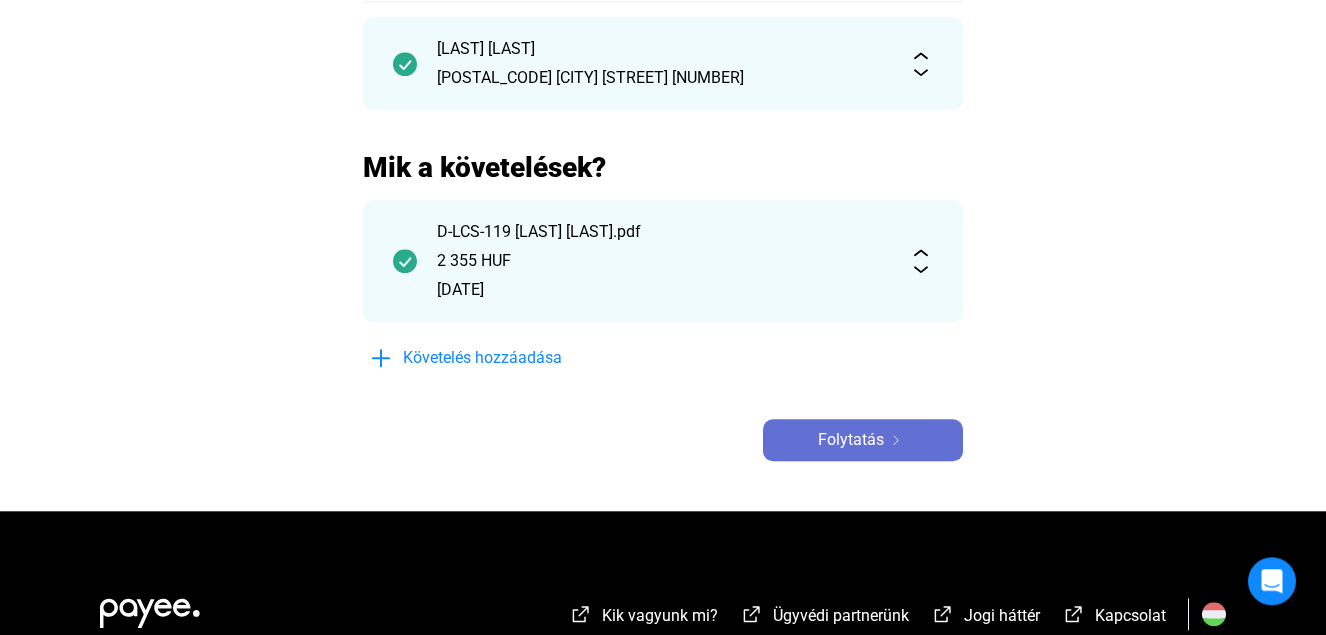 click on "Folytatás" 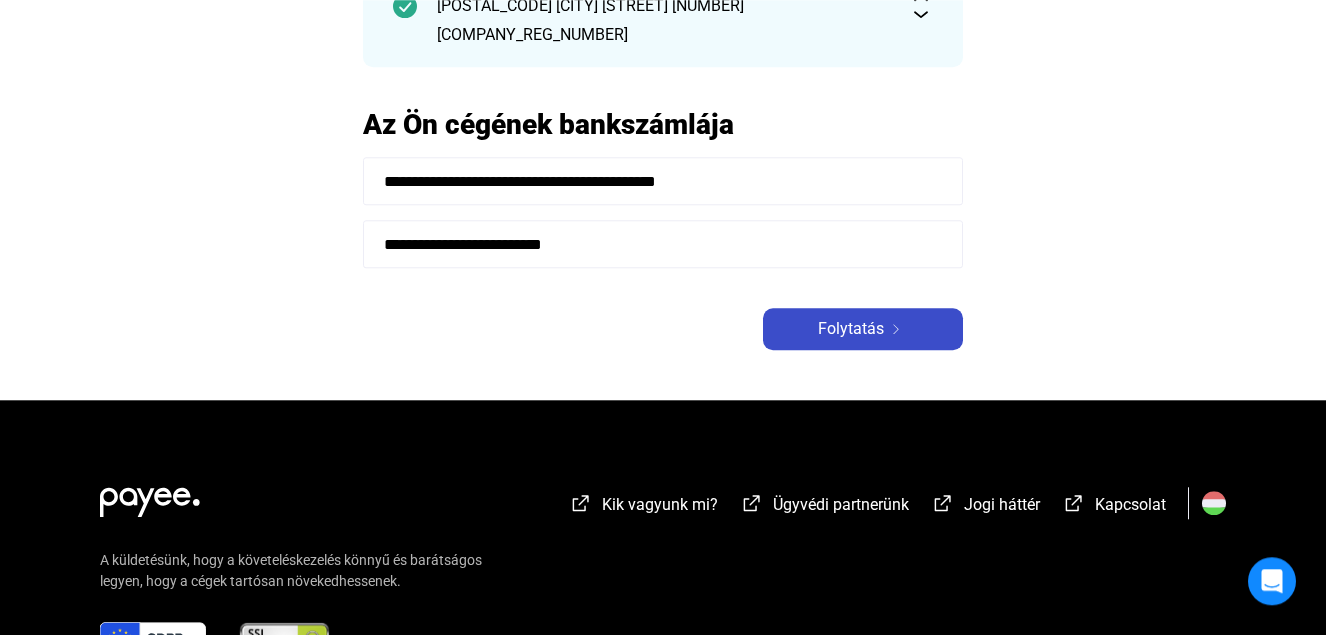 scroll, scrollTop: 0, scrollLeft: 0, axis: both 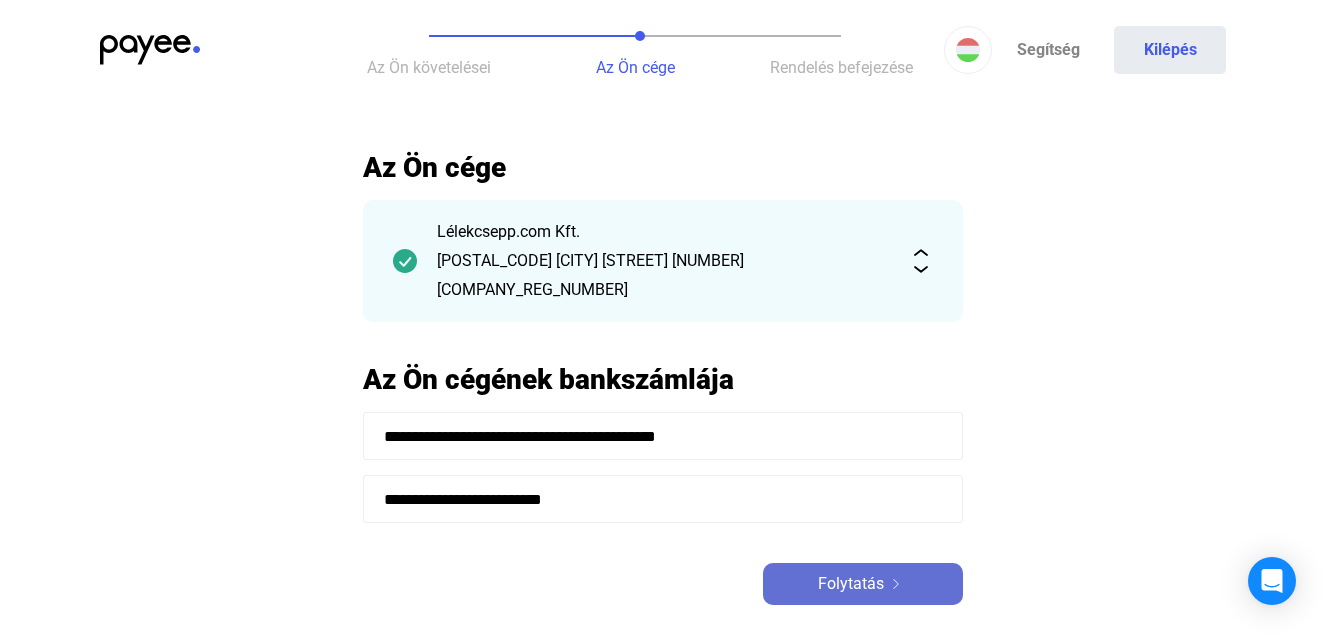 click on "Folytatás" 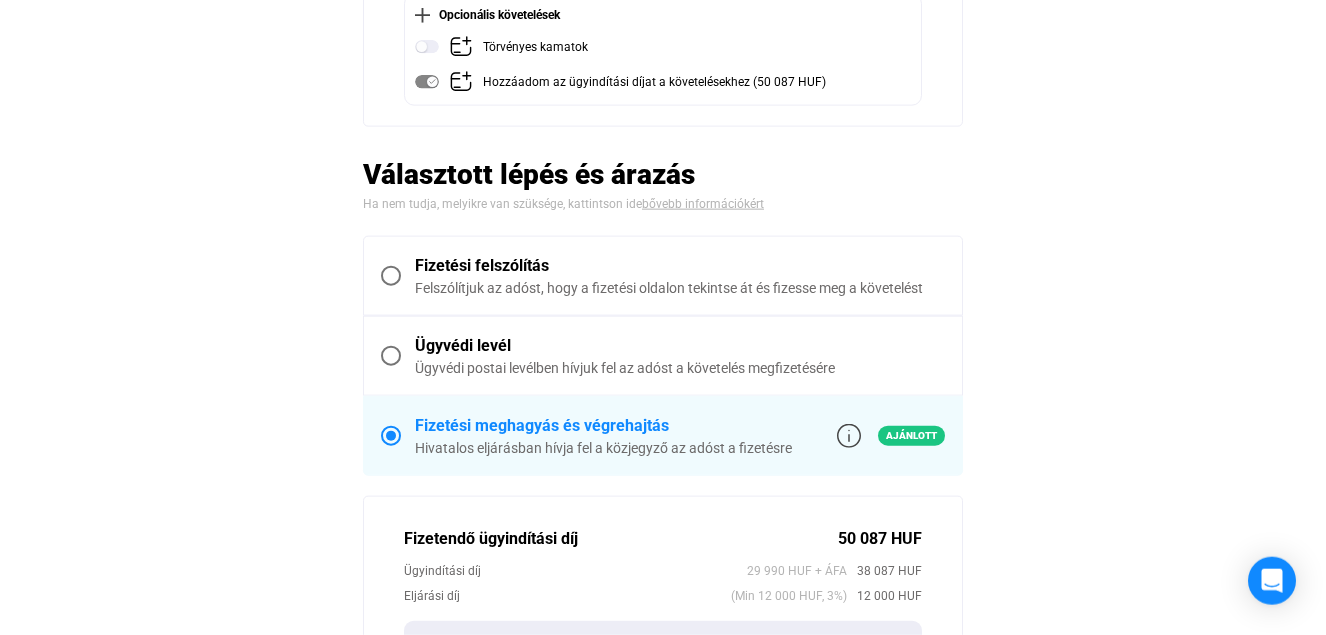 scroll, scrollTop: 425, scrollLeft: 0, axis: vertical 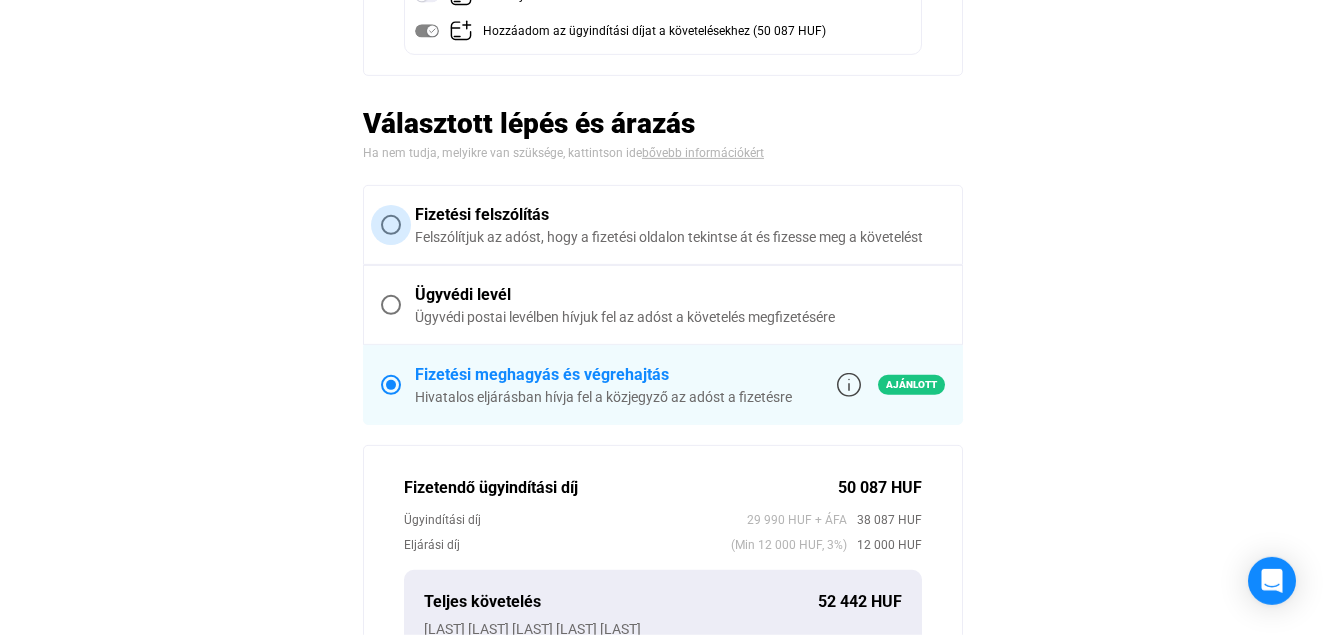 click at bounding box center [391, 225] 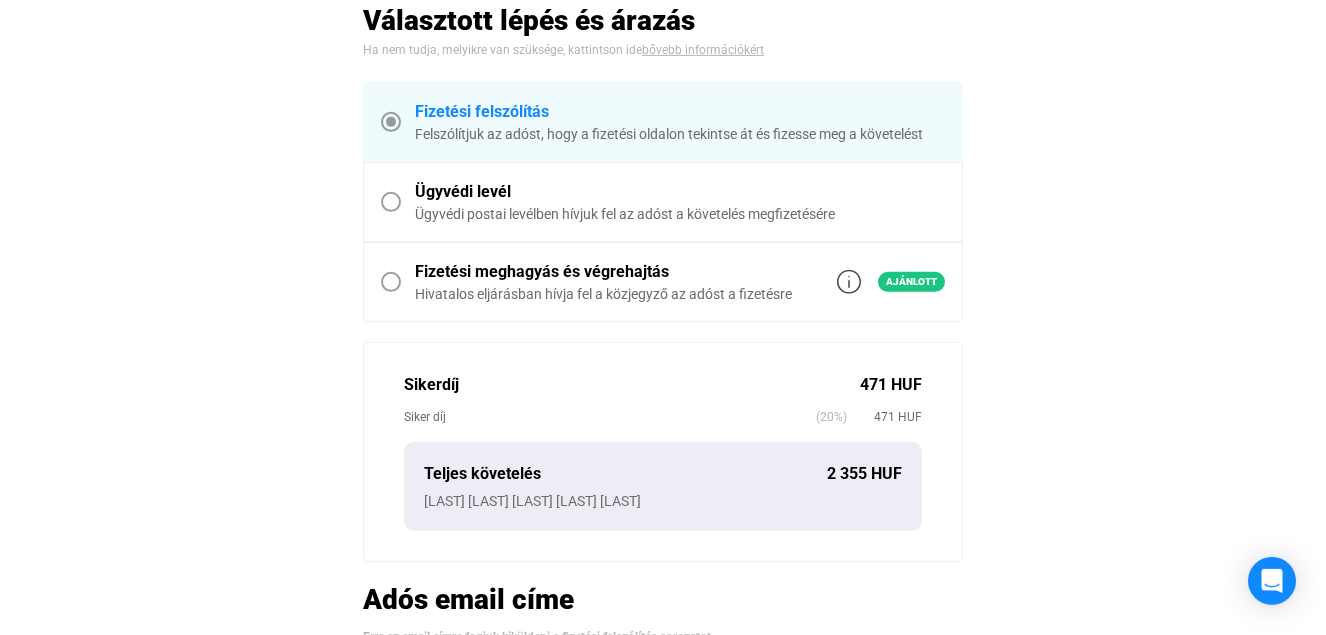 scroll, scrollTop: 445, scrollLeft: 0, axis: vertical 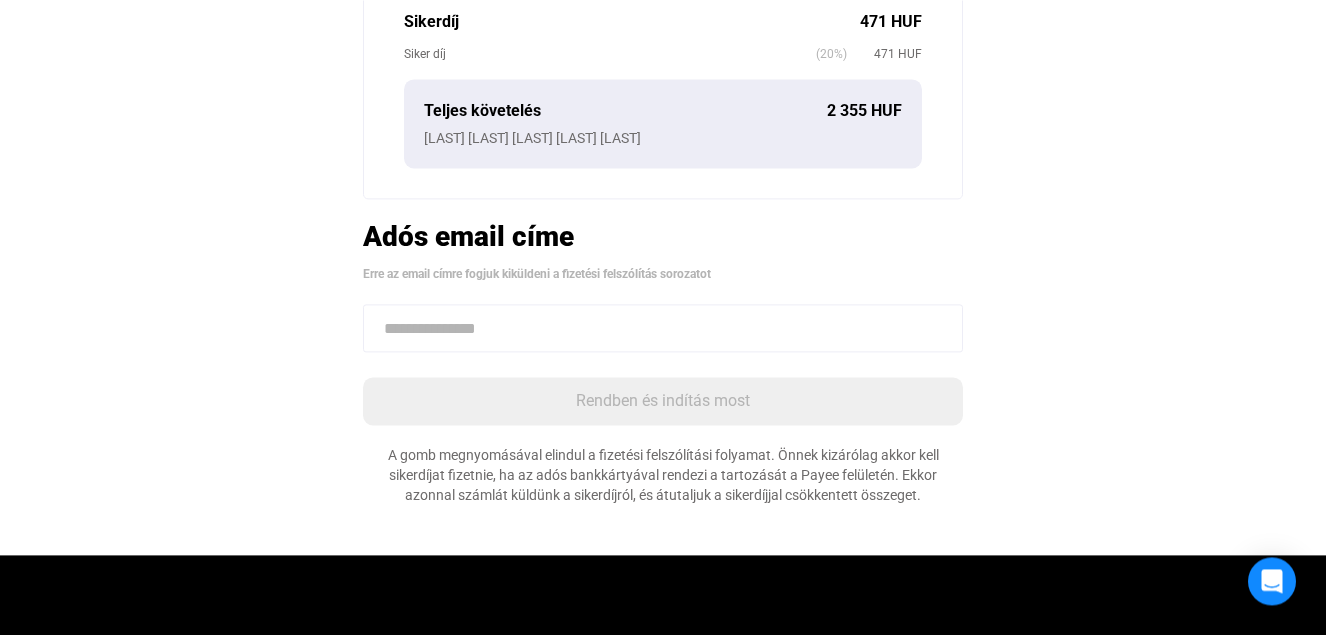 click 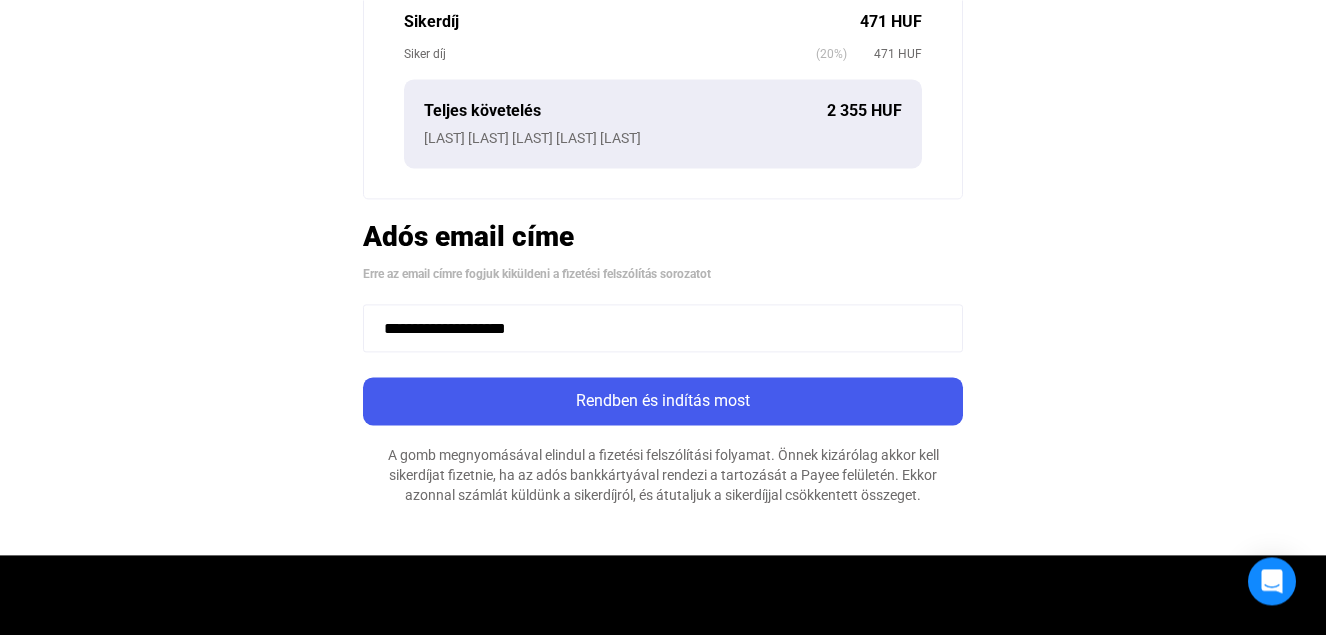 type on "**********" 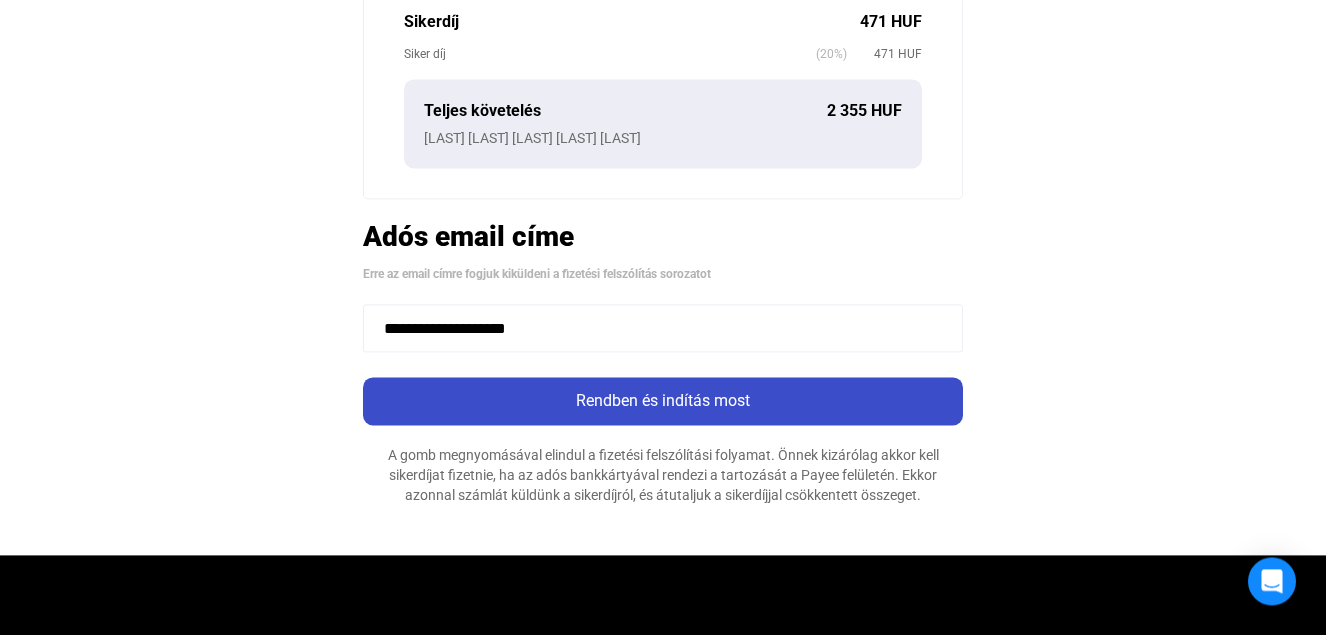 click on "Rendben és indítás most" 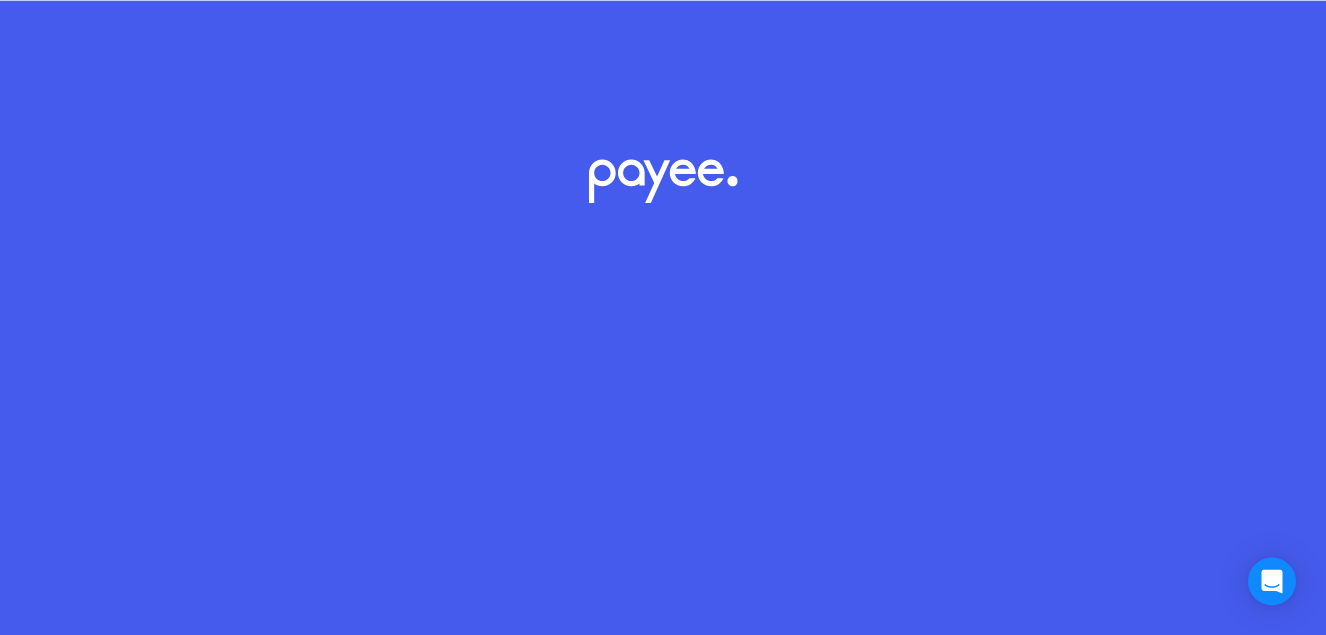 scroll, scrollTop: 0, scrollLeft: 0, axis: both 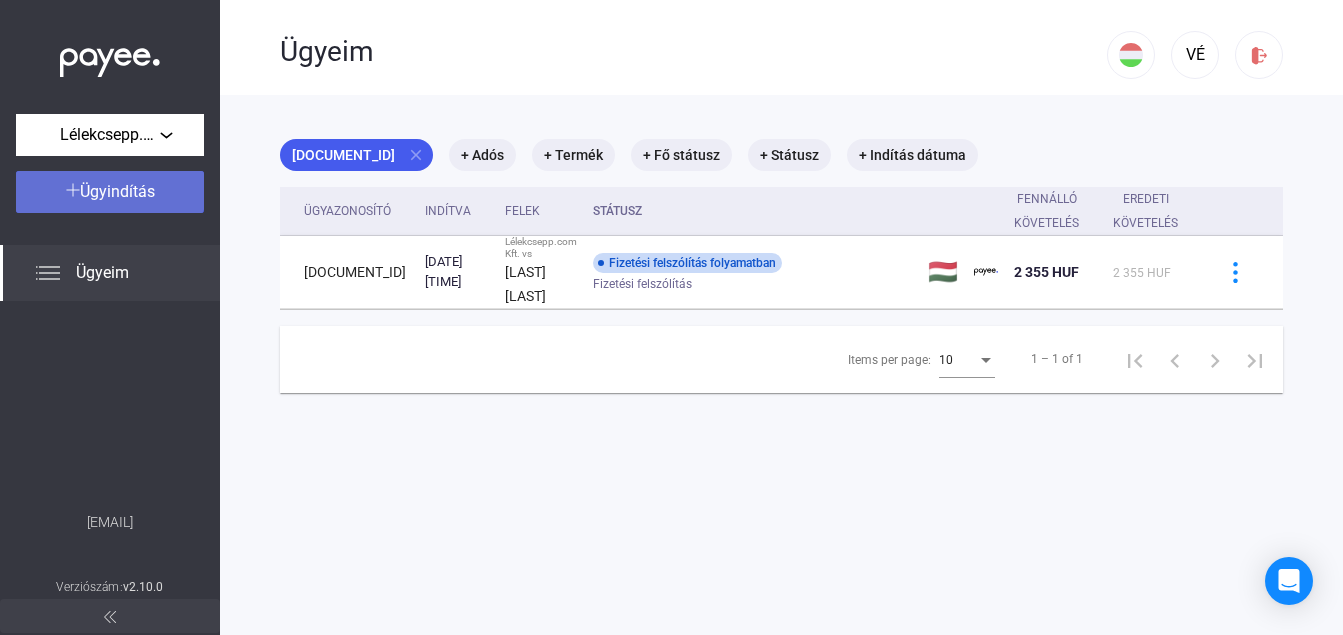 click on "Ügyindítás" 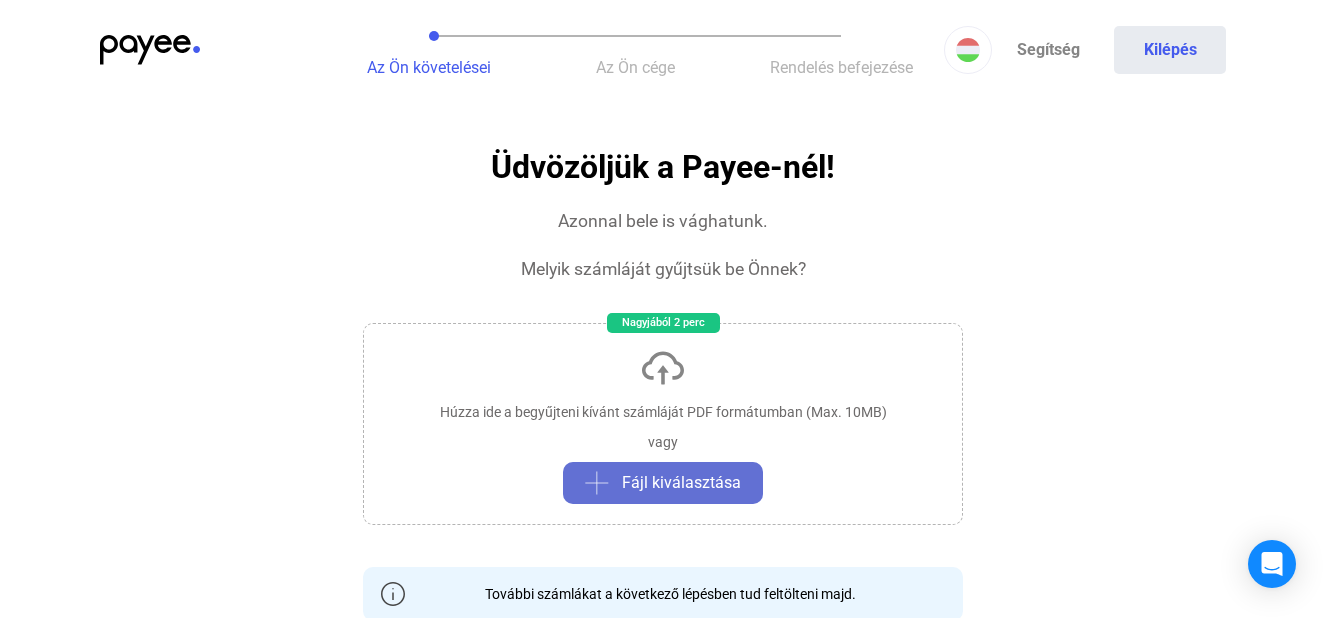 click on "Fájl kiválasztása" 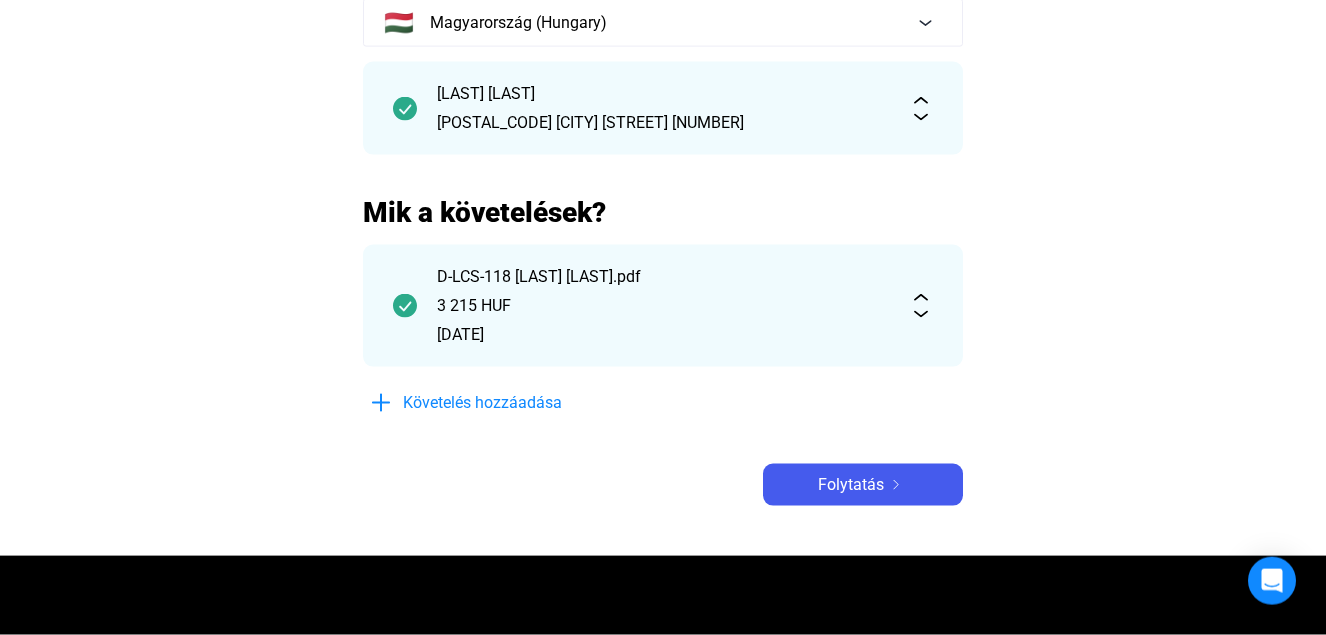 scroll, scrollTop: 305, scrollLeft: 0, axis: vertical 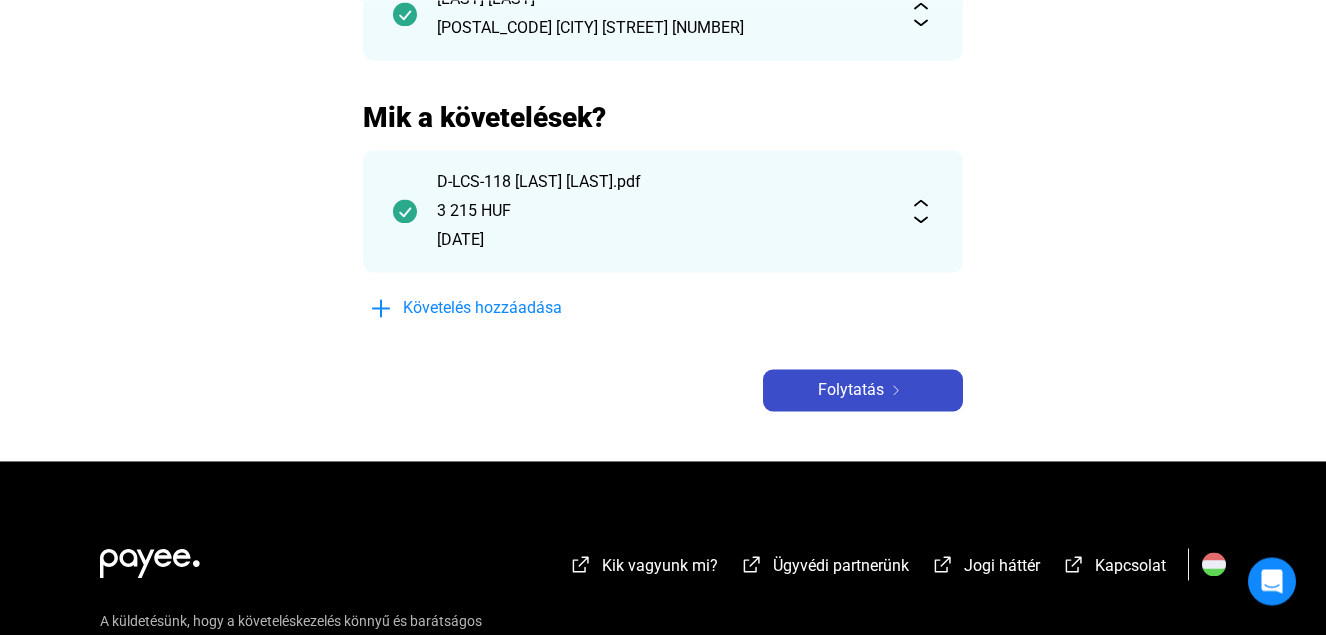 click on "Folytatás" 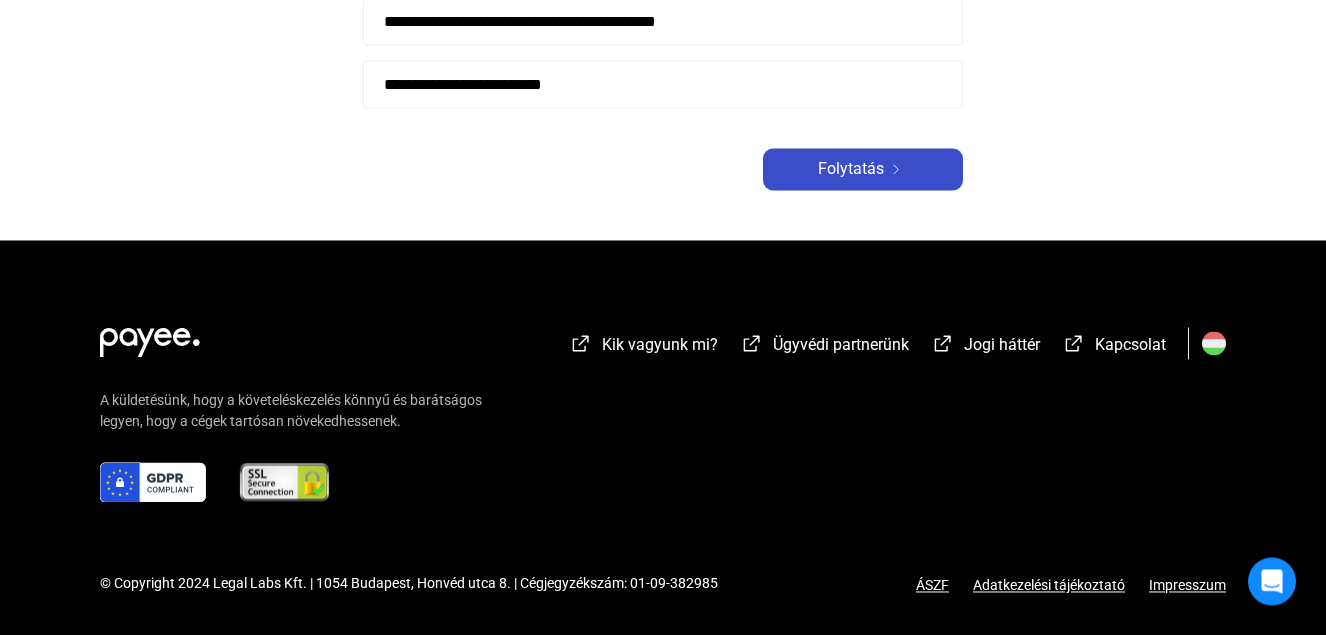 scroll, scrollTop: 0, scrollLeft: 0, axis: both 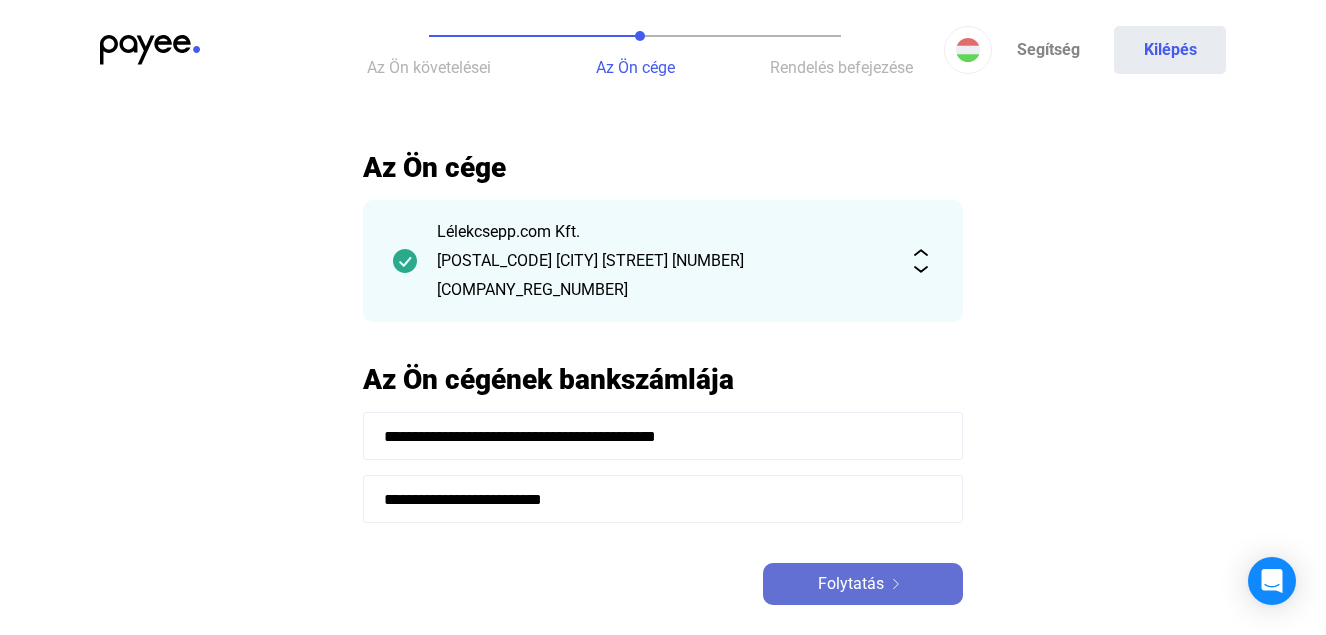 click on "Folytatás" 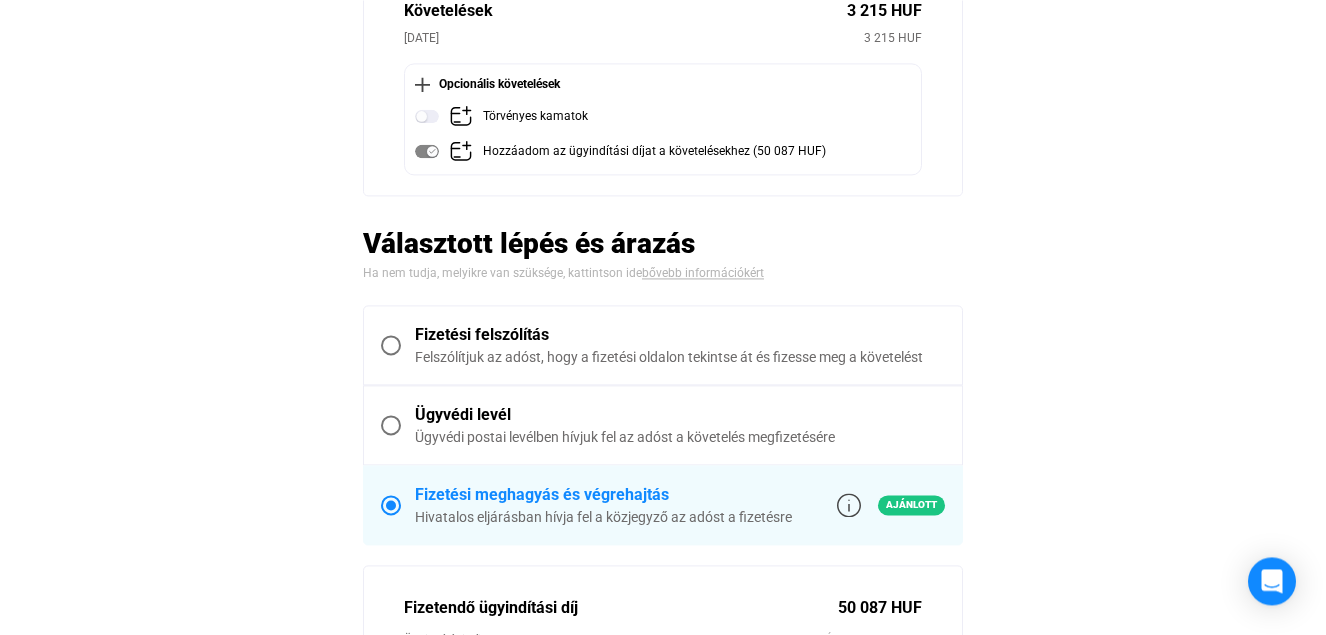 scroll, scrollTop: 311, scrollLeft: 0, axis: vertical 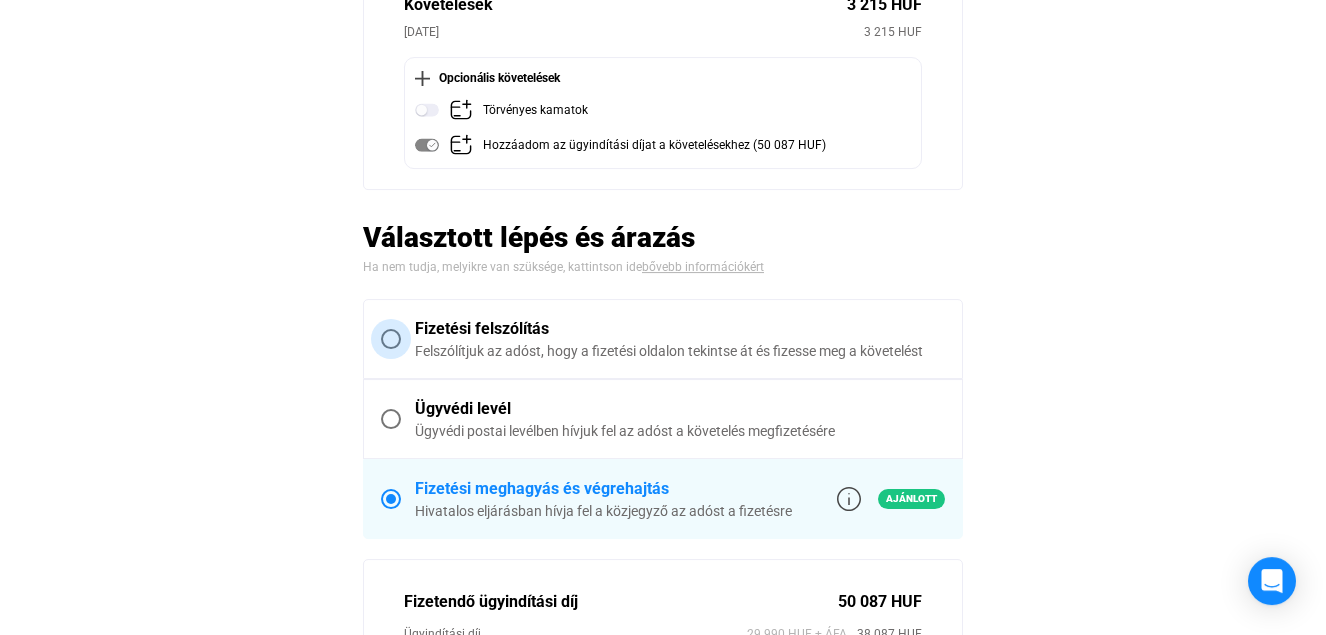 click at bounding box center (391, 339) 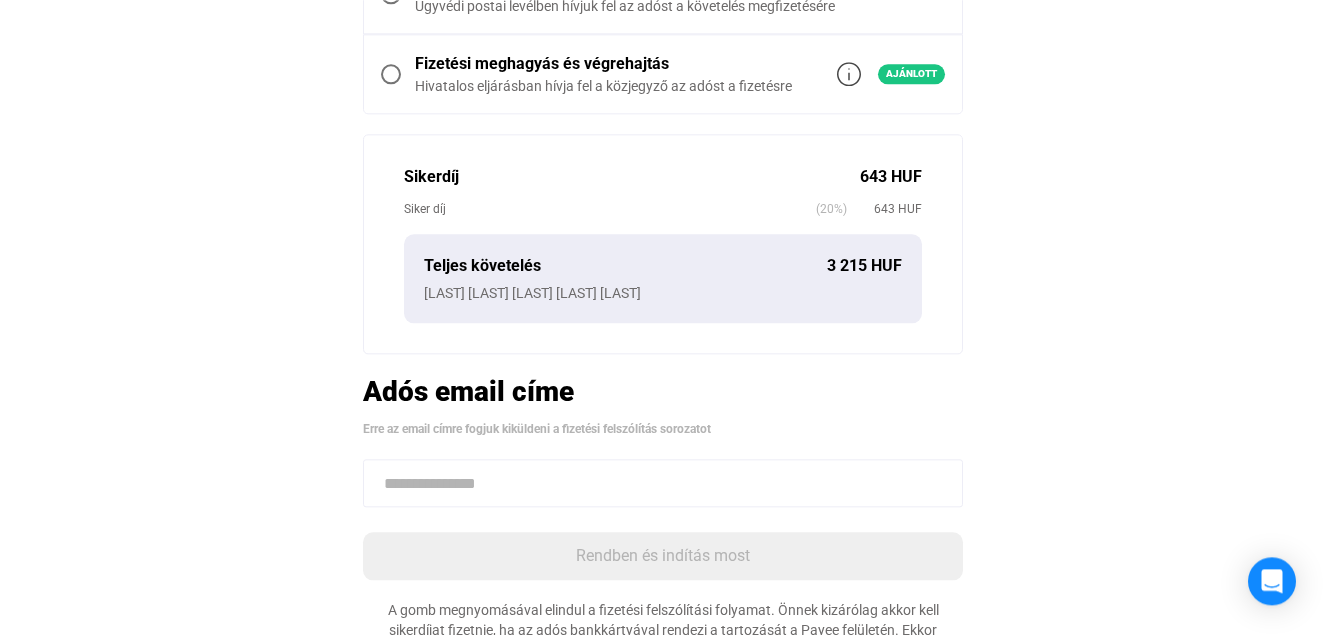 scroll, scrollTop: 645, scrollLeft: 0, axis: vertical 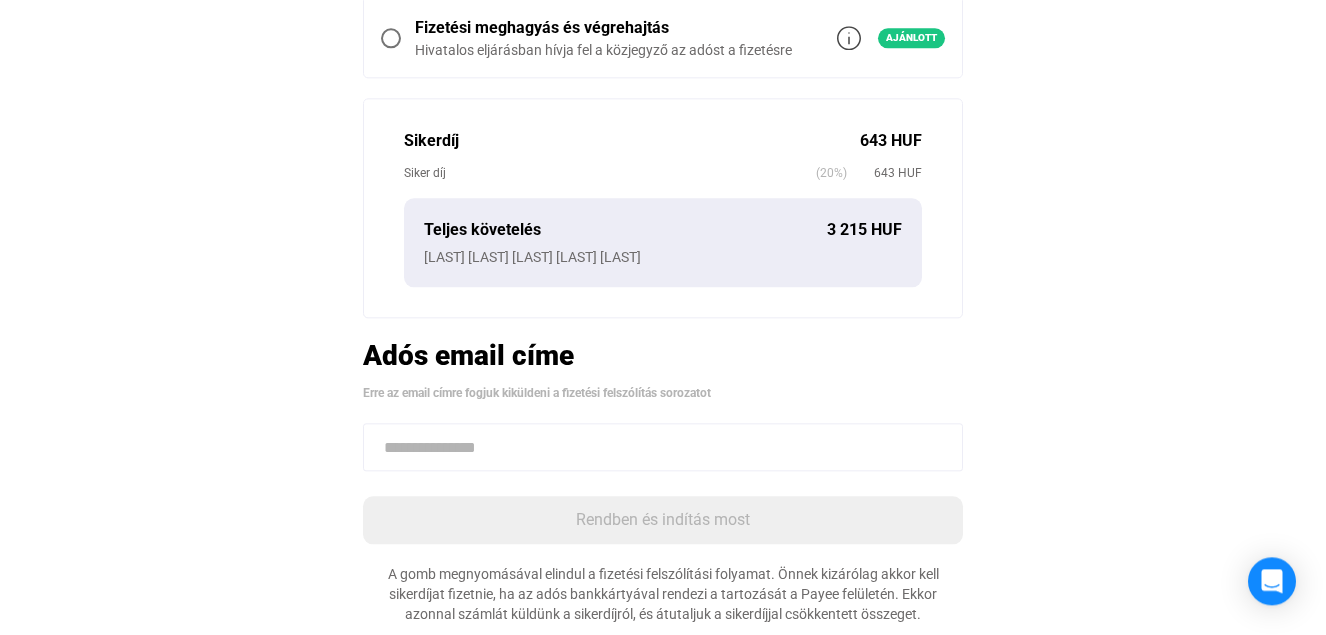 click 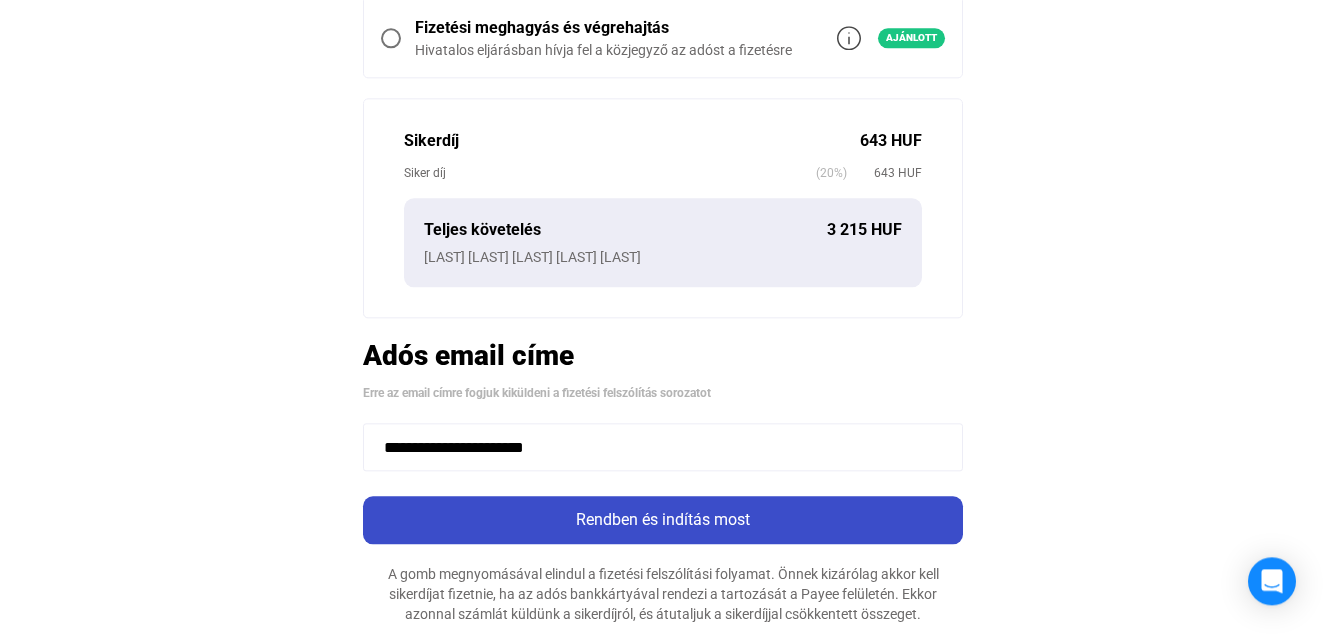 type on "**********" 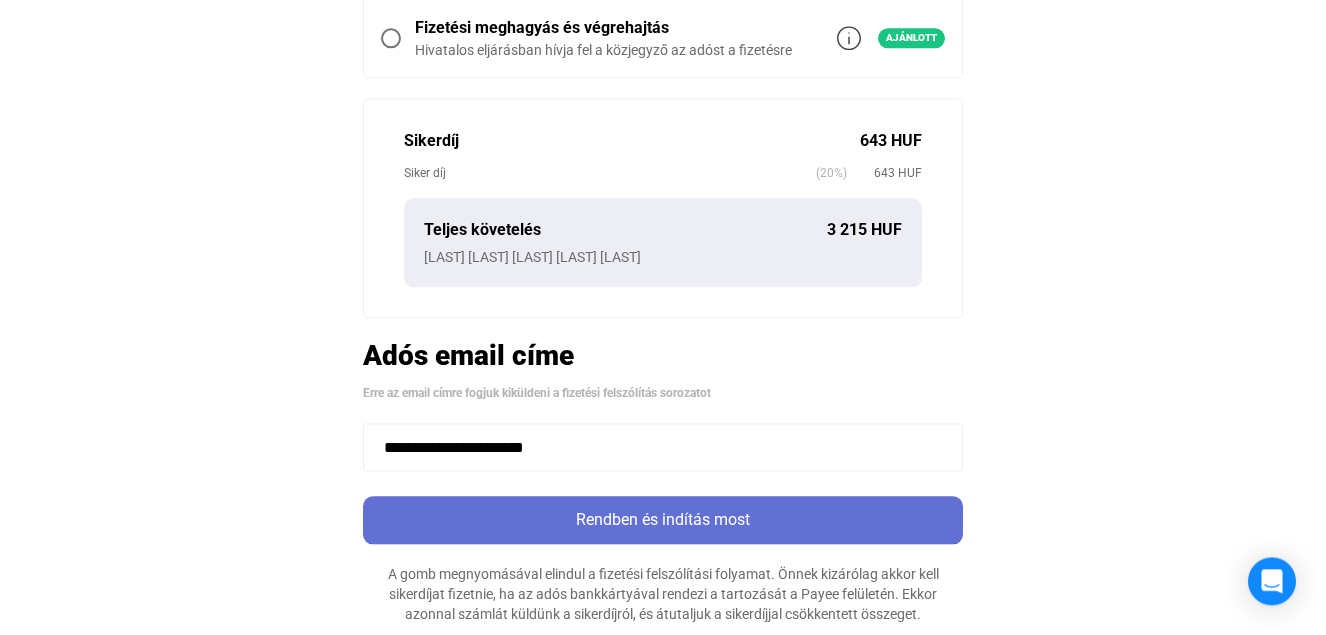 click on "Rendben és indítás most" 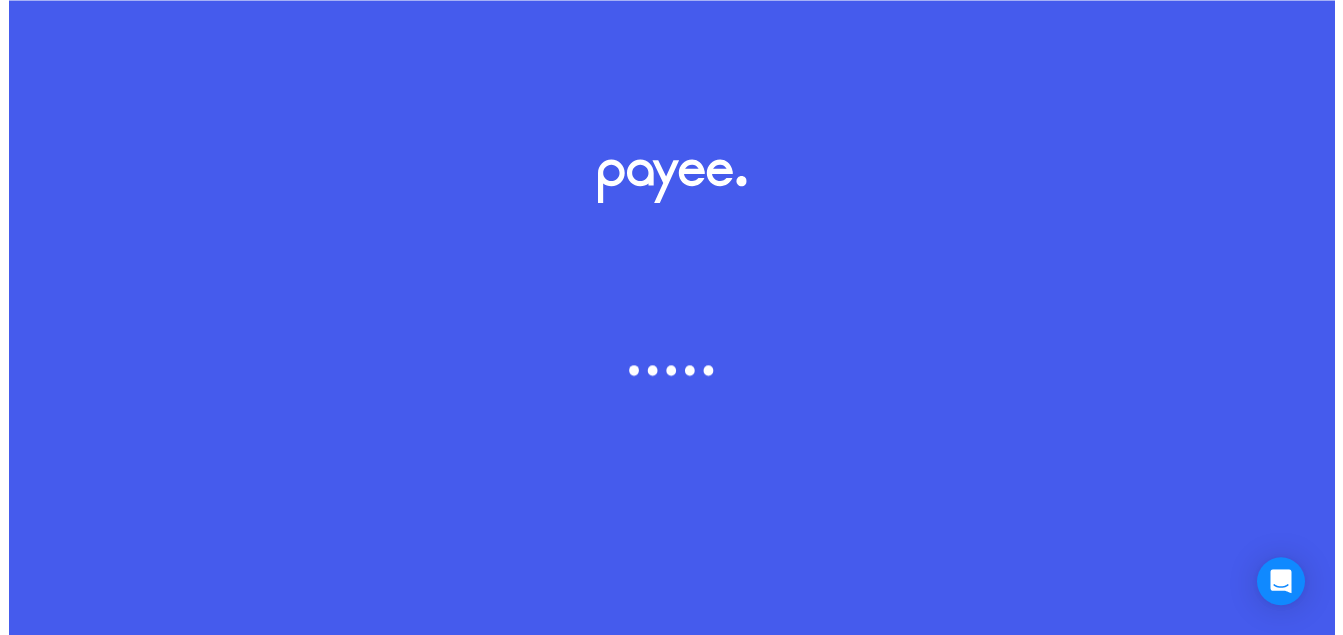 scroll, scrollTop: 0, scrollLeft: 0, axis: both 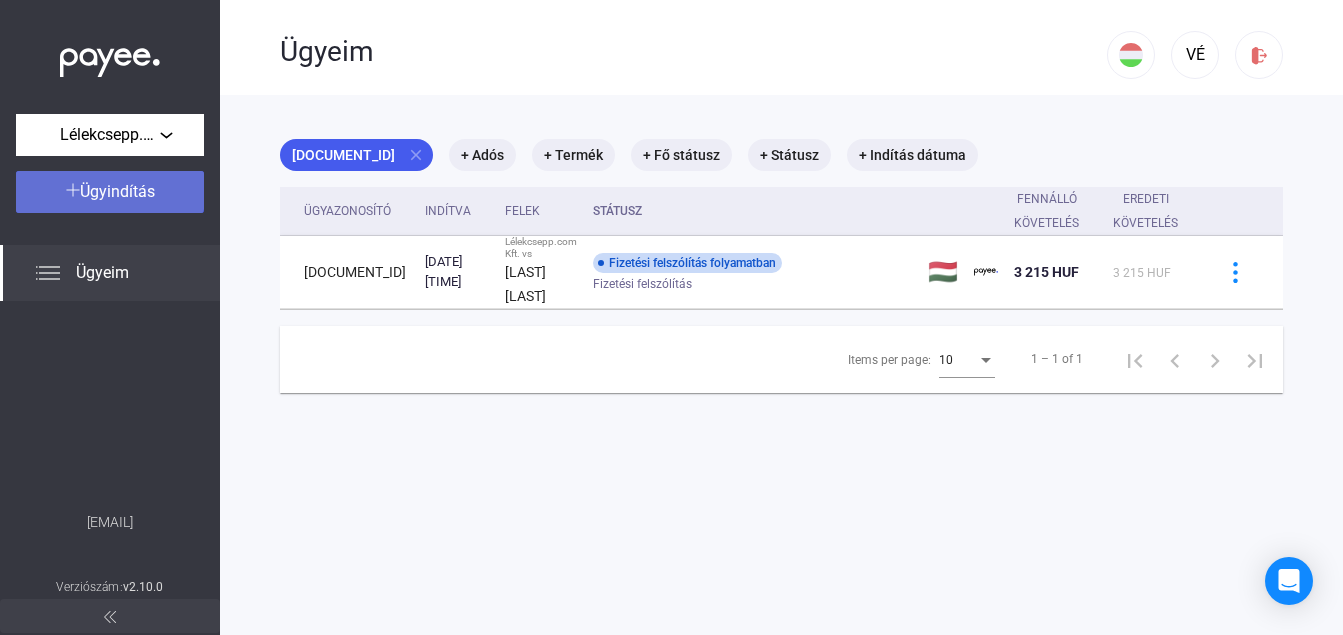 click on "Ügyindítás" 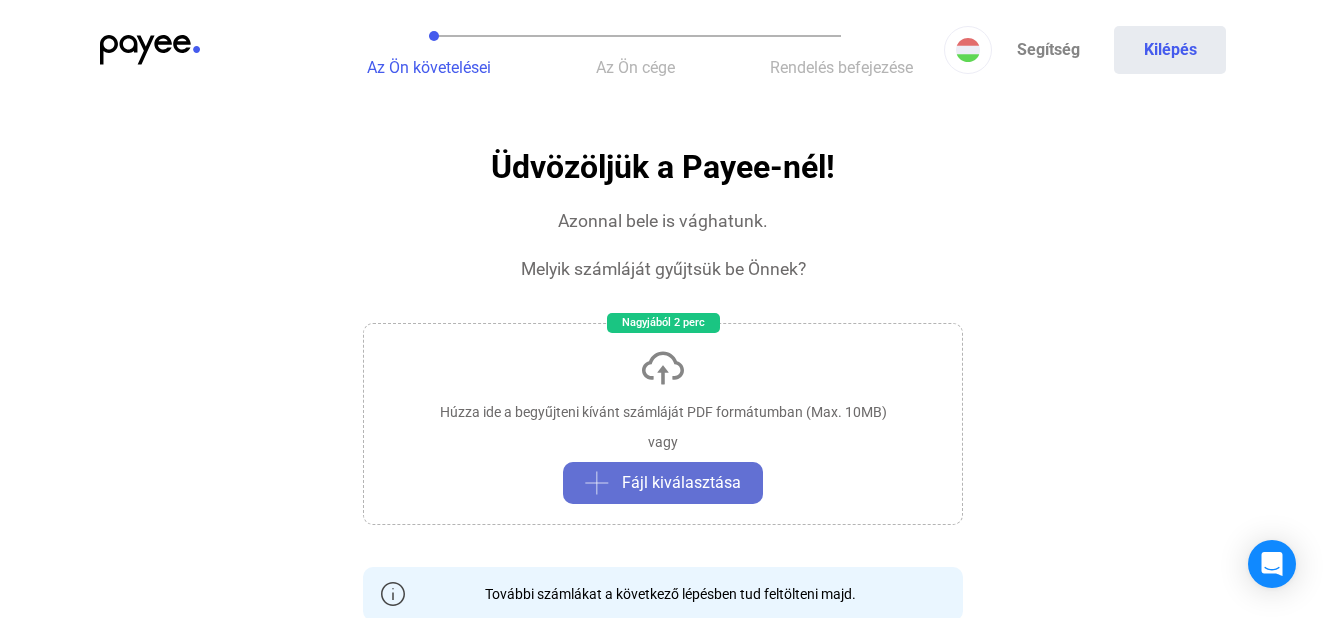 click on "Fájl kiválasztása" 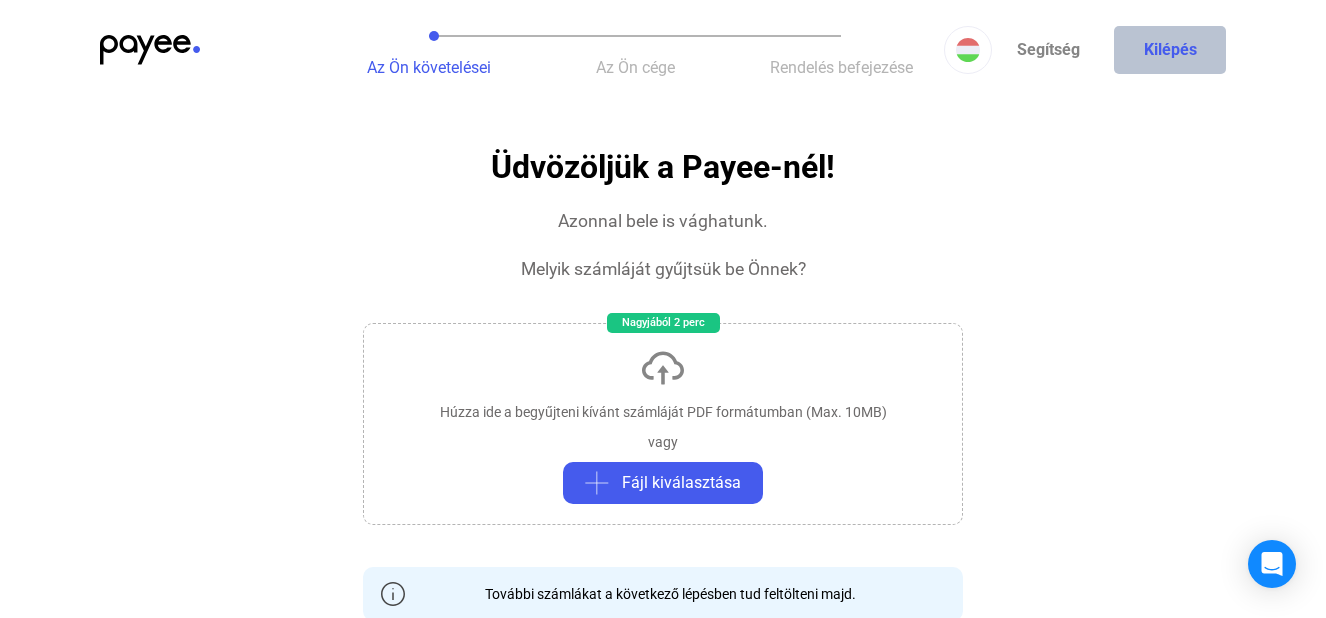 click on "Kilépés" 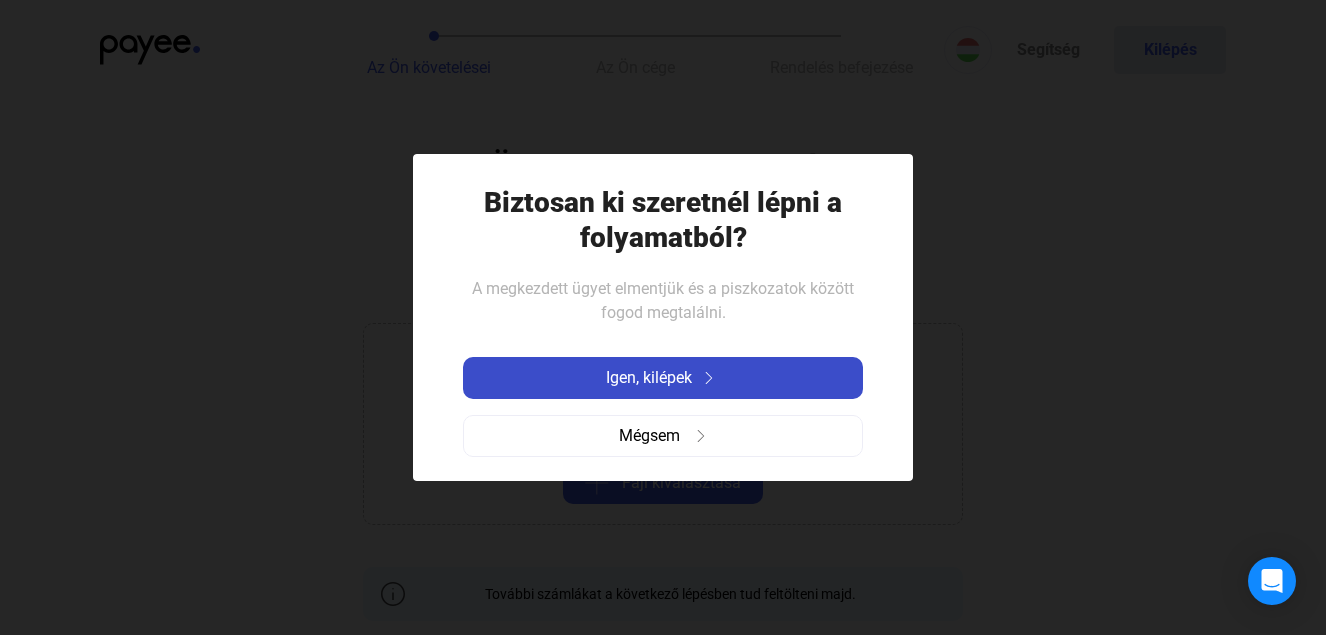 click on "Igen, kilépek" at bounding box center (649, 378) 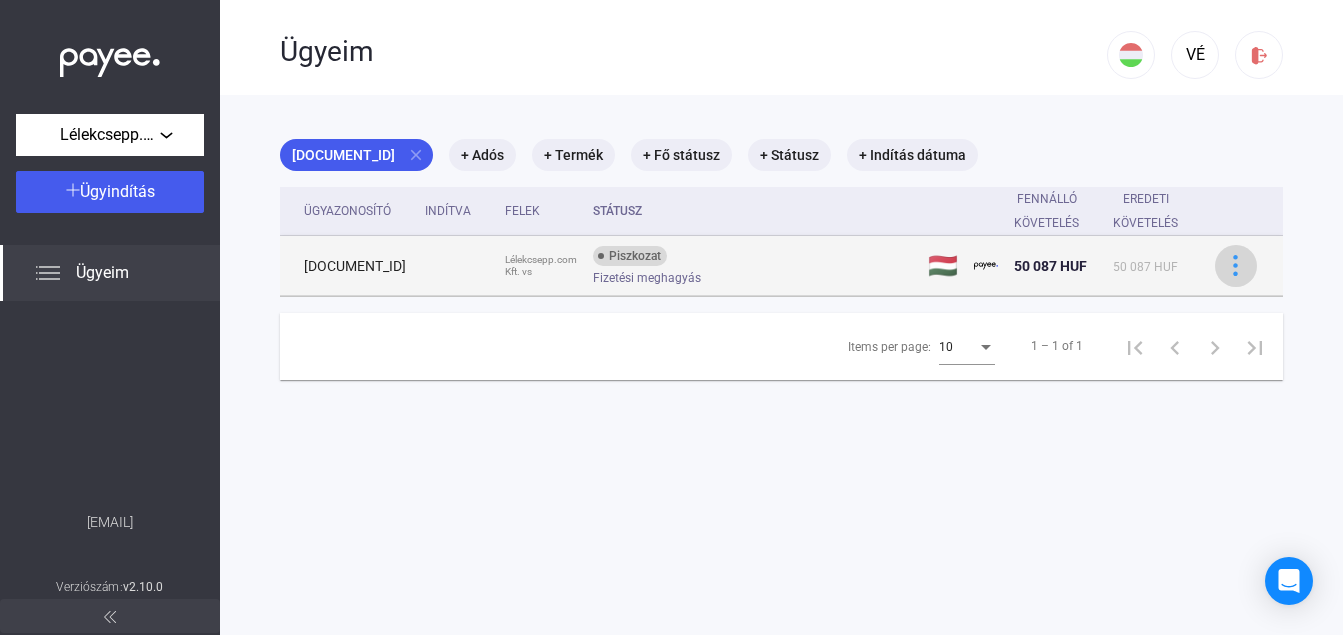 click at bounding box center (1236, 266) 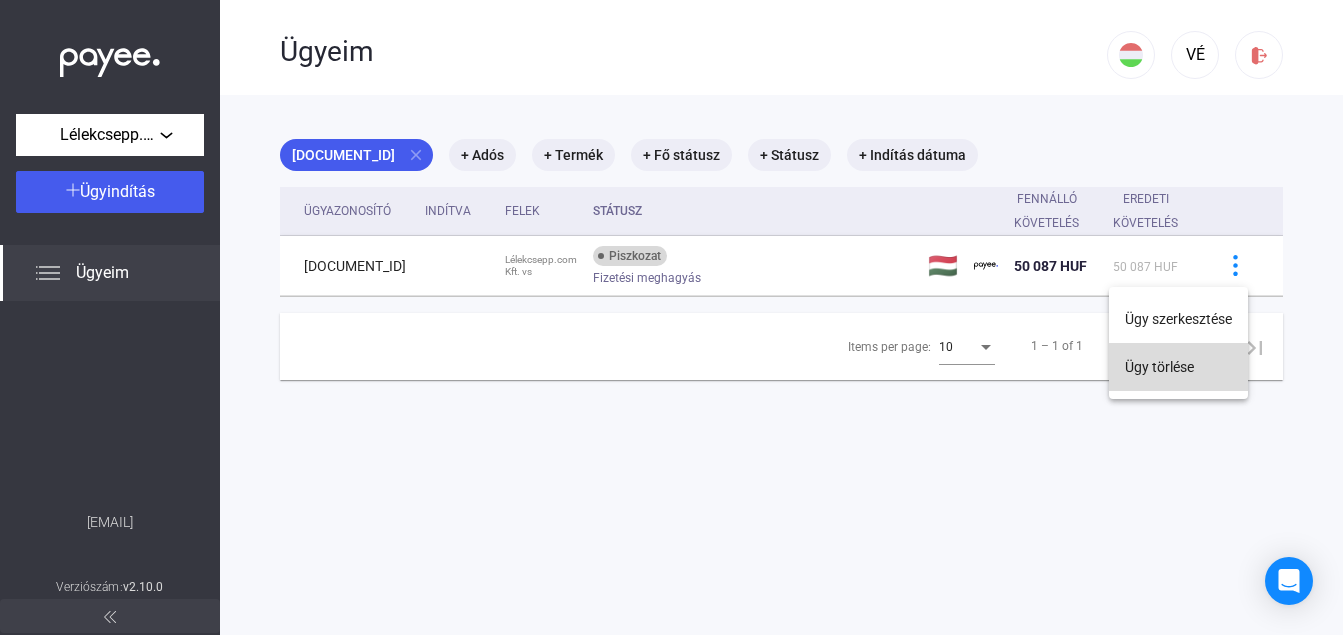 click on "Ügy törlése" at bounding box center [1178, 367] 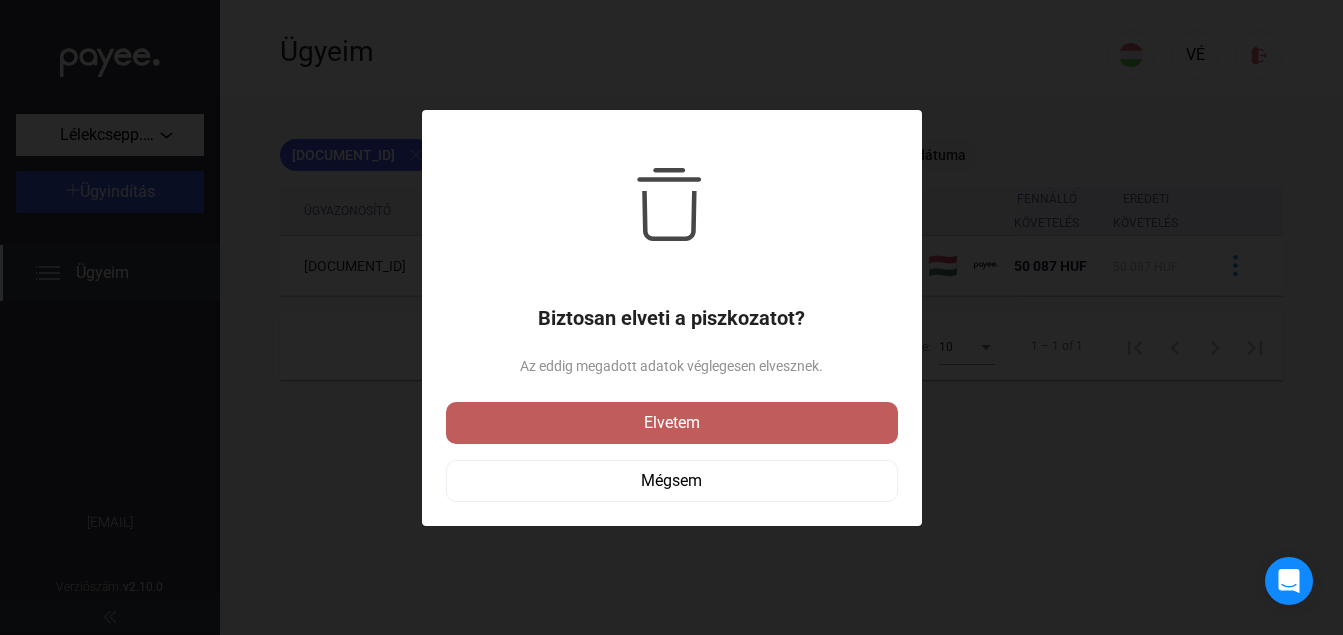 click on "Elvetem" at bounding box center [672, 423] 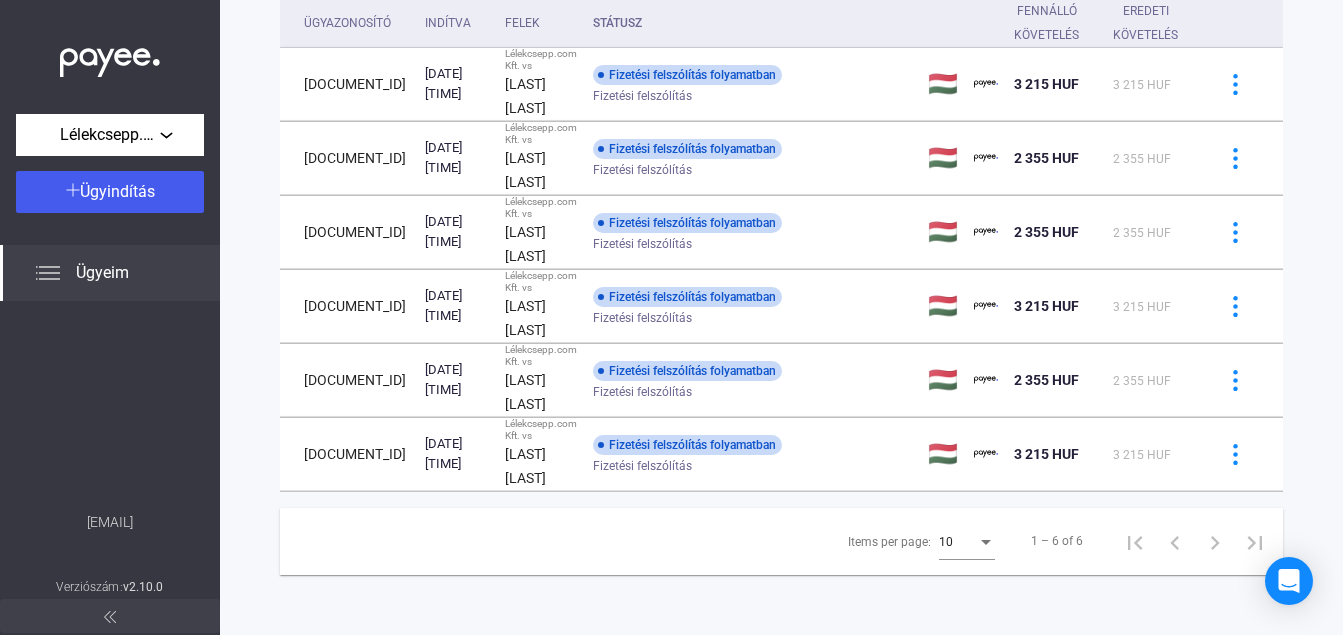 scroll, scrollTop: 0, scrollLeft: 0, axis: both 